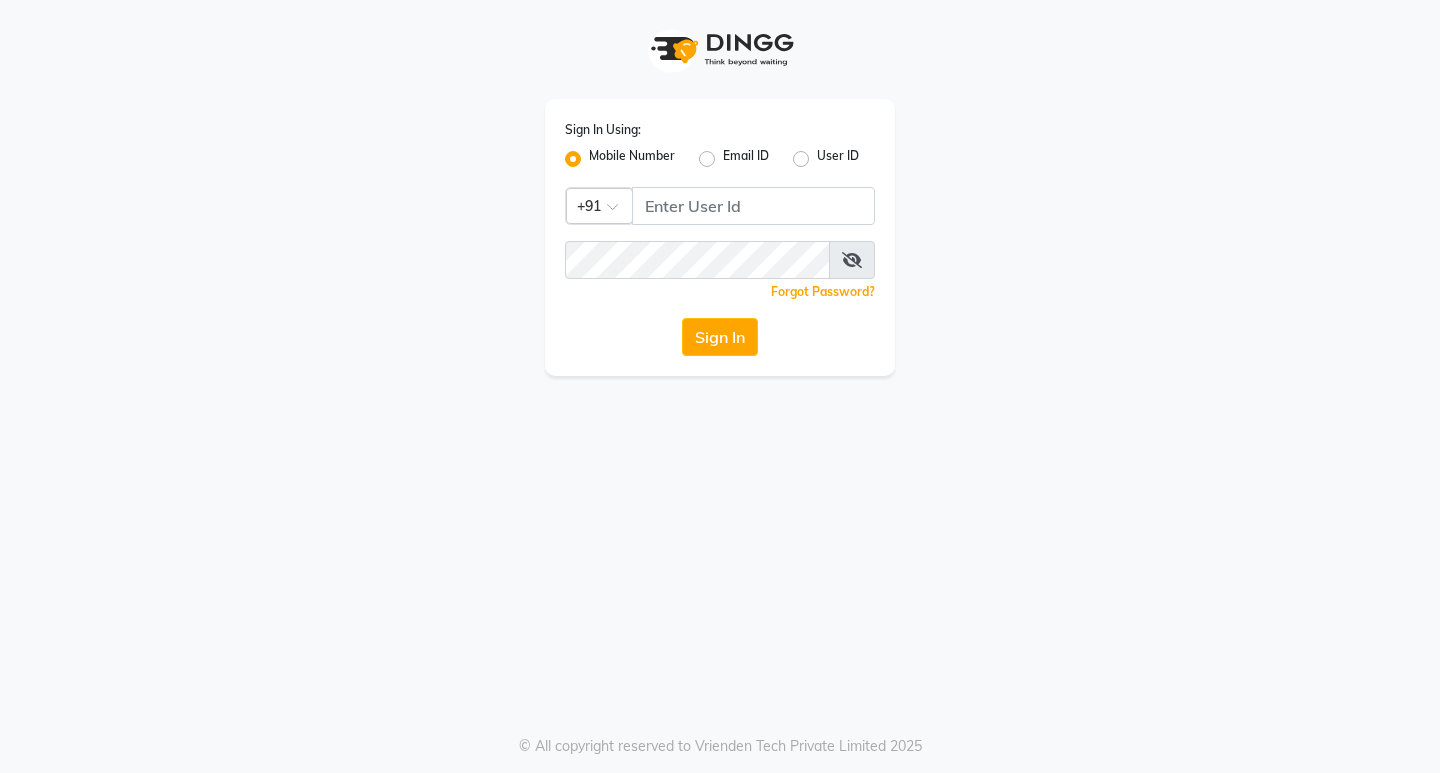 scroll, scrollTop: 0, scrollLeft: 0, axis: both 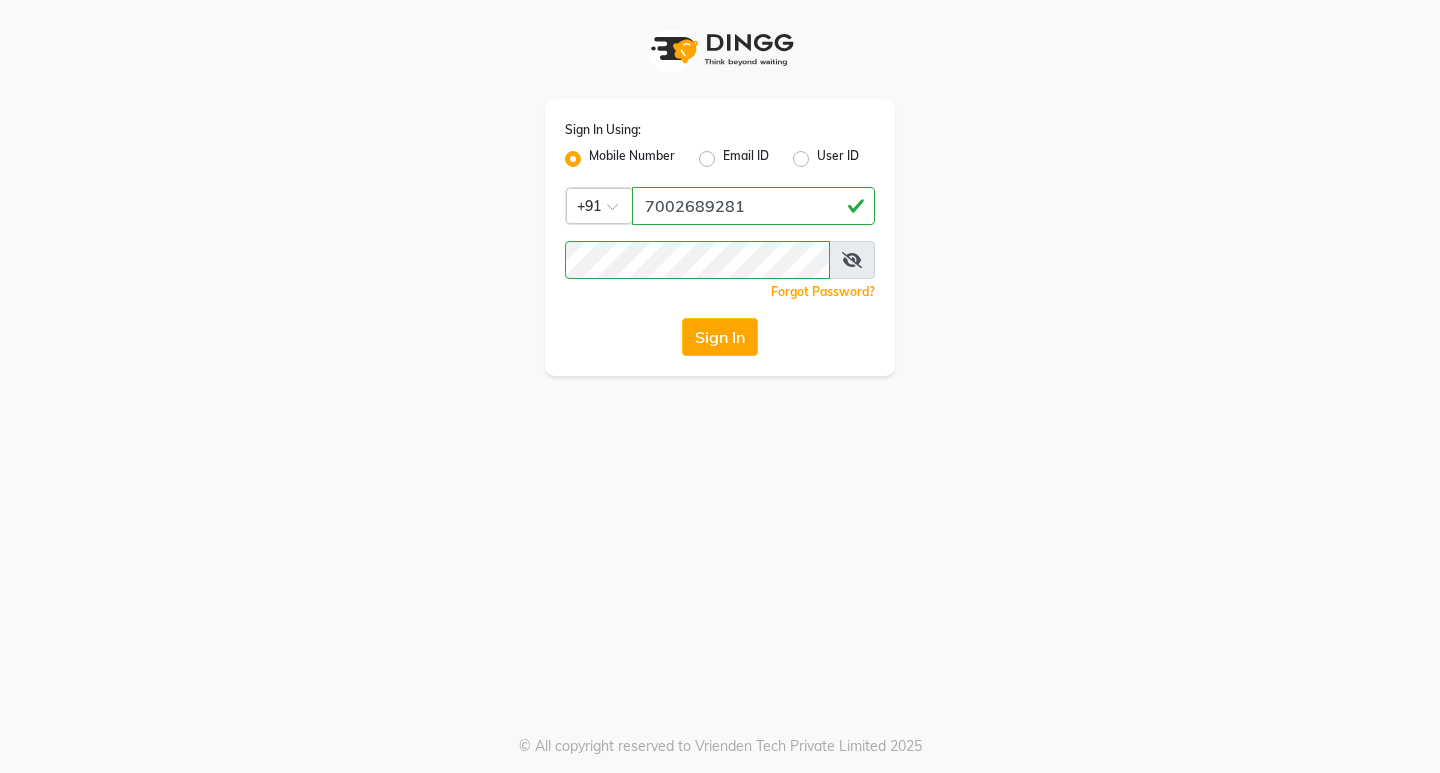 click at bounding box center [852, 260] 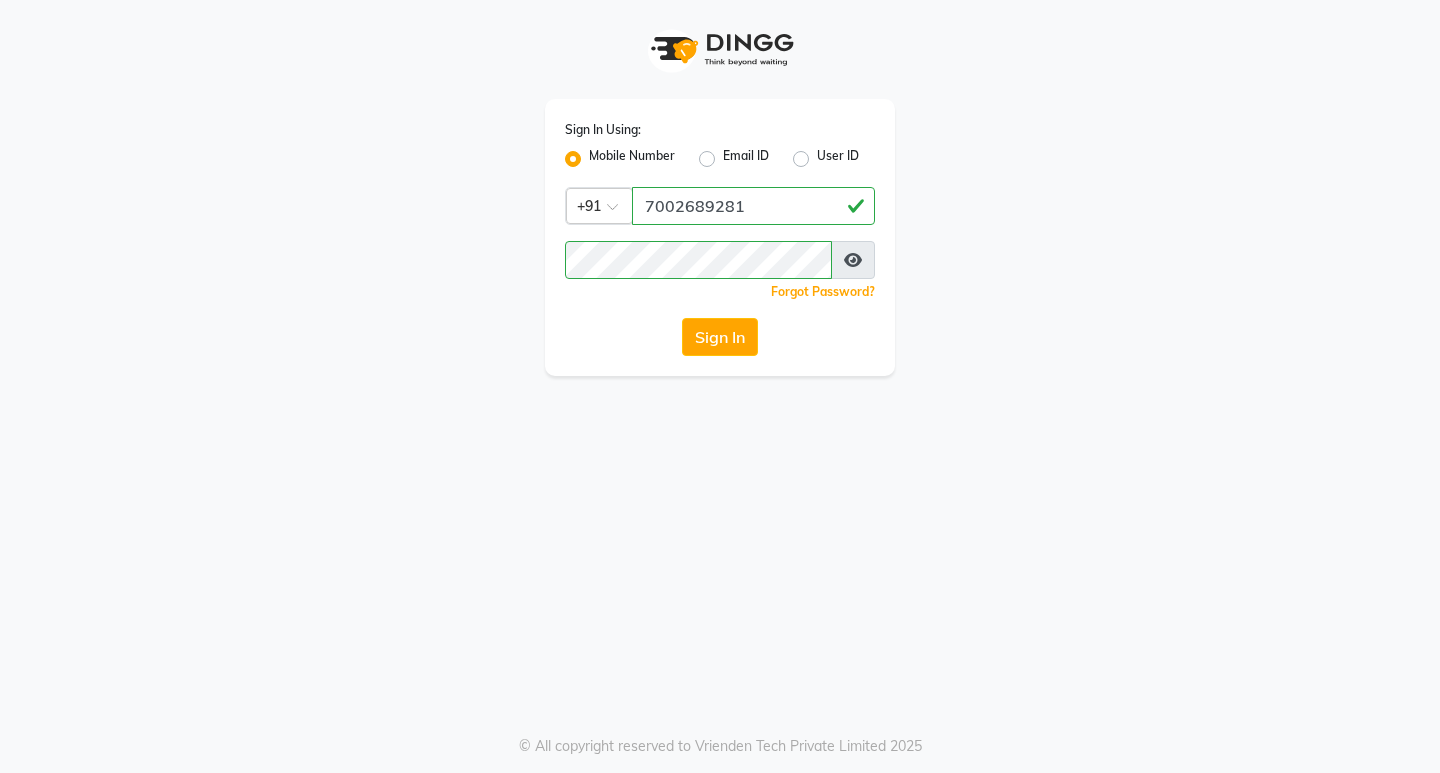 click at bounding box center [853, 260] 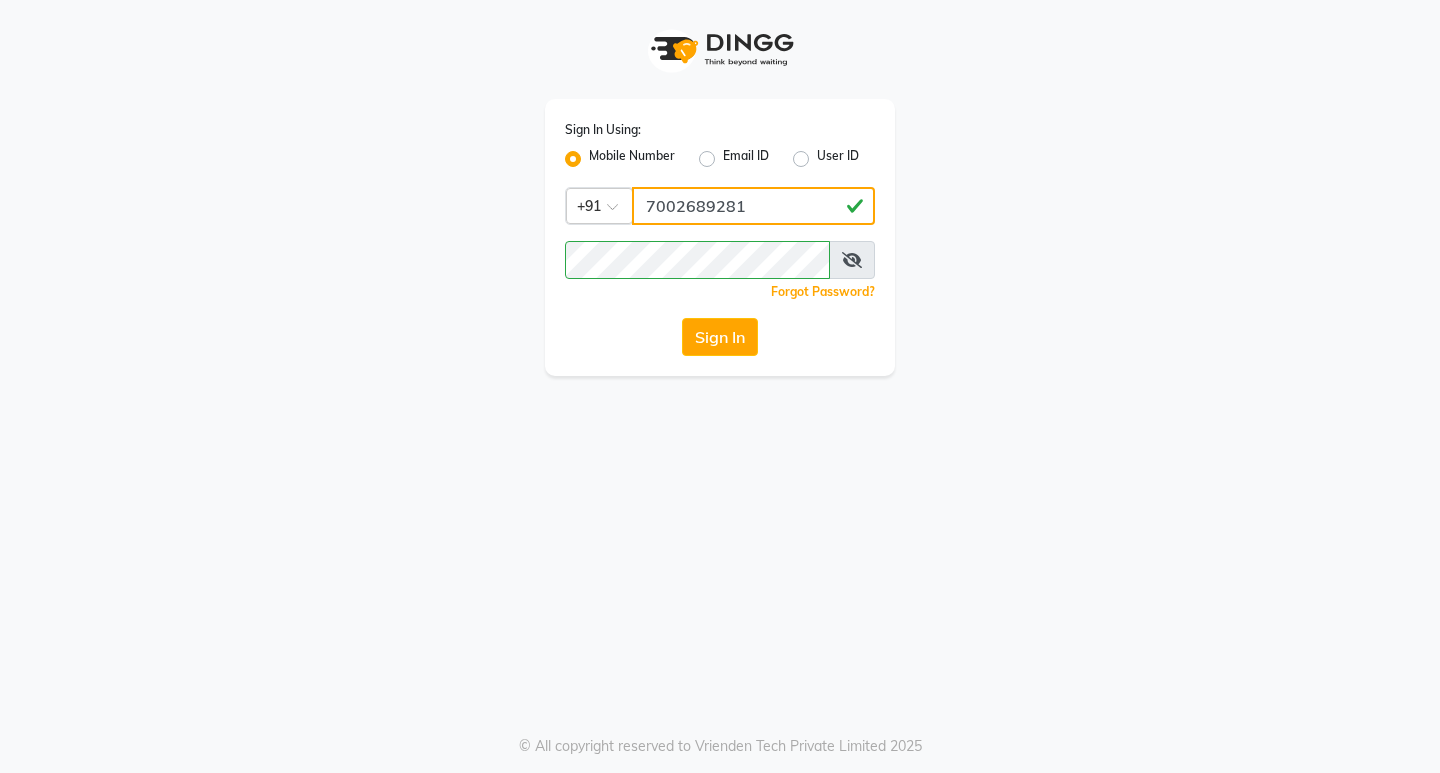 click on "7002689281" 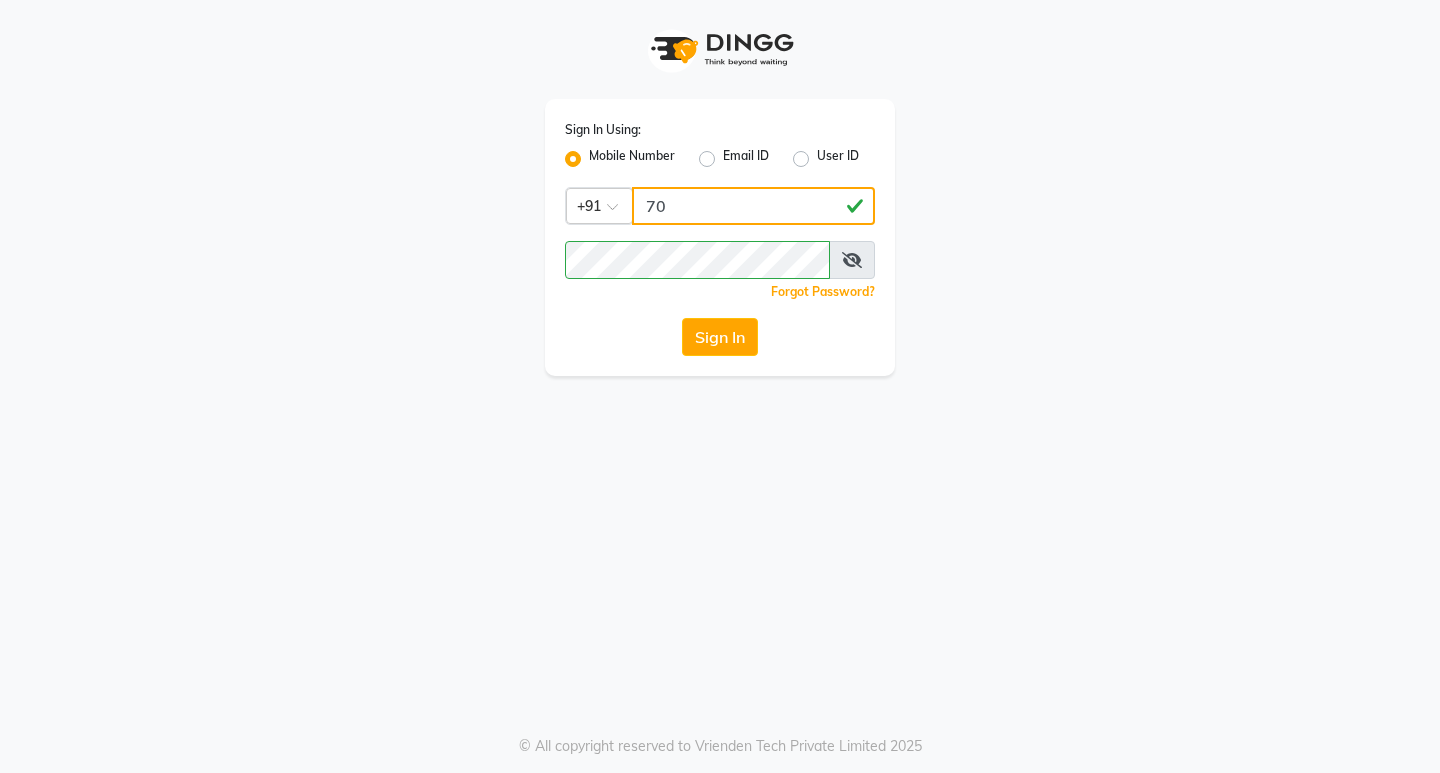 type on "7" 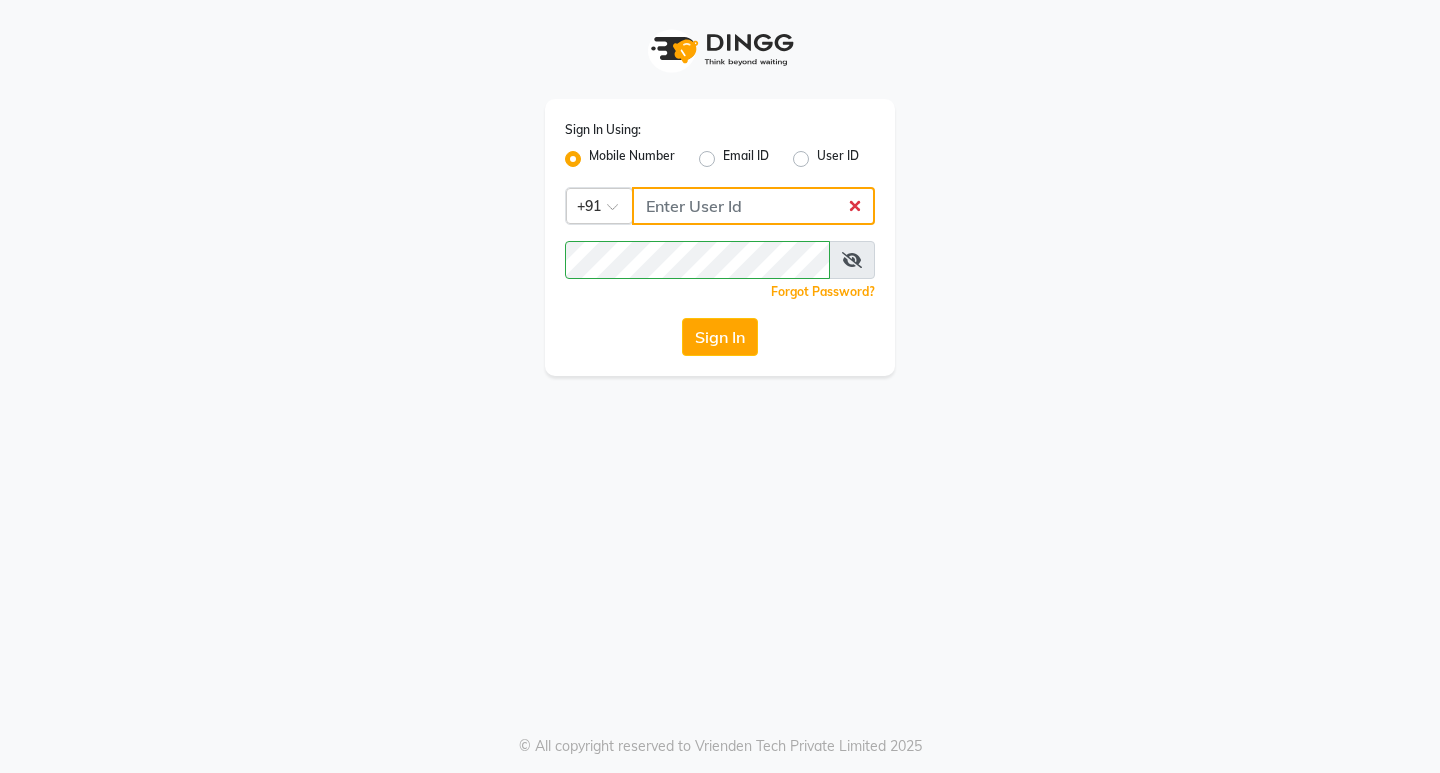 type on "7760179992" 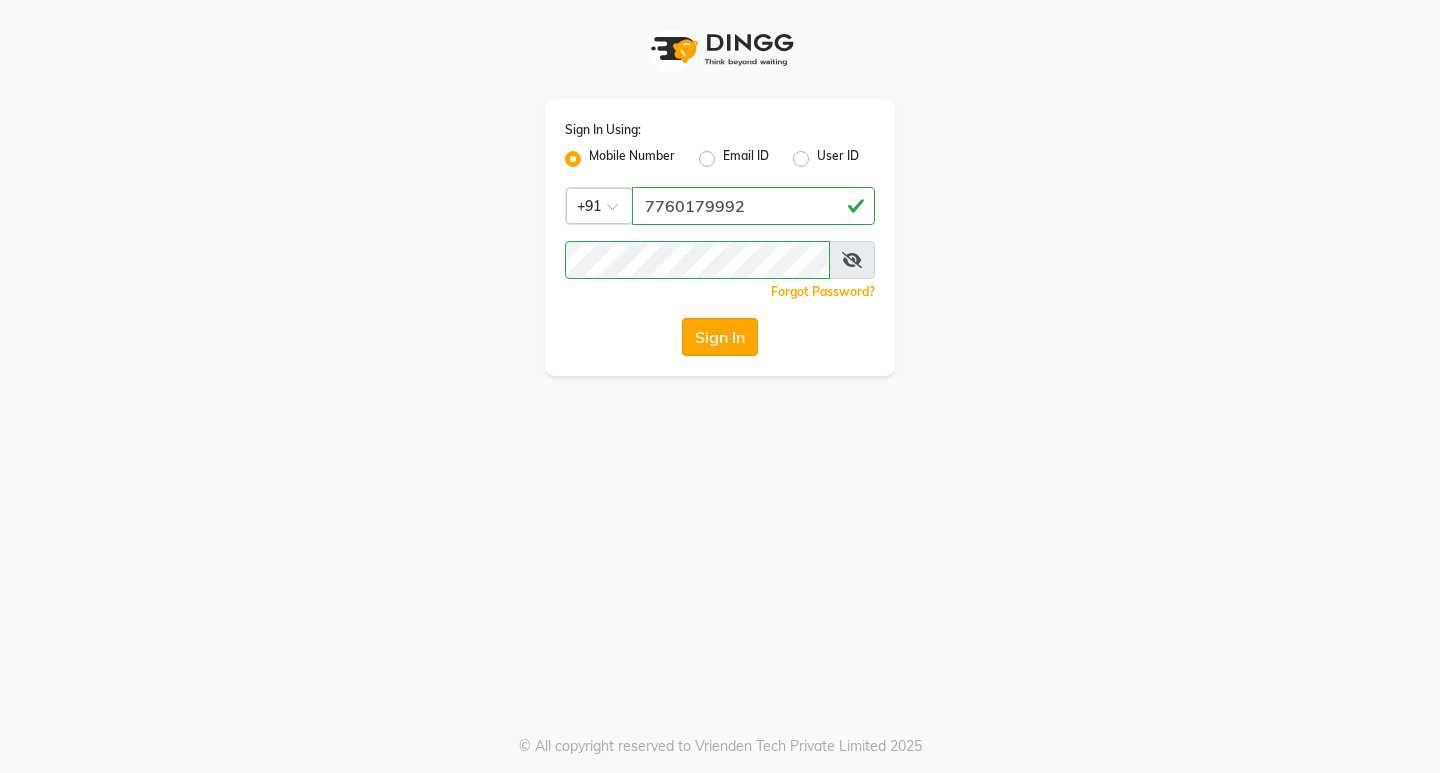 click on "Sign In" 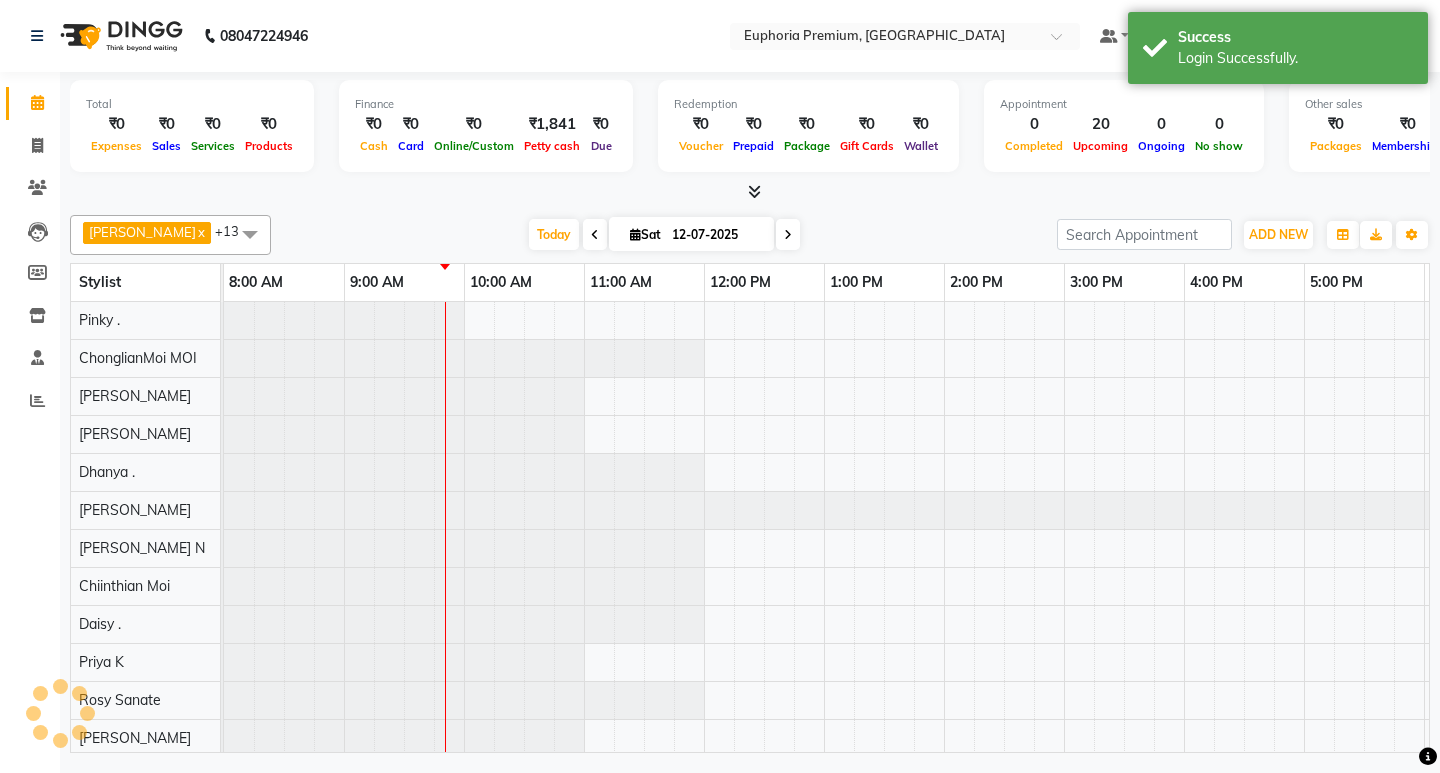 scroll, scrollTop: 0, scrollLeft: 0, axis: both 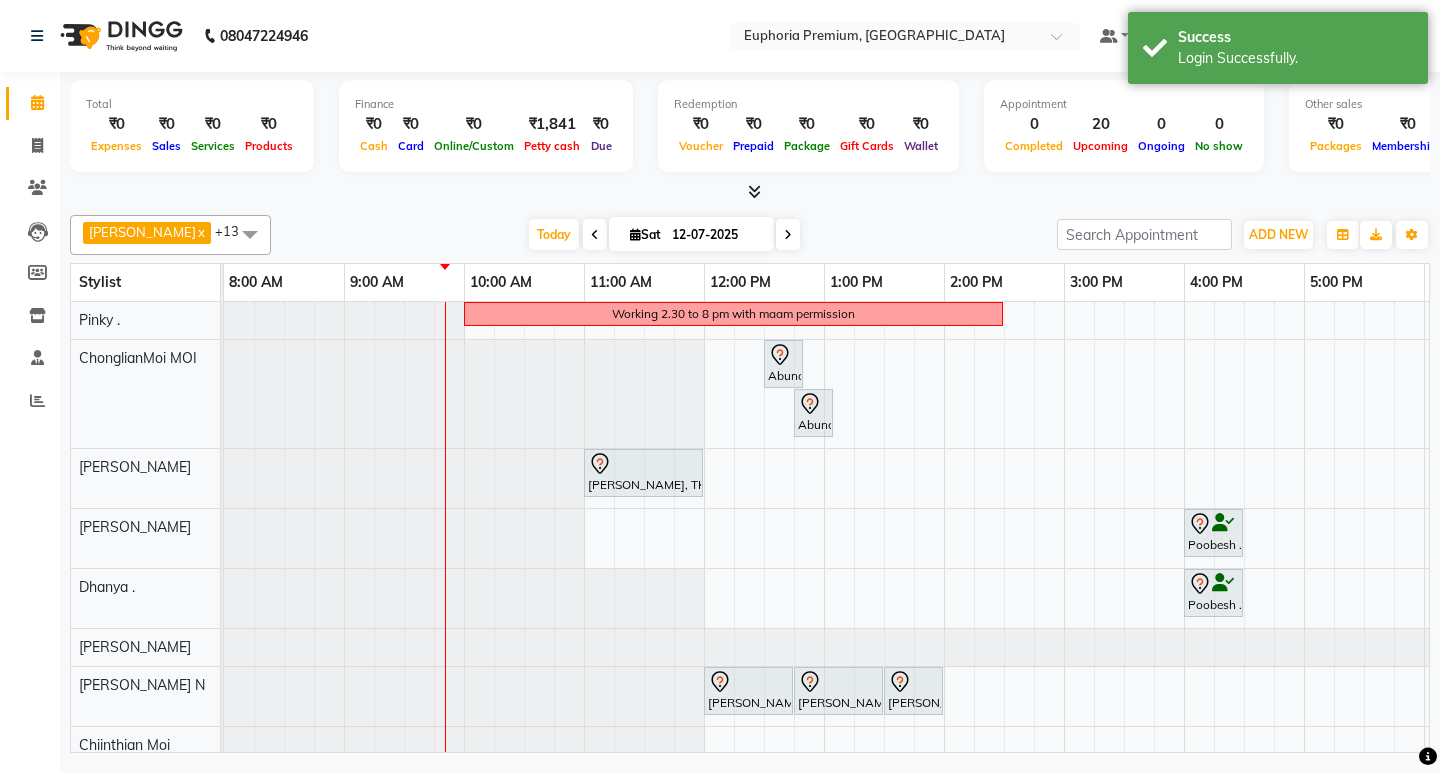 drag, startPoint x: 709, startPoint y: 552, endPoint x: 0, endPoint y: 628, distance: 713.0617 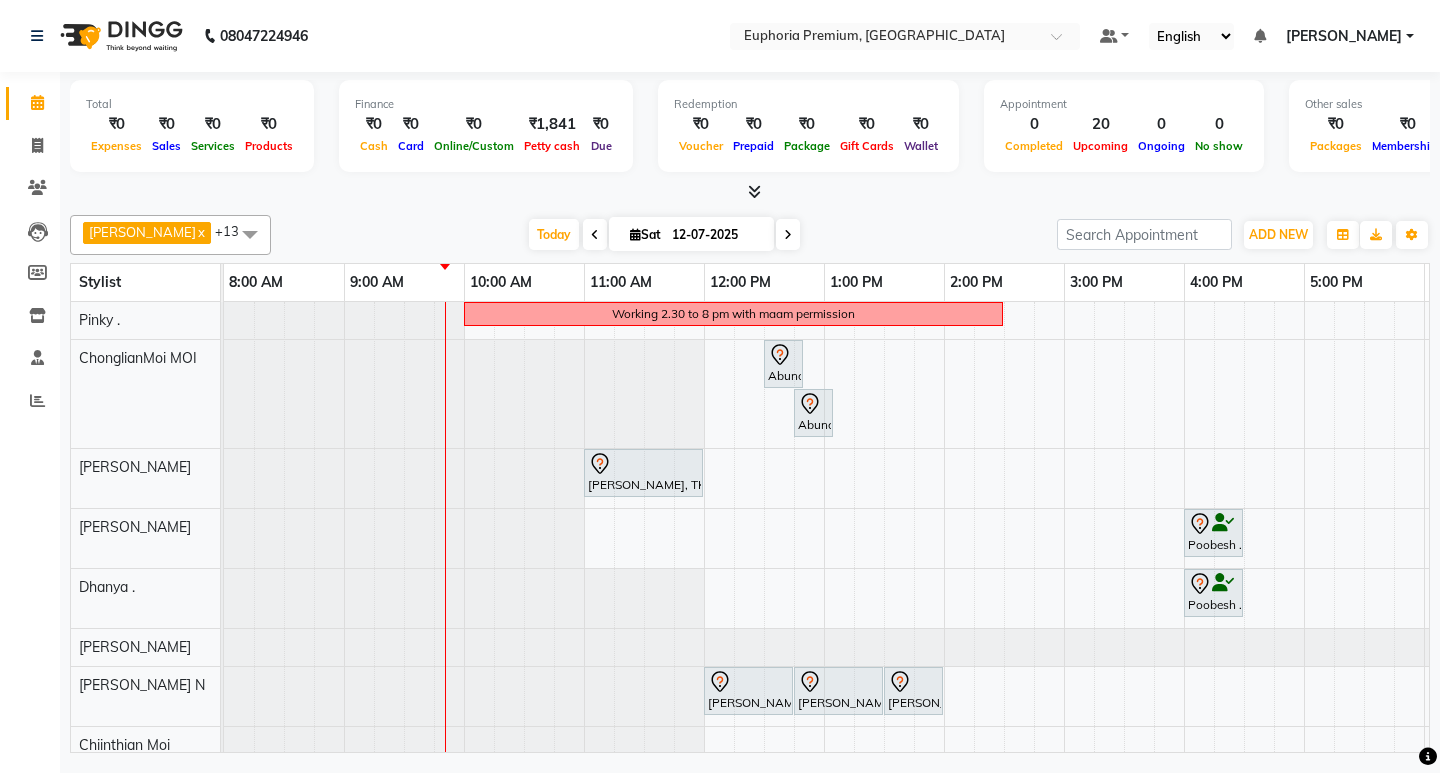 drag, startPoint x: 574, startPoint y: 508, endPoint x: 593, endPoint y: 520, distance: 22.472204 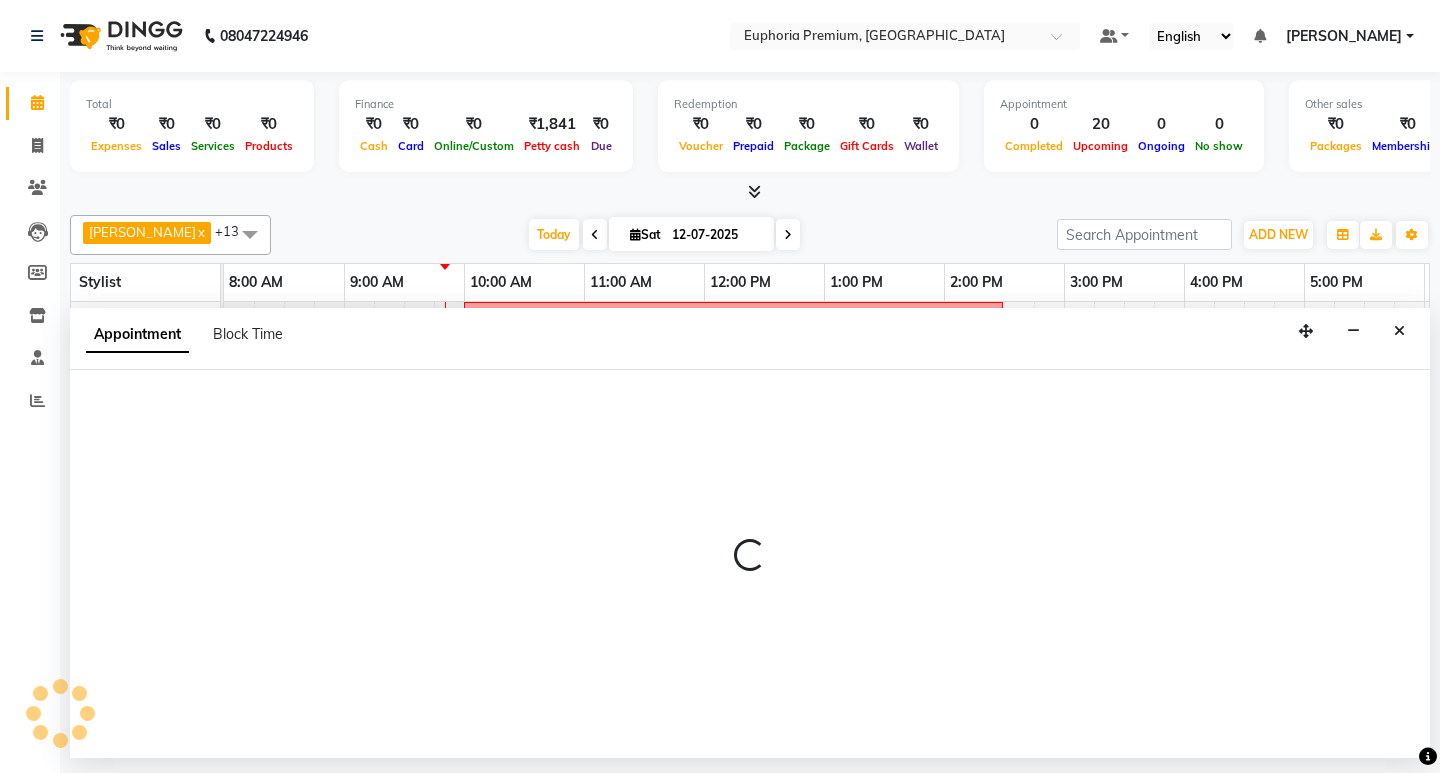 select on "71598" 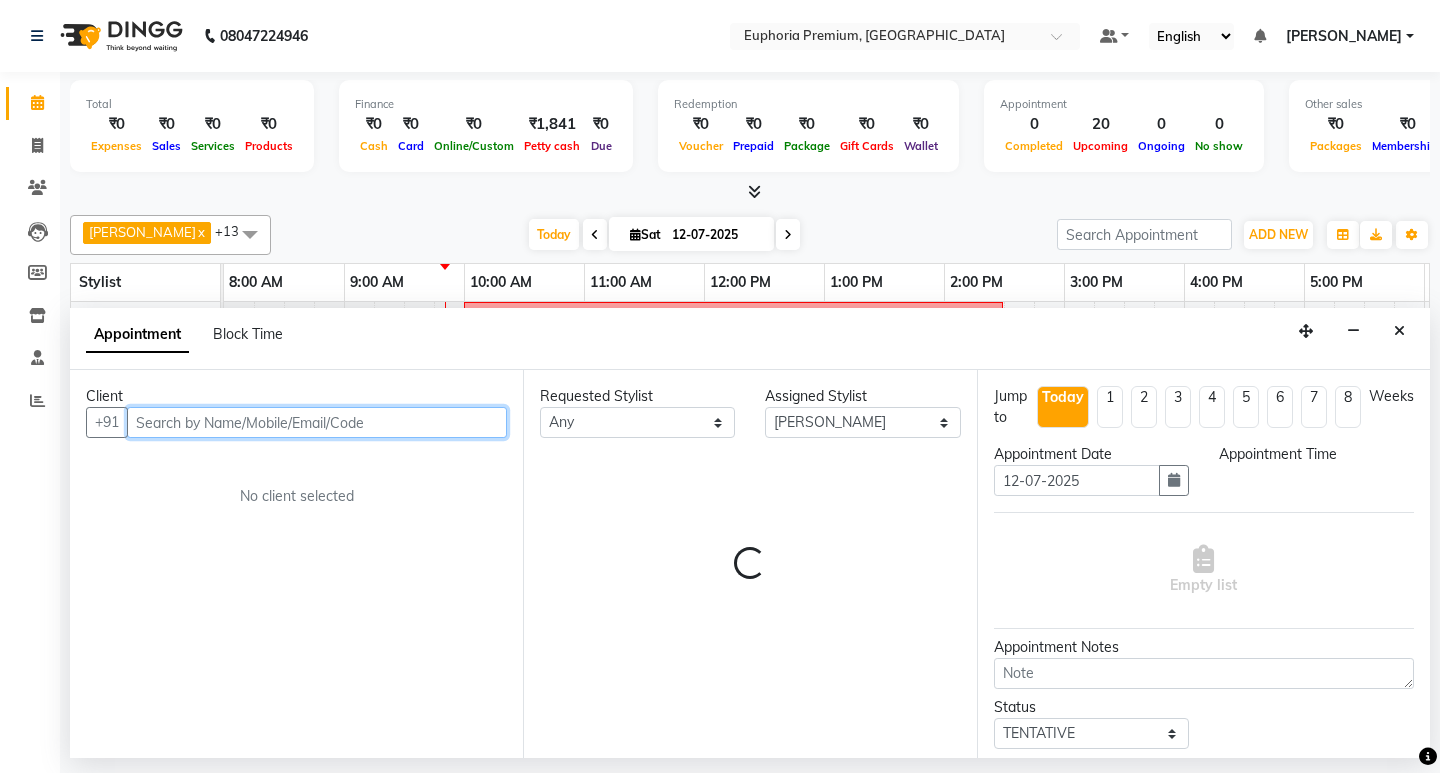 select on "615" 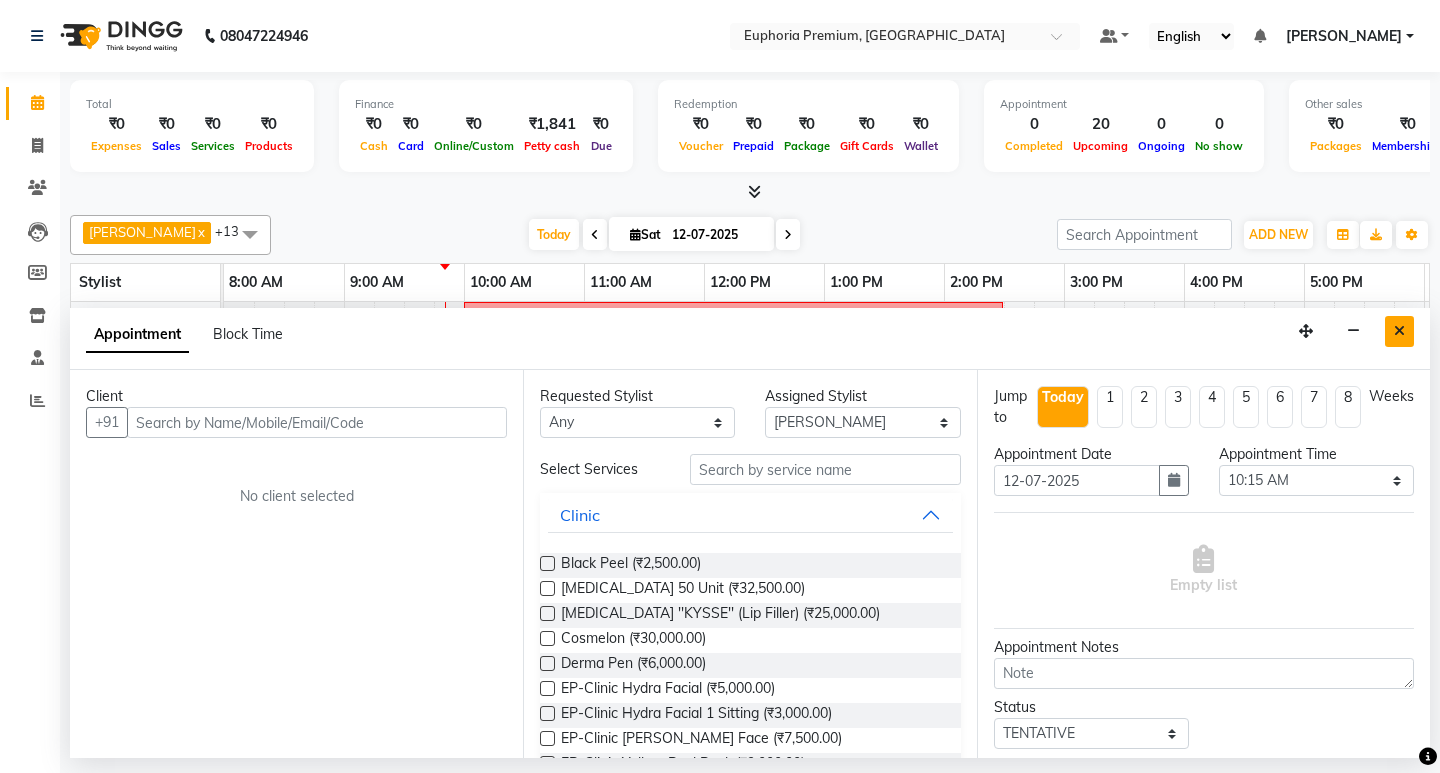 click at bounding box center [1399, 331] 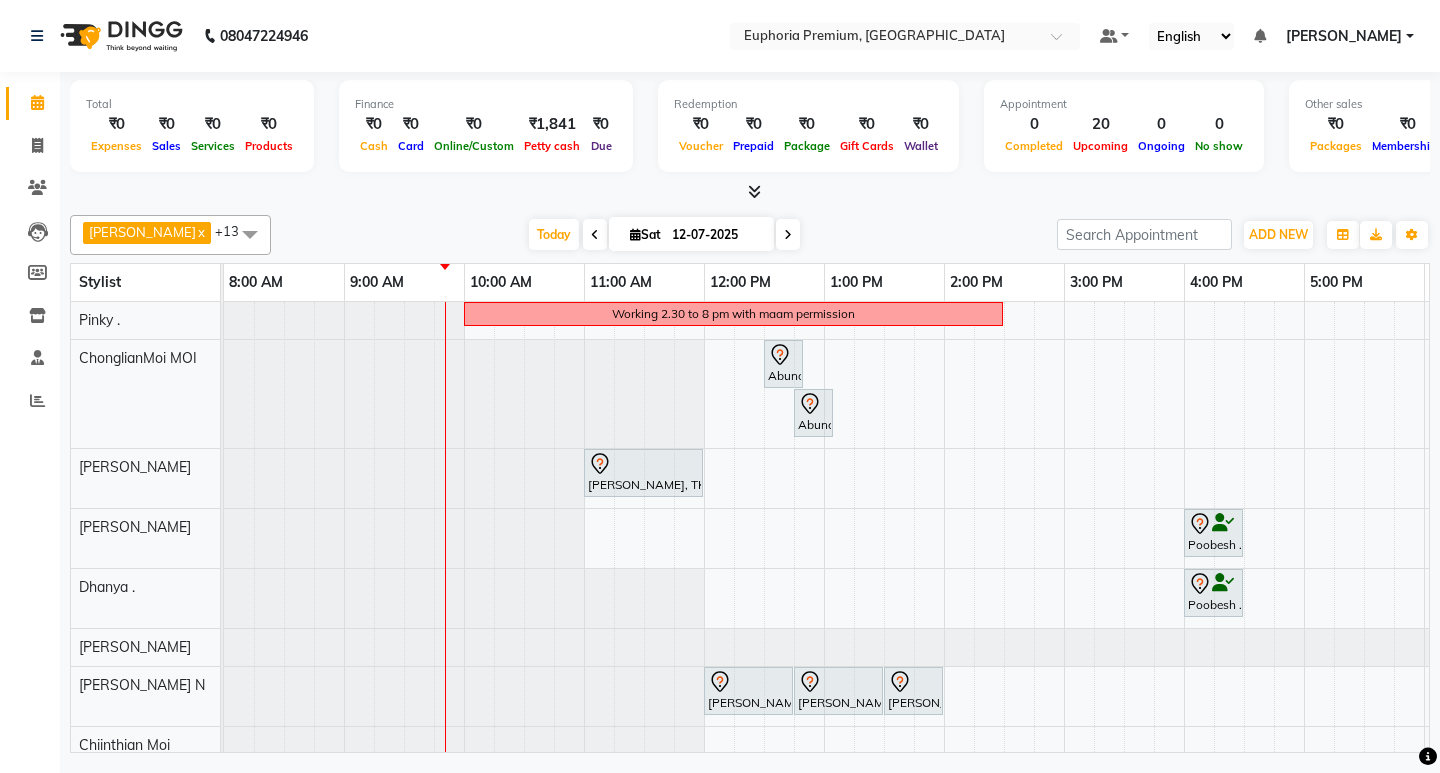 click on "Working 2.30 to 8 pm with maam permission              Abundance Manifestation 29AASCA8886B1Z0, TK01, 12:30 PM-12:50 PM, EP-Eyebrows Threading             Abundance Manifestation 29AASCA8886B1Z0, TK01, 12:45 PM-01:05 PM, EP-Upperlip Threading             [PERSON_NAME], TK02, 11:00 AM-12:00 PM, EP-Temporary Nail Ext             Poobesh ., TK03, 04:00 PM-04:30 PM, EP-Shoulder & Back (30 Mins)             Poobesh ., TK03, 04:00 PM-04:30 PM, EP-Shoulder & Back (30 Mins)             [PERSON_NAME], TK04, 12:00 PM-12:45 PM, EP-Regenerate (Intense Alchemy) MEN             [PERSON_NAME], TK04, 12:45 PM-01:30 PM, EP-HAIR CUT (Creative Stylist) with hairwash MEN             [PERSON_NAME], TK04, 01:30 PM-02:00 PM, EP-[PERSON_NAME] Trim/Design MEN             [PERSON_NAME], TK04, 11:30 AM-01:00 PM, EP-Cover Fusion CT             [PERSON_NAME], TK04, 01:00 PM-02:00 PM, EP-Artistic Cut - Creative Stylist             [PERSON_NAME], TK05, 06:00 PM-07:00 PM, EP-Artistic Cut - Senior Stylist" at bounding box center [1064, 713] 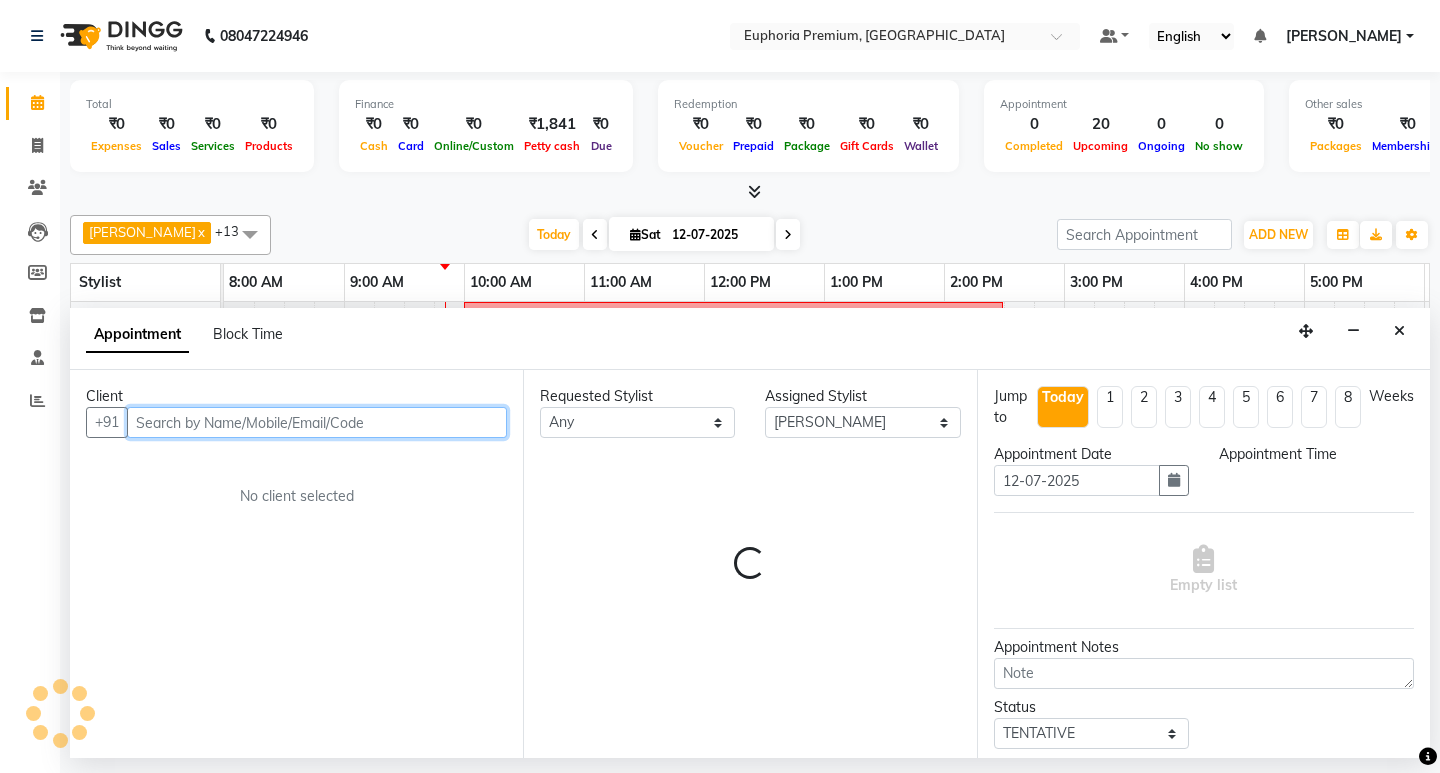 select on "660" 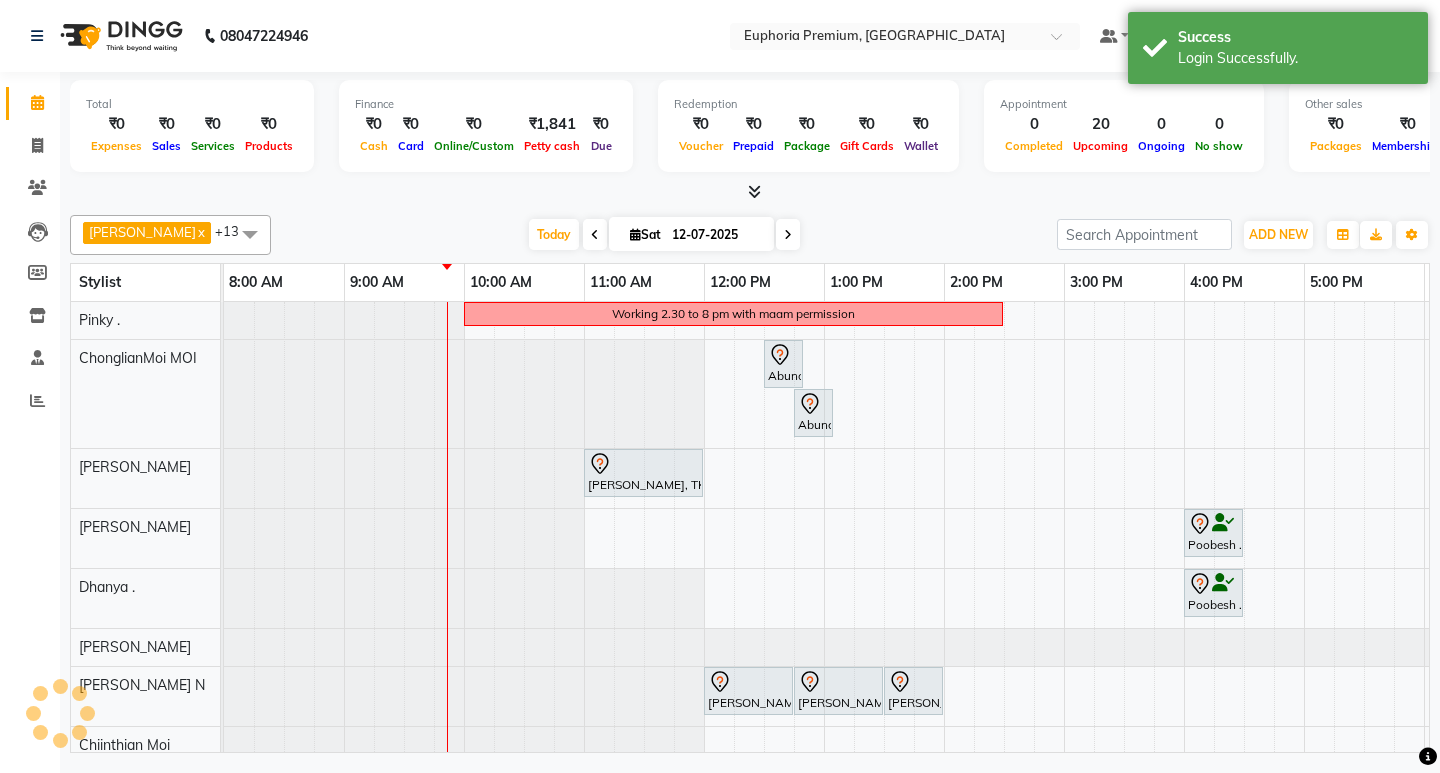 scroll, scrollTop: 0, scrollLeft: 0, axis: both 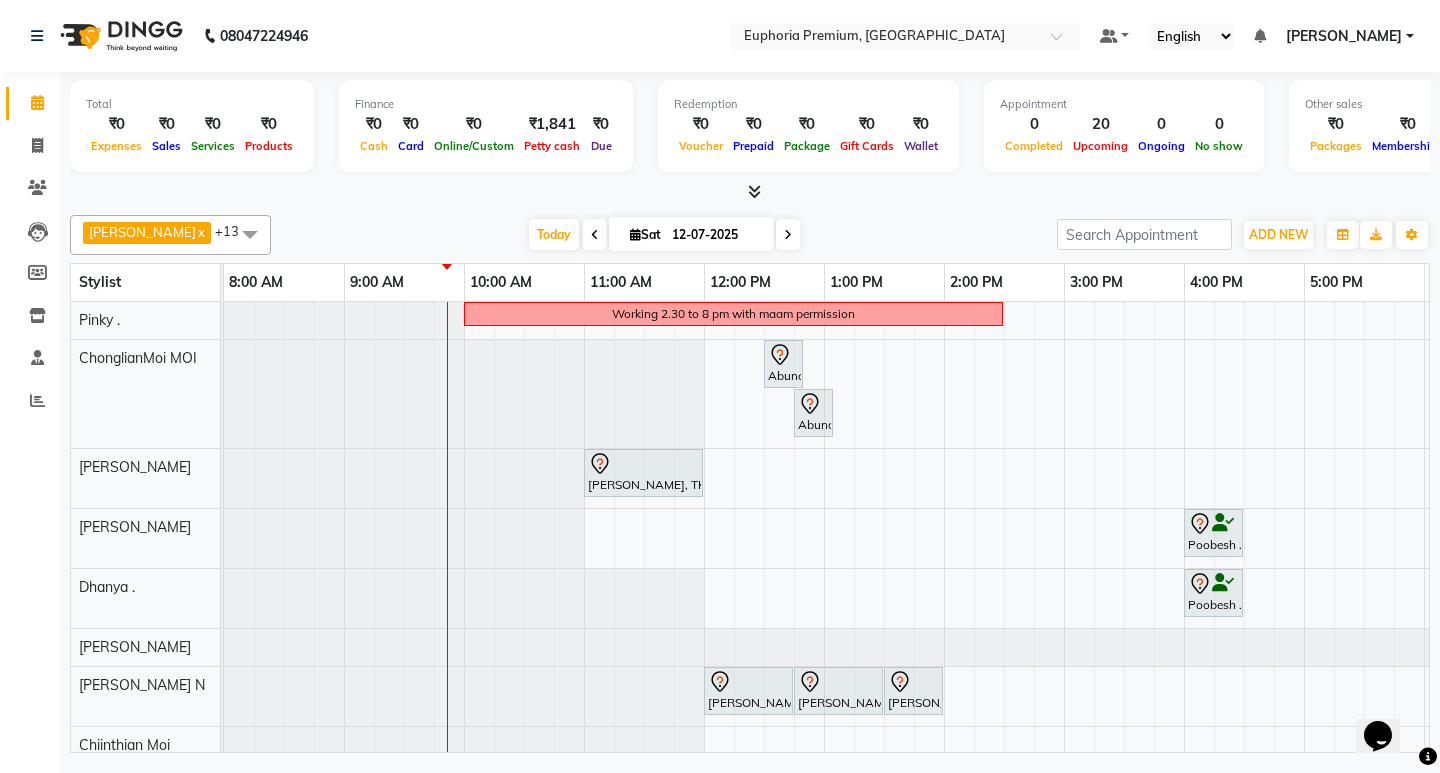 click on "Working 2.30 to 8 pm with maam permission              Abundance Manifestation 29AASCA8886B1Z0, TK01, 12:30 PM-12:50 PM, EP-Eyebrows Threading             Abundance Manifestation 29AASCA8886B1Z0, TK01, 12:45 PM-01:05 PM, EP-Upperlip Threading             [PERSON_NAME], TK02, 11:00 AM-12:00 PM, EP-Temporary Nail Ext             Poobesh ., TK03, 04:00 PM-04:30 PM, EP-Shoulder & Back (30 Mins)             Poobesh ., TK03, 04:00 PM-04:30 PM, EP-Shoulder & Back (30 Mins)             [PERSON_NAME], TK04, 12:00 PM-12:45 PM, EP-Regenerate (Intense Alchemy) MEN             [PERSON_NAME], TK04, 12:45 PM-01:30 PM, EP-HAIR CUT (Creative Stylist) with hairwash MEN             [PERSON_NAME], TK04, 01:30 PM-02:00 PM, EP-[PERSON_NAME] Trim/Design MEN             [PERSON_NAME], TK04, 11:30 AM-01:00 PM, EP-Cover Fusion CT             [PERSON_NAME], TK04, 01:00 PM-02:00 PM, EP-Artistic Cut - Creative Stylist             [PERSON_NAME], TK05, 06:00 PM-07:00 PM, EP-Artistic Cut - Senior Stylist" at bounding box center (1064, 713) 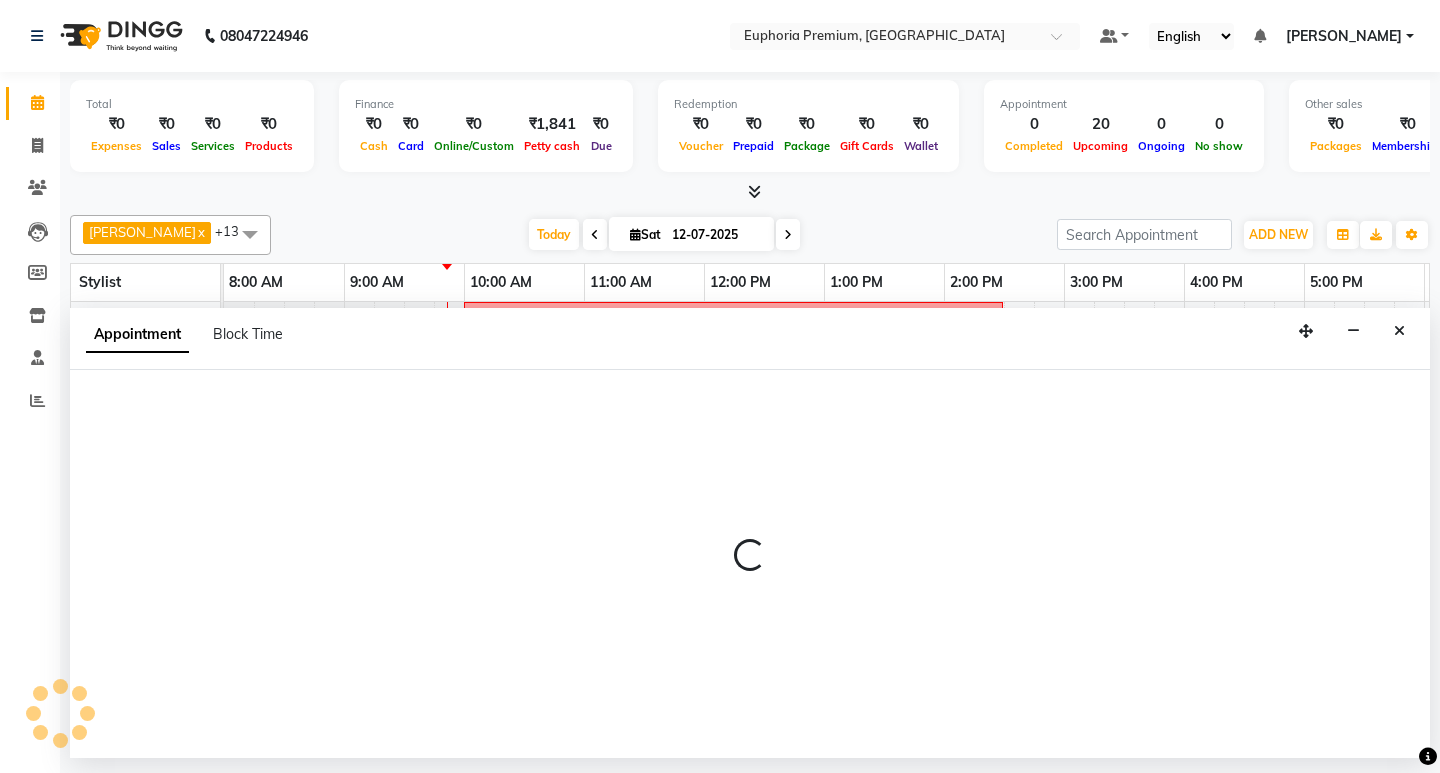 click at bounding box center [750, 564] 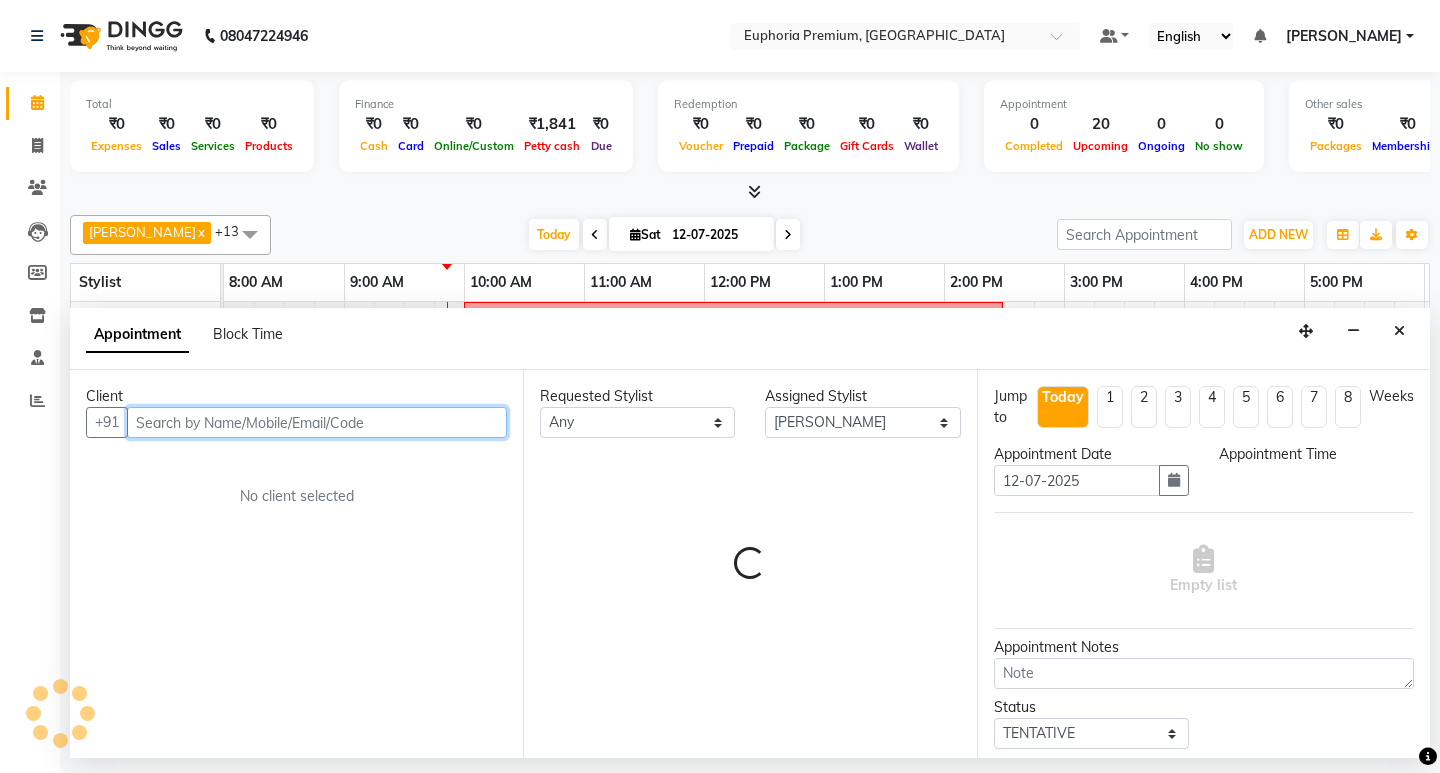 select on "765" 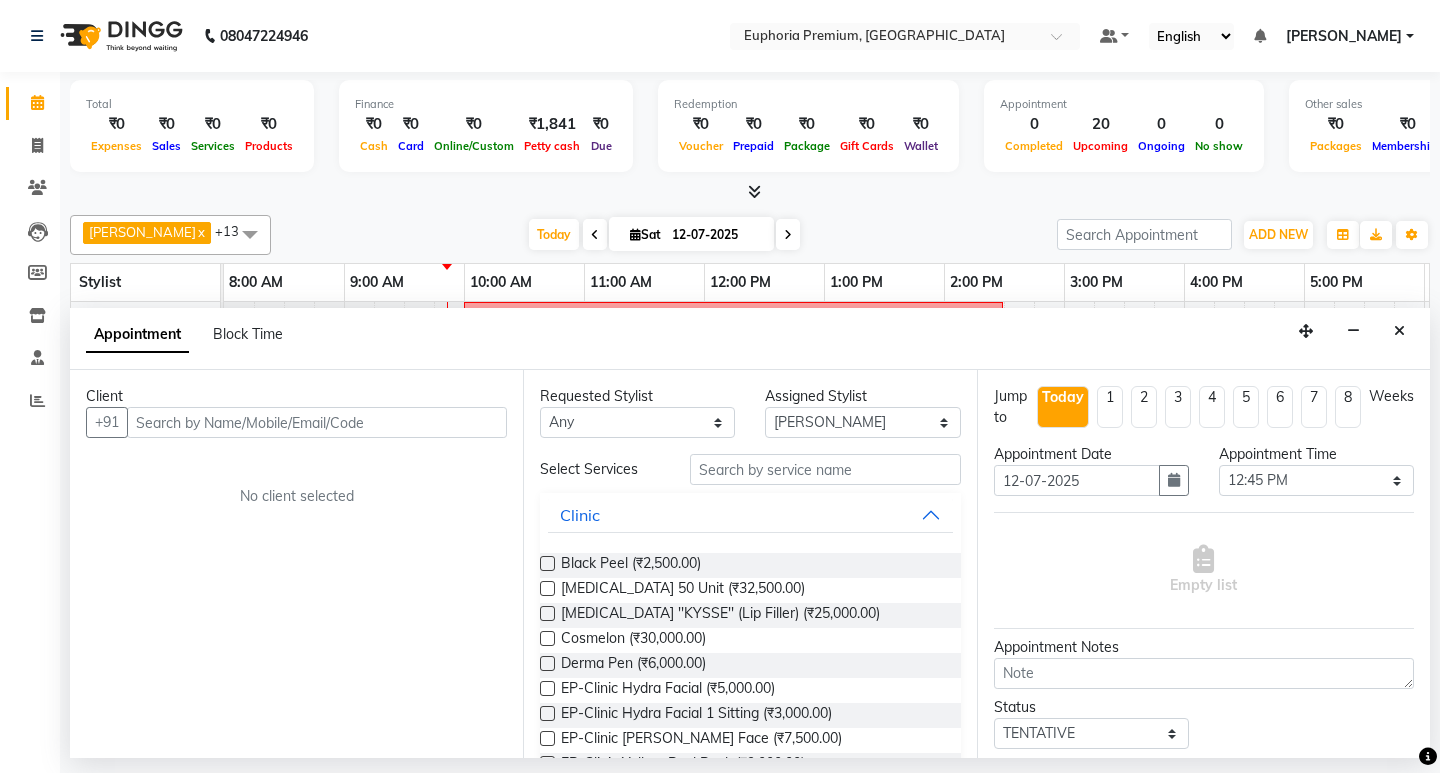 click on "Appointment Block Time" at bounding box center (750, 339) 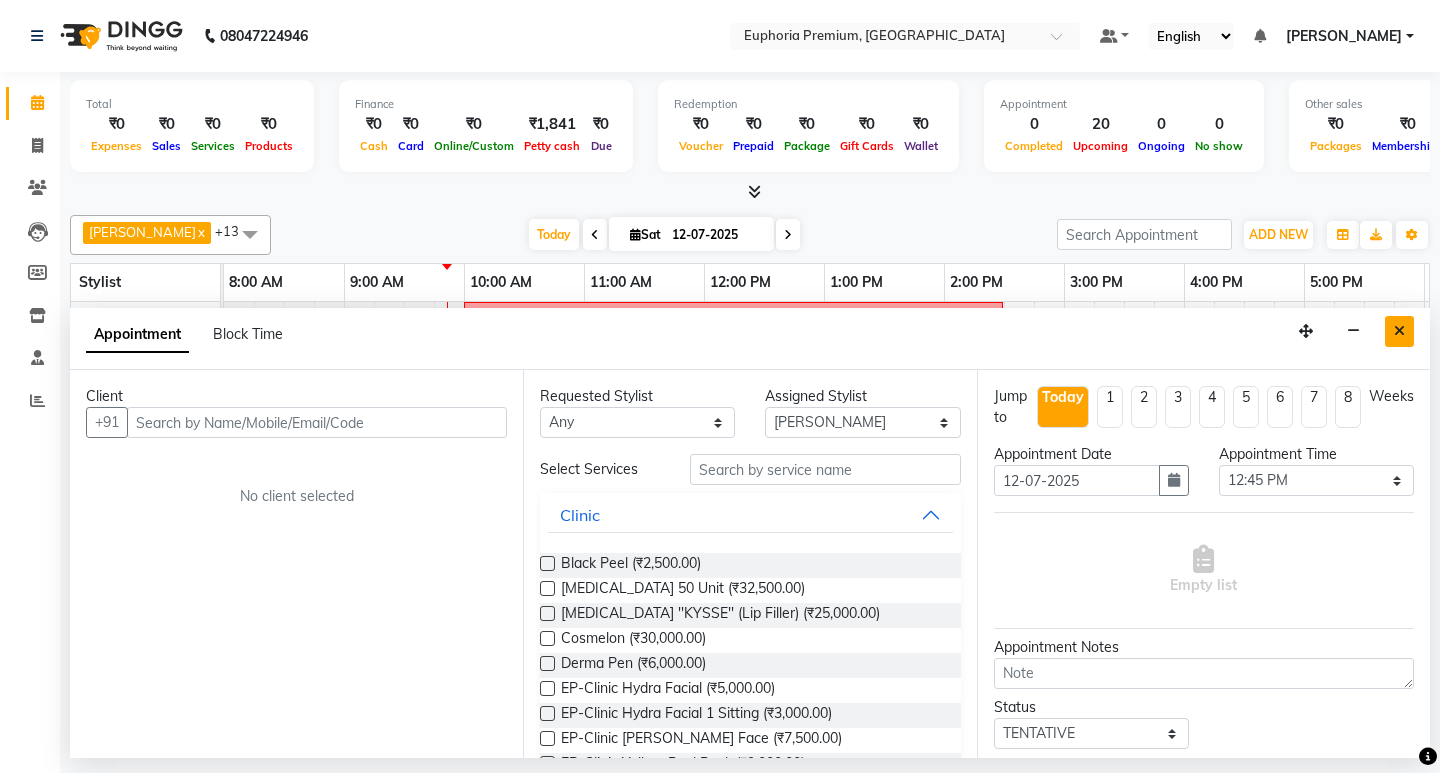 click at bounding box center [1399, 331] 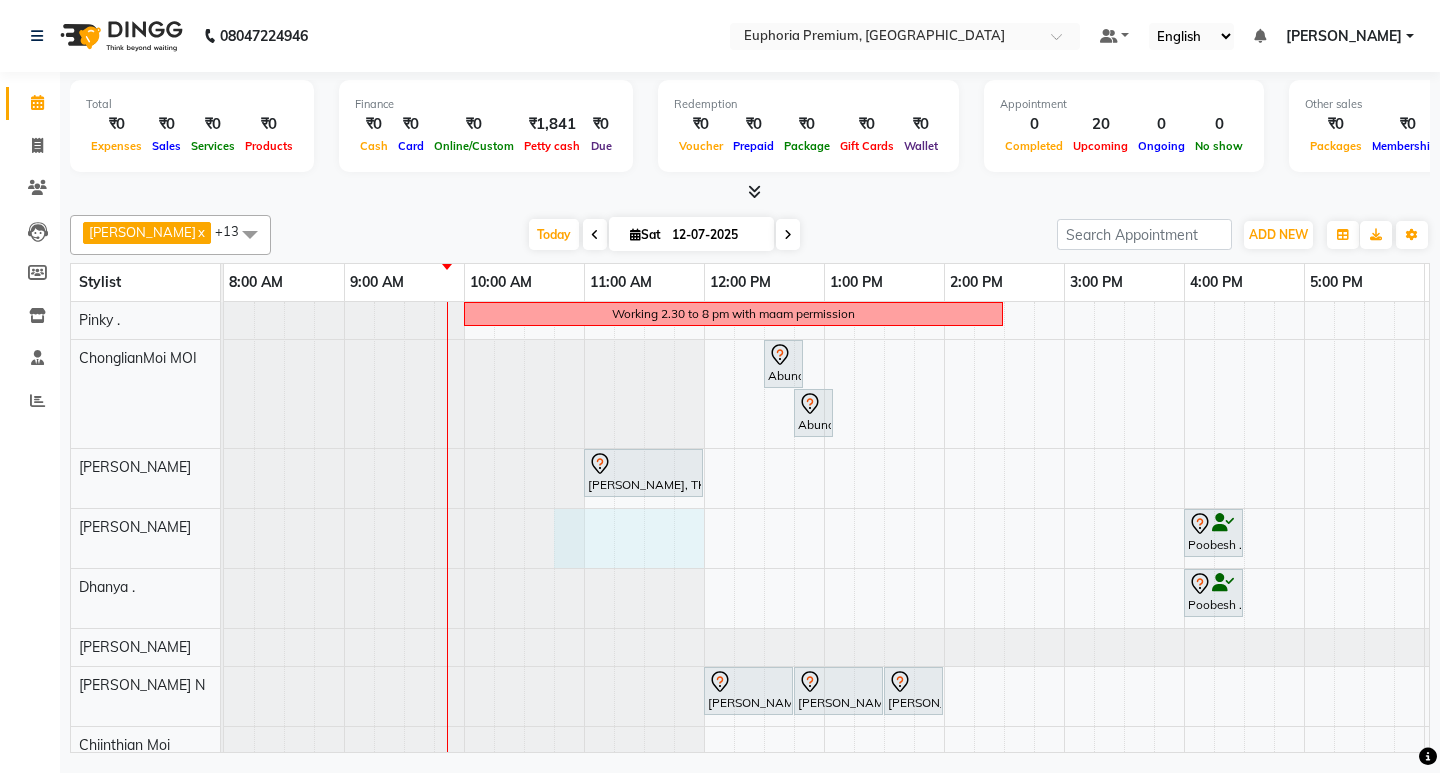 drag, startPoint x: 583, startPoint y: 550, endPoint x: 676, endPoint y: 527, distance: 95.80188 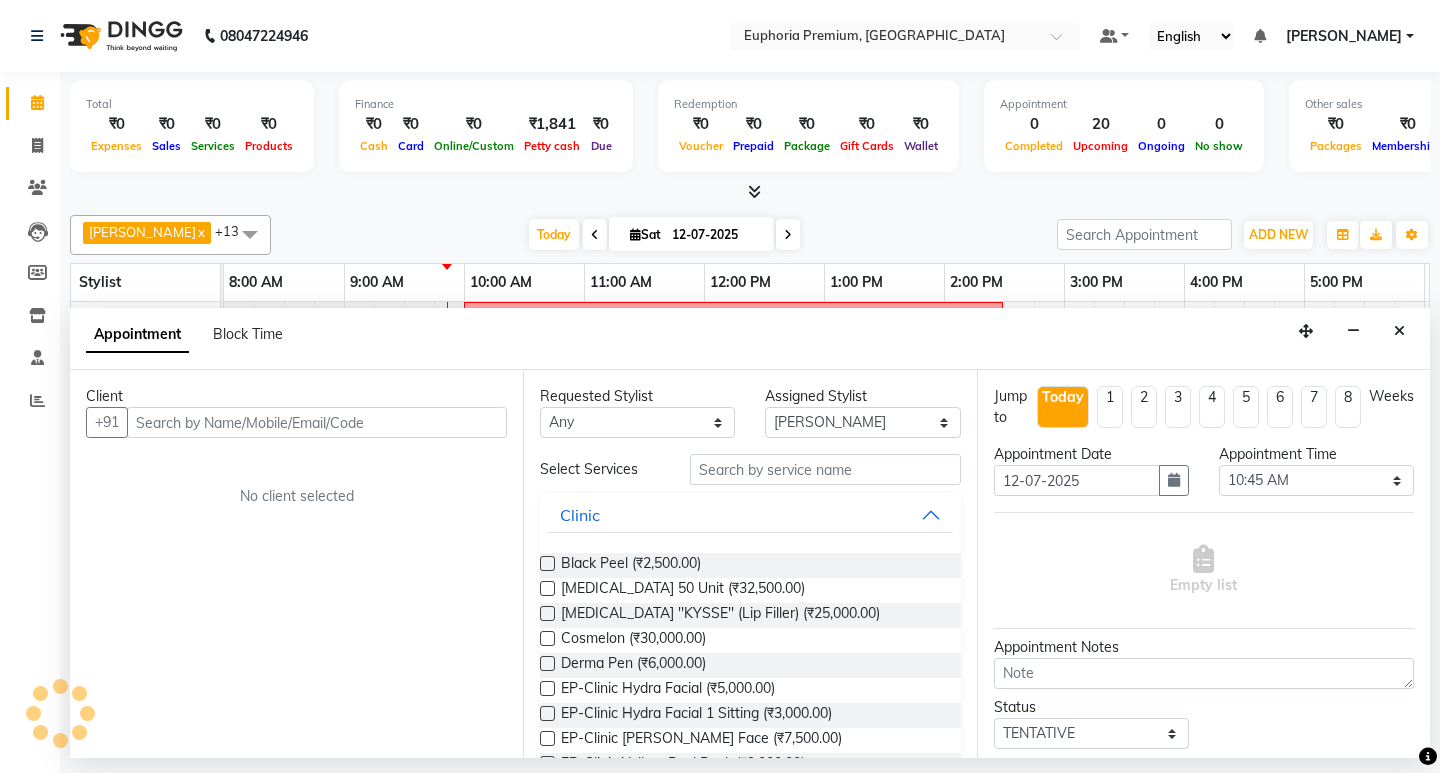 click on "Clinic" at bounding box center (750, 515) 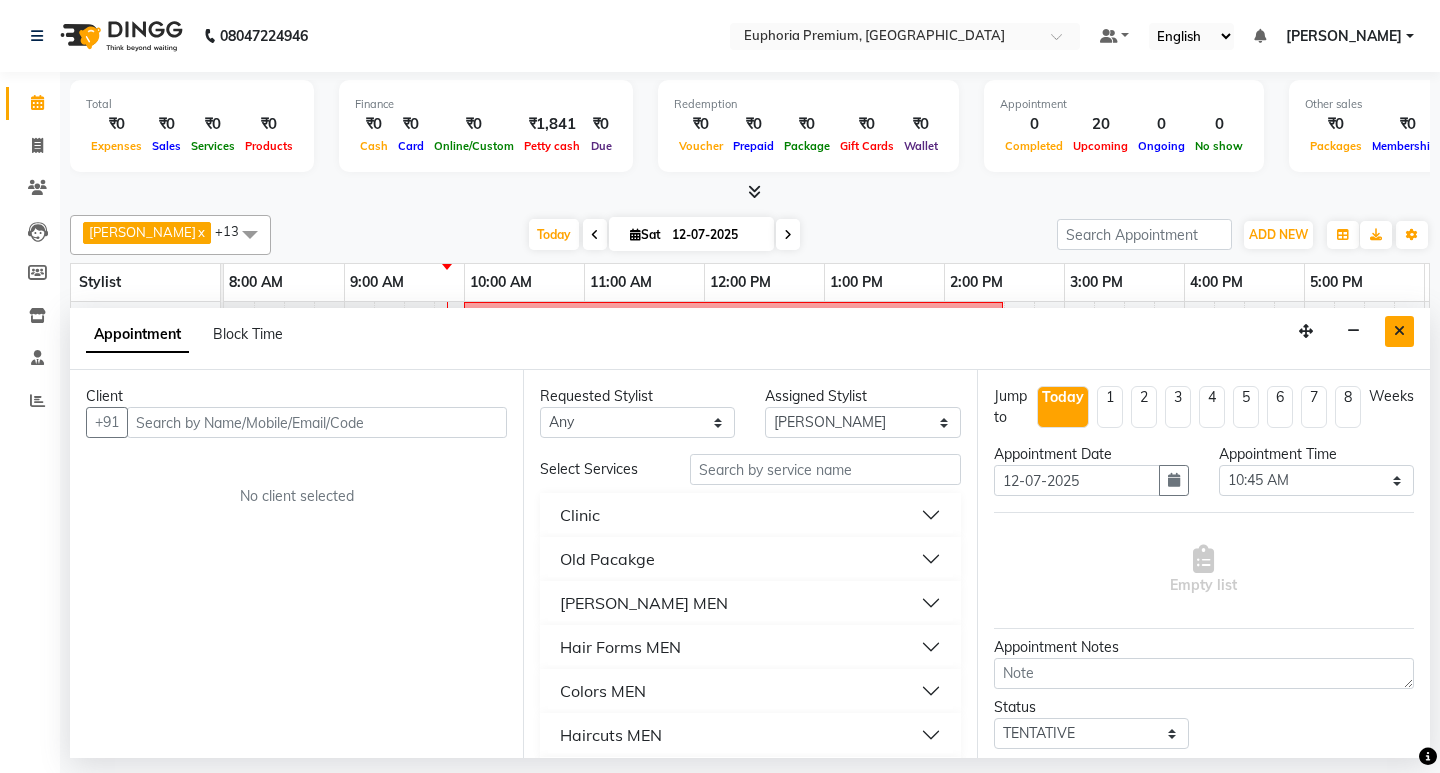 click at bounding box center [1399, 331] 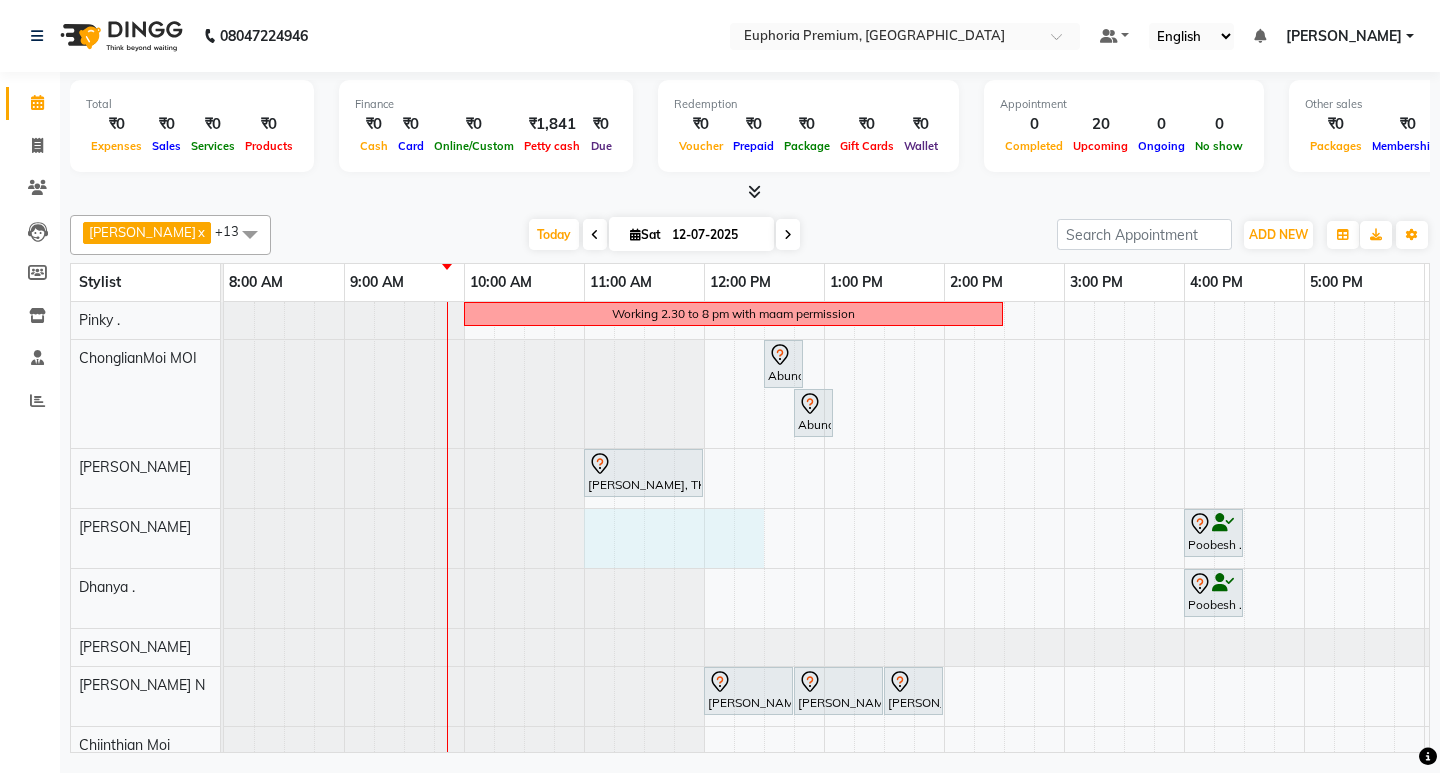 drag, startPoint x: 584, startPoint y: 521, endPoint x: 742, endPoint y: 528, distance: 158.15498 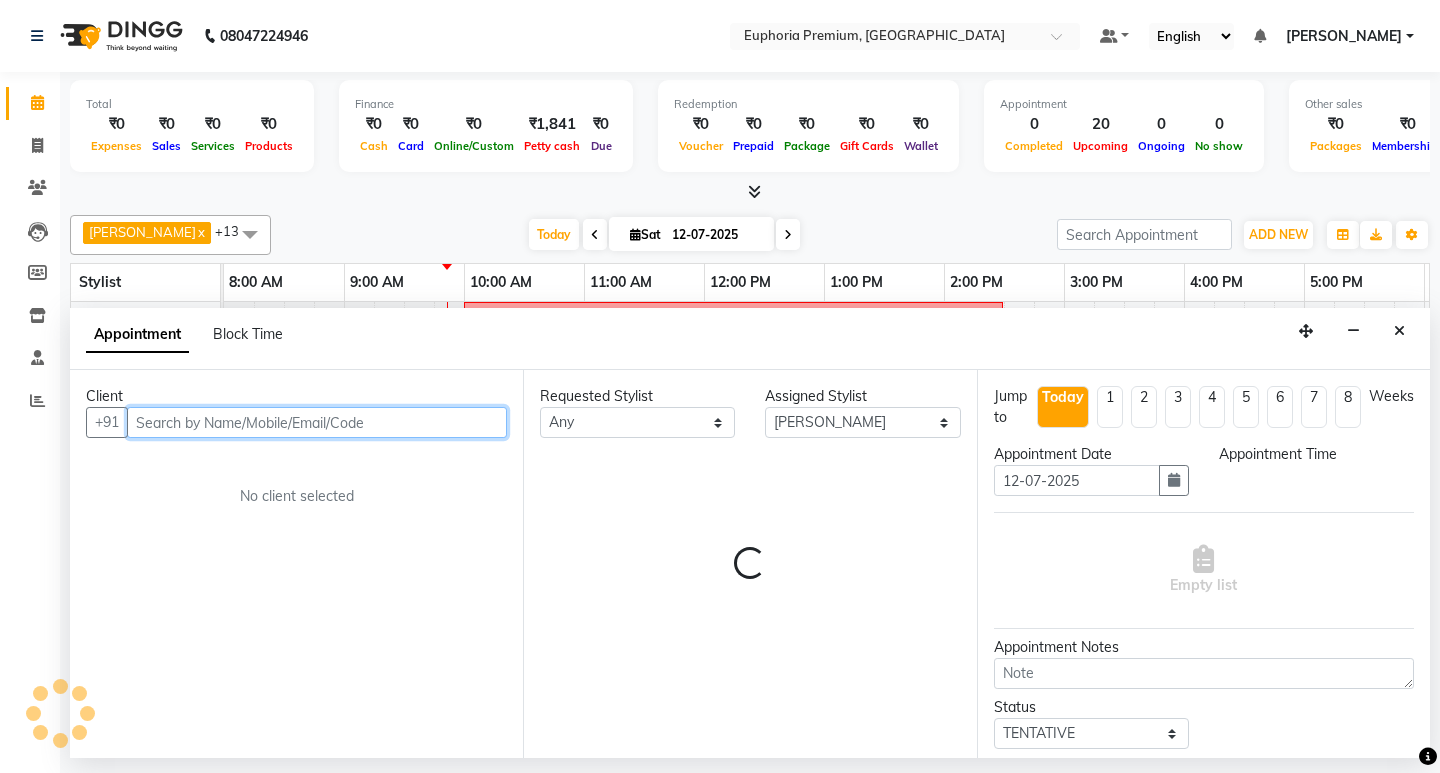 select on "660" 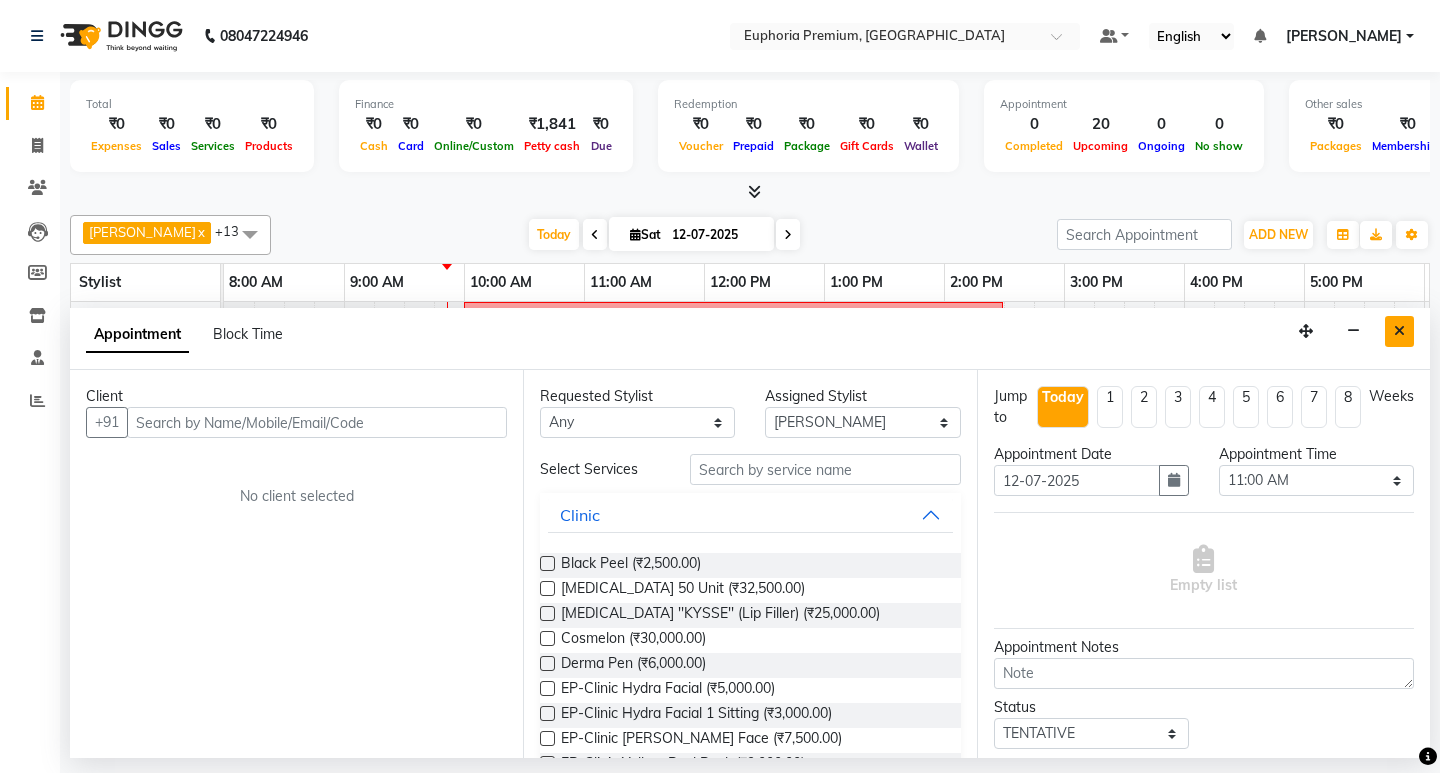 click at bounding box center (1399, 331) 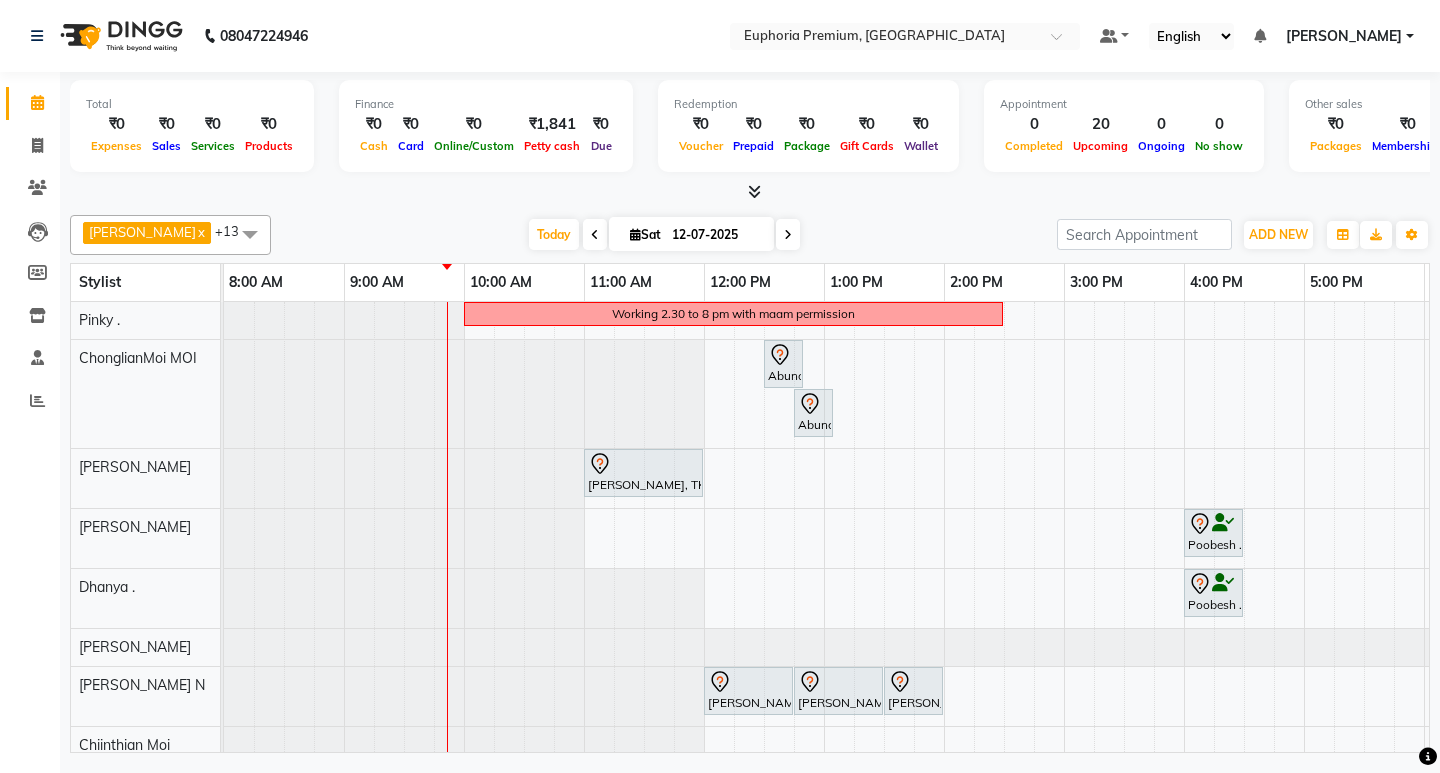 drag, startPoint x: 581, startPoint y: 522, endPoint x: 733, endPoint y: 516, distance: 152.11838 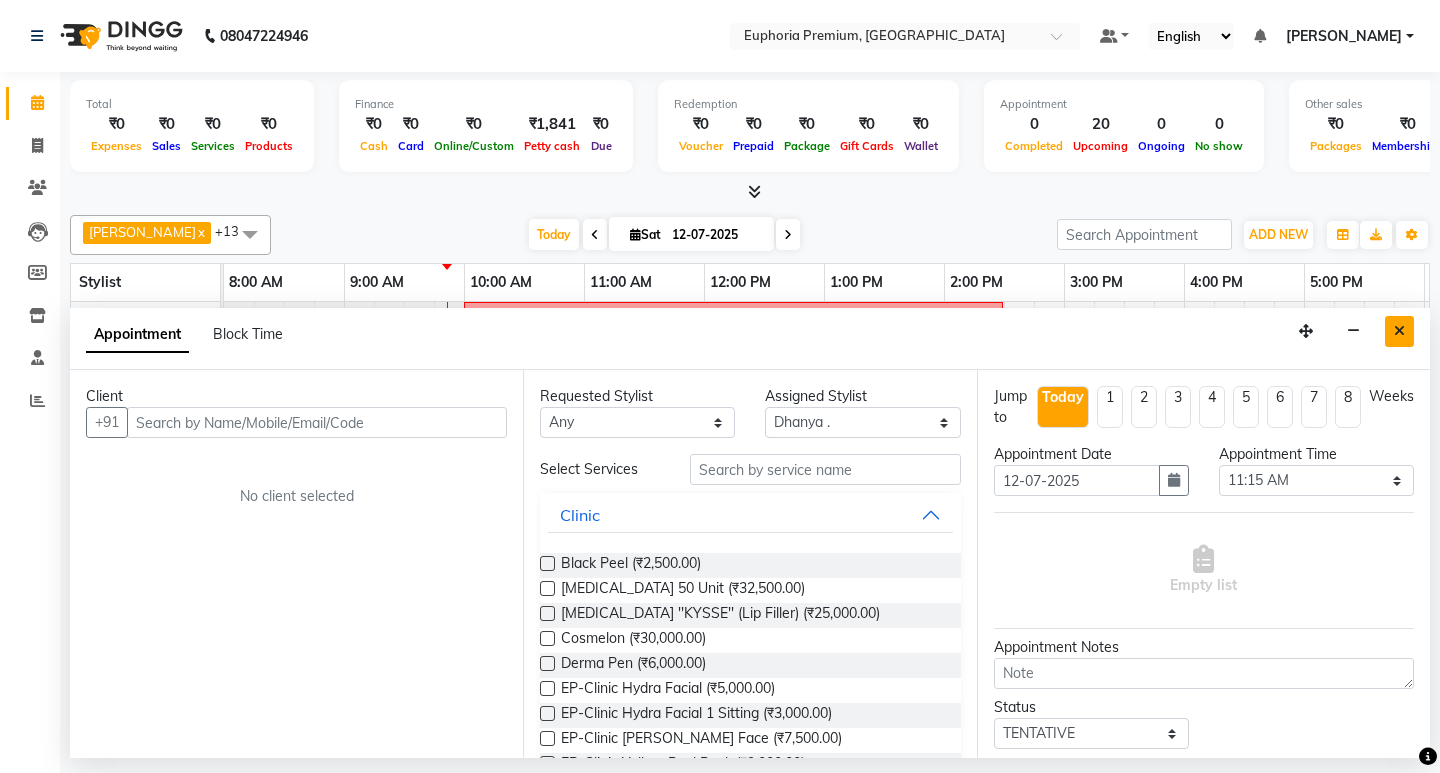 click at bounding box center [1399, 331] 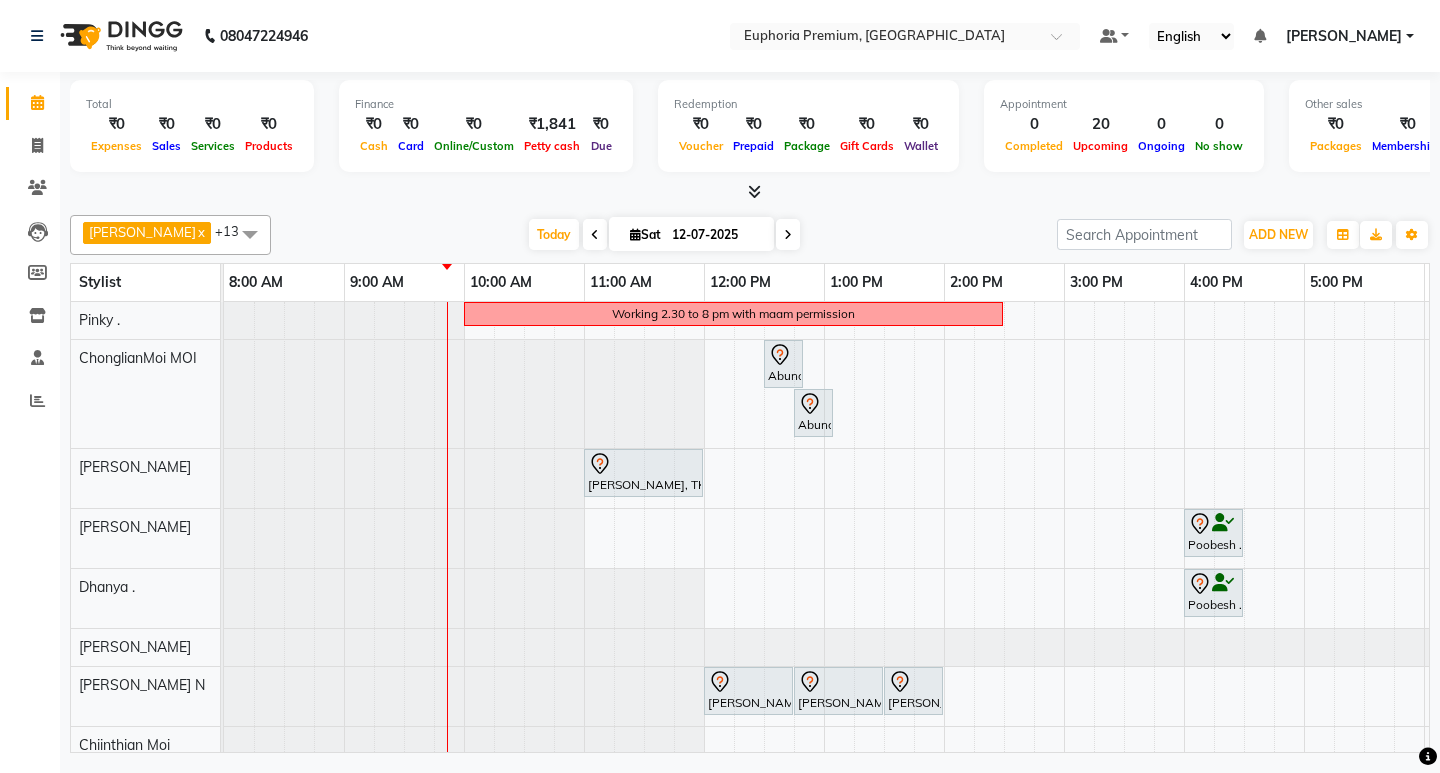 click on "Working 2.30 to 8 pm with maam permission              Abundance Manifestation 29AASCA8886B1Z0, TK01, 12:30 PM-12:50 PM, EP-Eyebrows Threading             Abundance Manifestation 29AASCA8886B1Z0, TK01, 12:45 PM-01:05 PM, EP-Upperlip Threading             [PERSON_NAME], TK02, 11:00 AM-12:00 PM, EP-Temporary Nail Ext             Poobesh ., TK03, 04:00 PM-04:30 PM, EP-Shoulder & Back (30 Mins)             Poobesh ., TK03, 04:00 PM-04:30 PM, EP-Shoulder & Back (30 Mins)             [PERSON_NAME], TK04, 12:00 PM-12:45 PM, EP-Regenerate (Intense Alchemy) MEN             [PERSON_NAME], TK04, 12:45 PM-01:30 PM, EP-HAIR CUT (Creative Stylist) with hairwash MEN             [PERSON_NAME], TK04, 01:30 PM-02:00 PM, EP-[PERSON_NAME] Trim/Design MEN             [PERSON_NAME], TK04, 11:30 AM-01:00 PM, EP-Cover Fusion CT             [PERSON_NAME], TK04, 01:00 PM-02:00 PM, EP-Artistic Cut - Creative Stylist             [PERSON_NAME], TK05, 06:00 PM-07:00 PM, EP-Artistic Cut - Senior Stylist" at bounding box center (1064, 713) 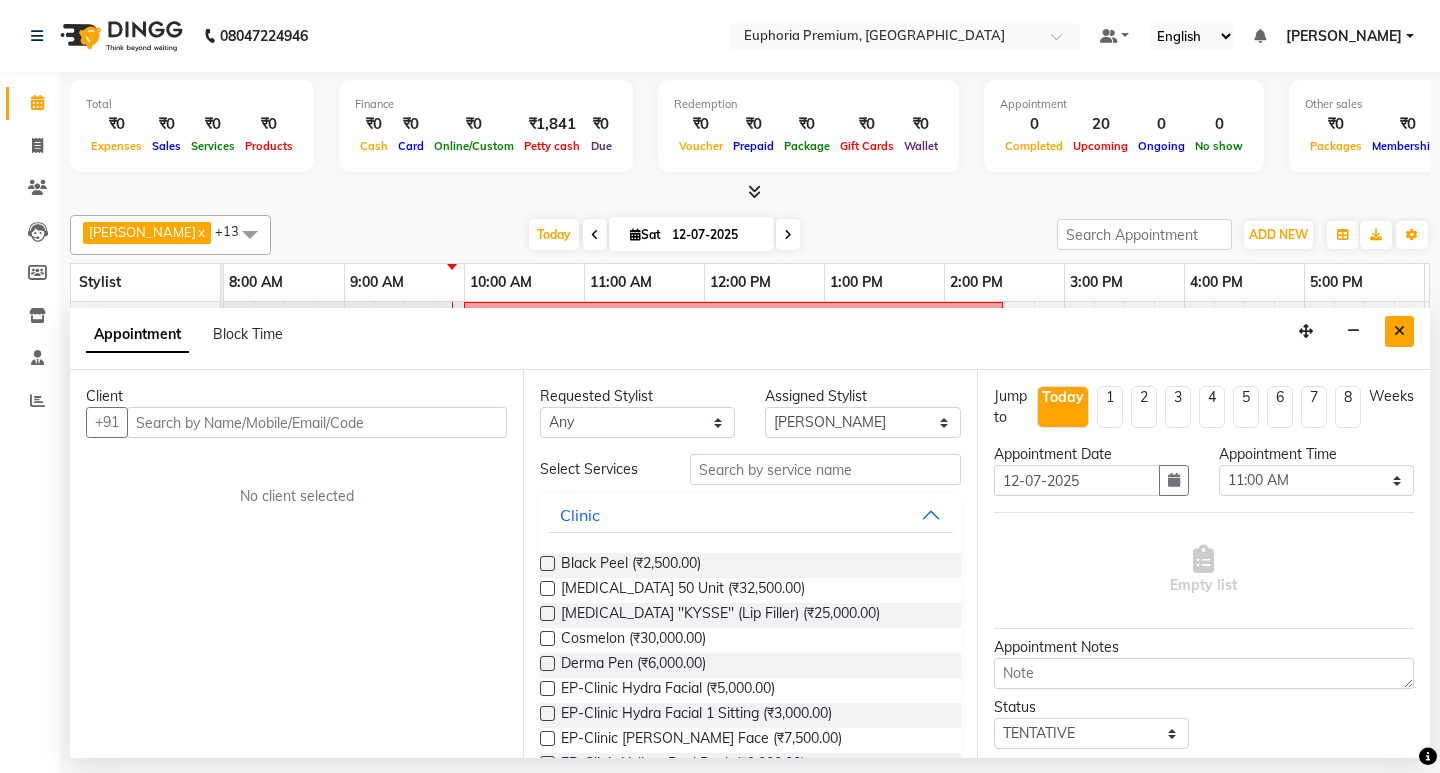 click at bounding box center (1399, 331) 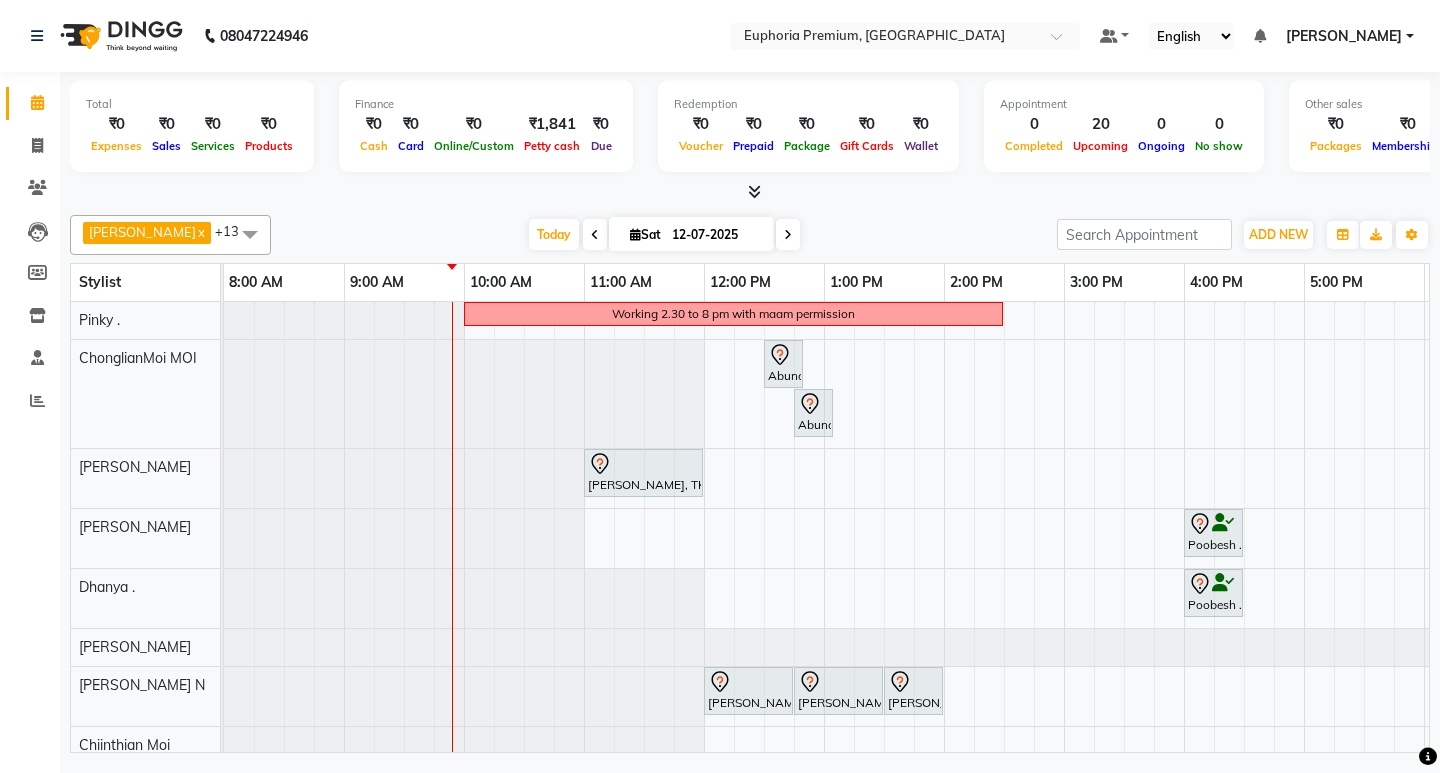 click at bounding box center (788, 234) 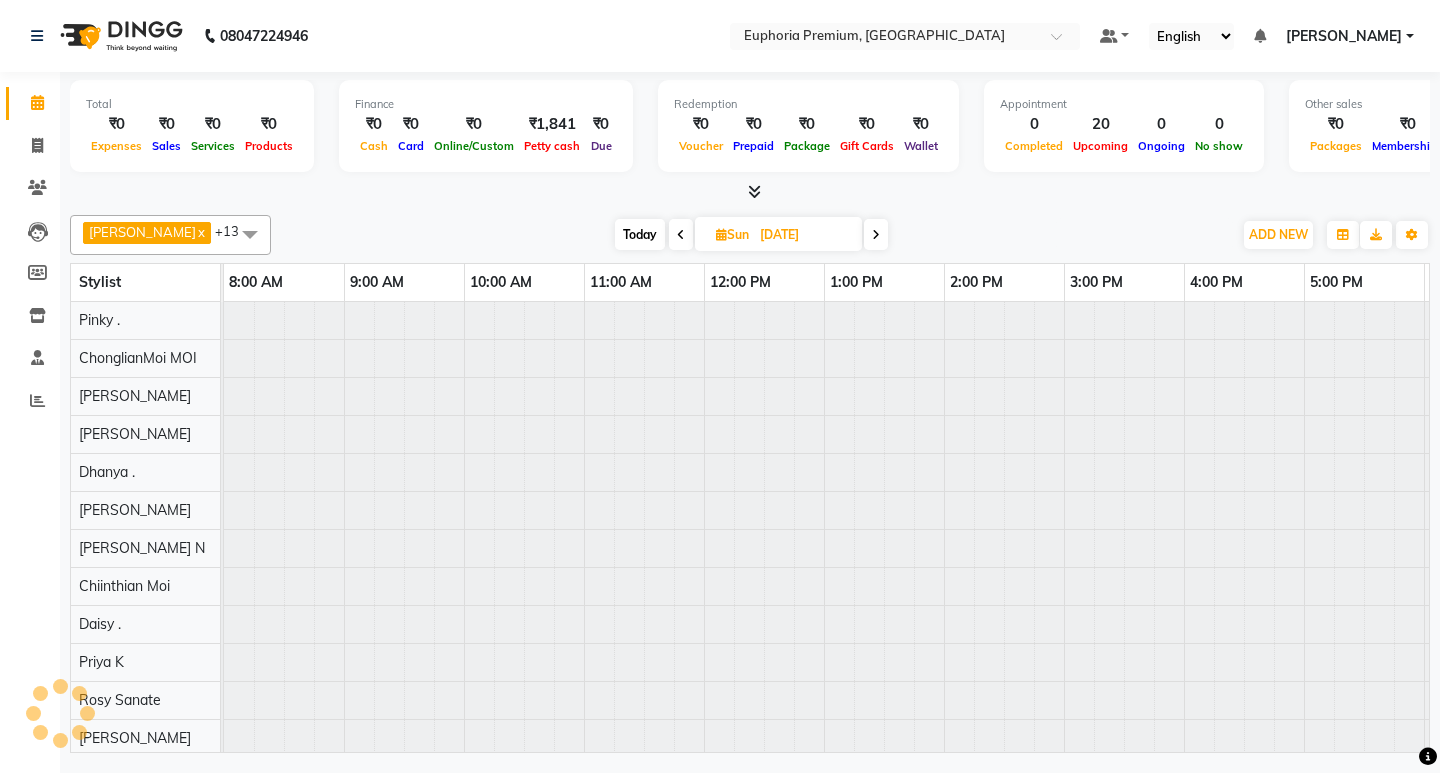 scroll, scrollTop: 0, scrollLeft: 121, axis: horizontal 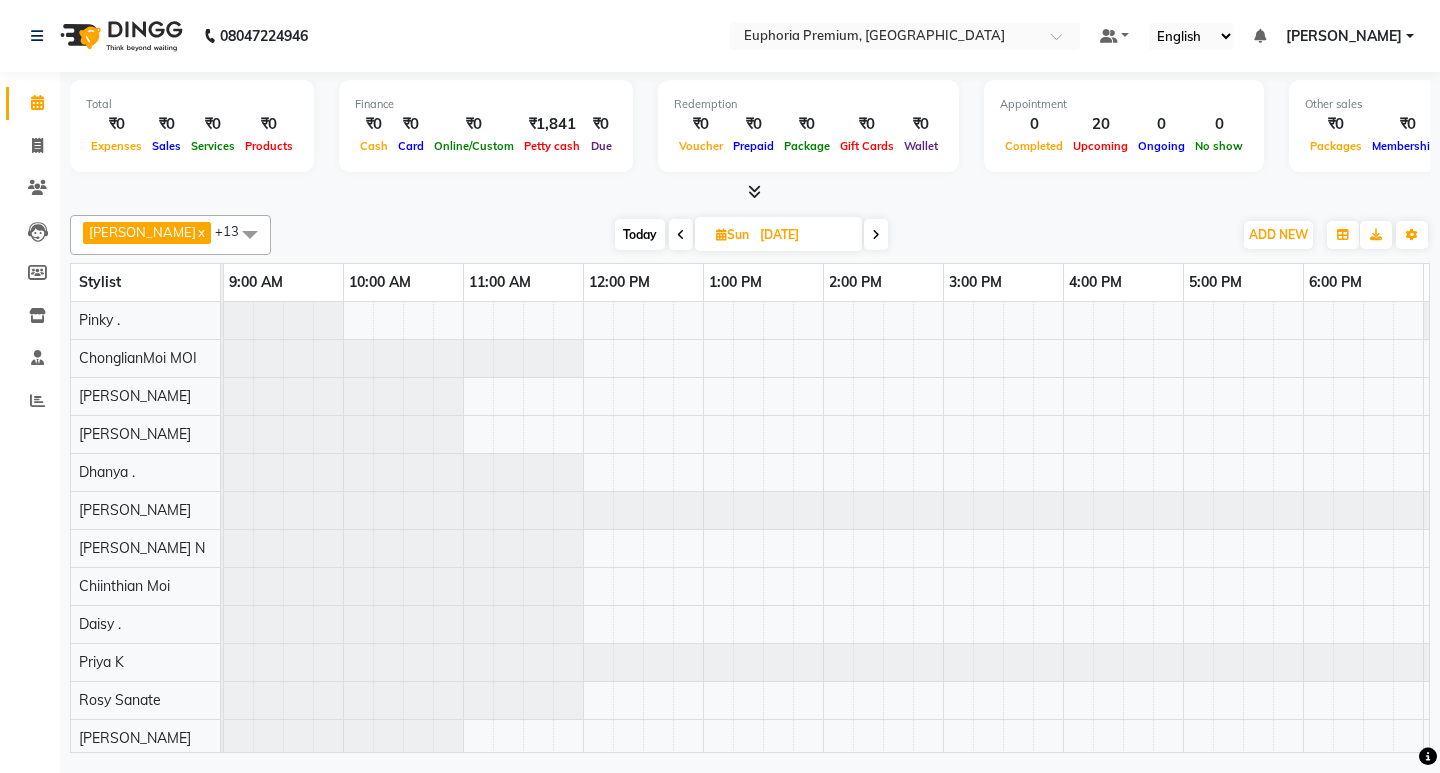 click on "[DATE]" at bounding box center (804, 235) 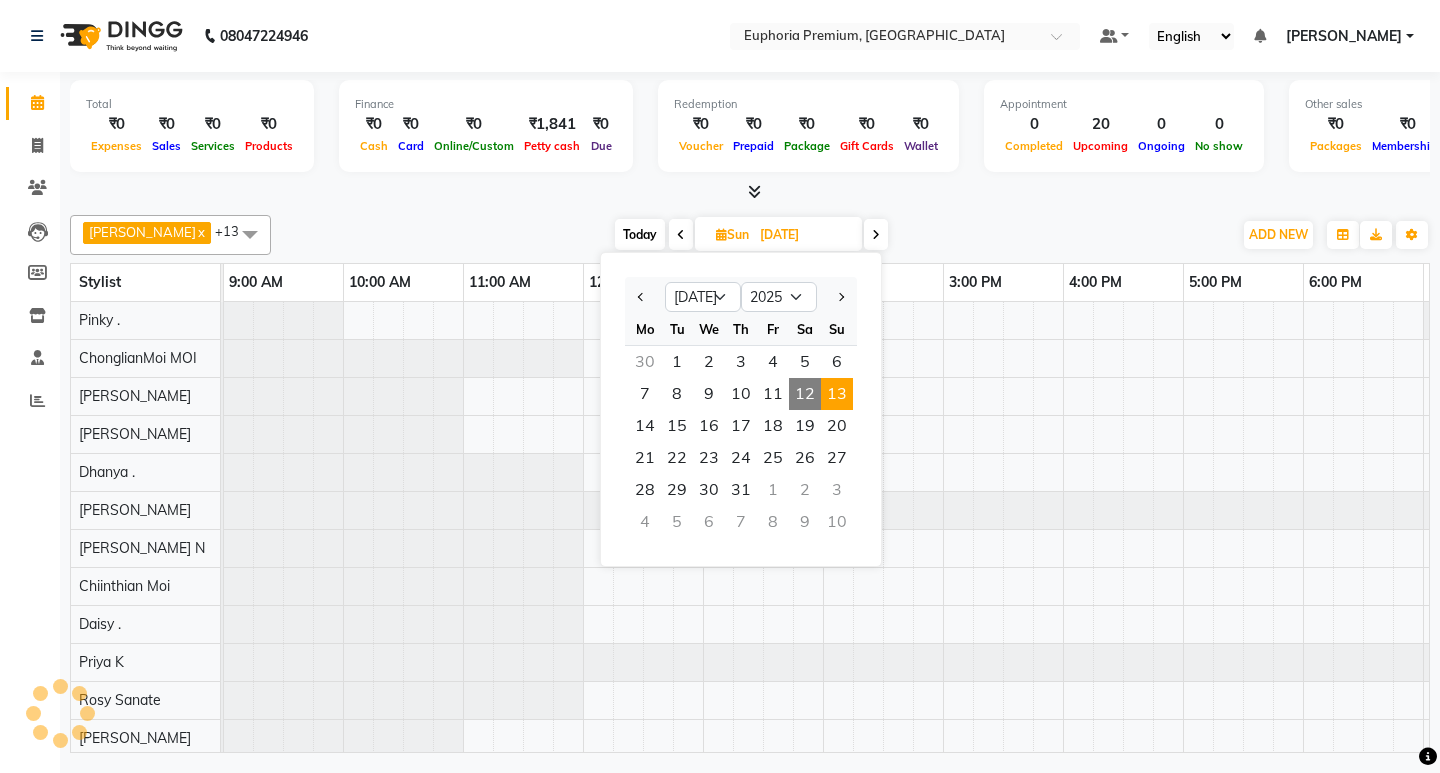 click on "[DATE]" at bounding box center (804, 235) 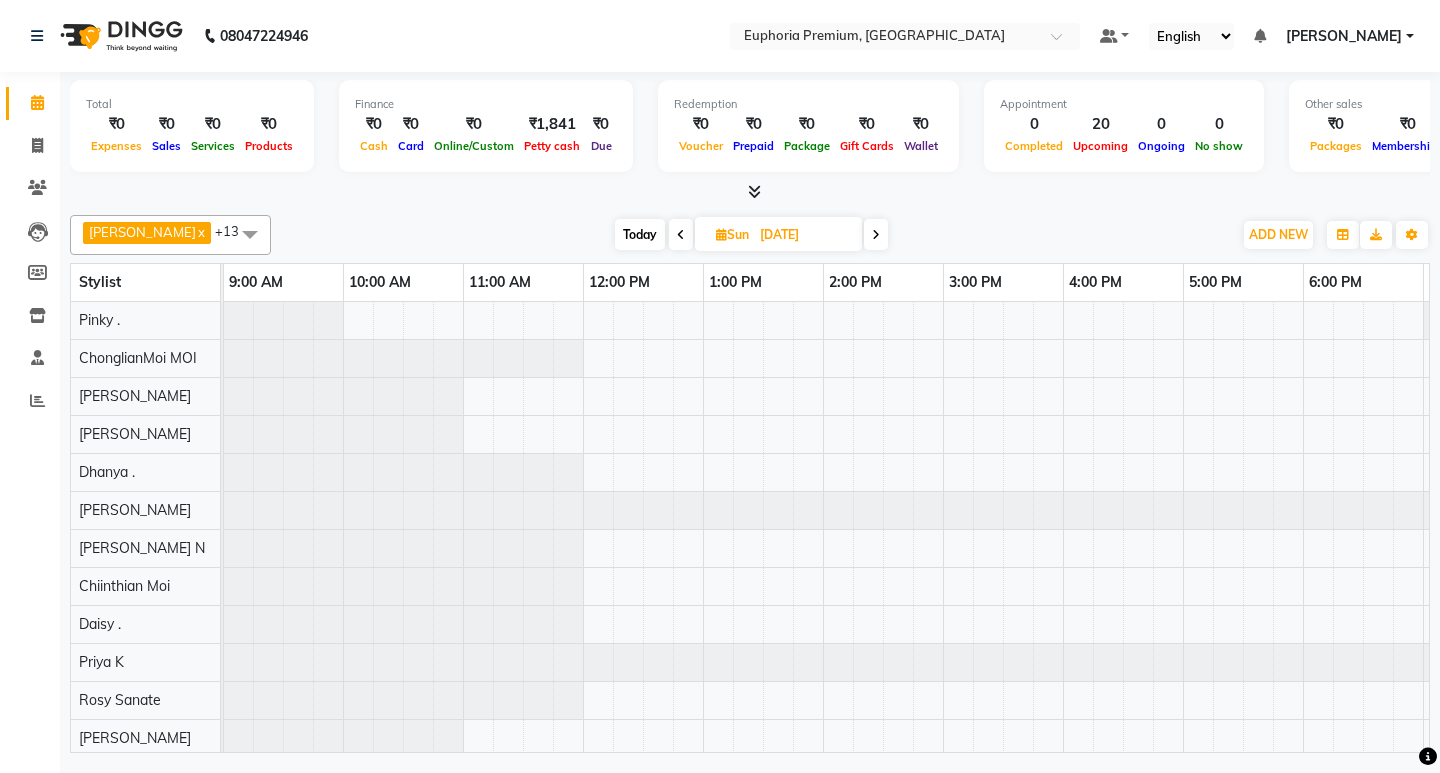 click at bounding box center [103, 510] 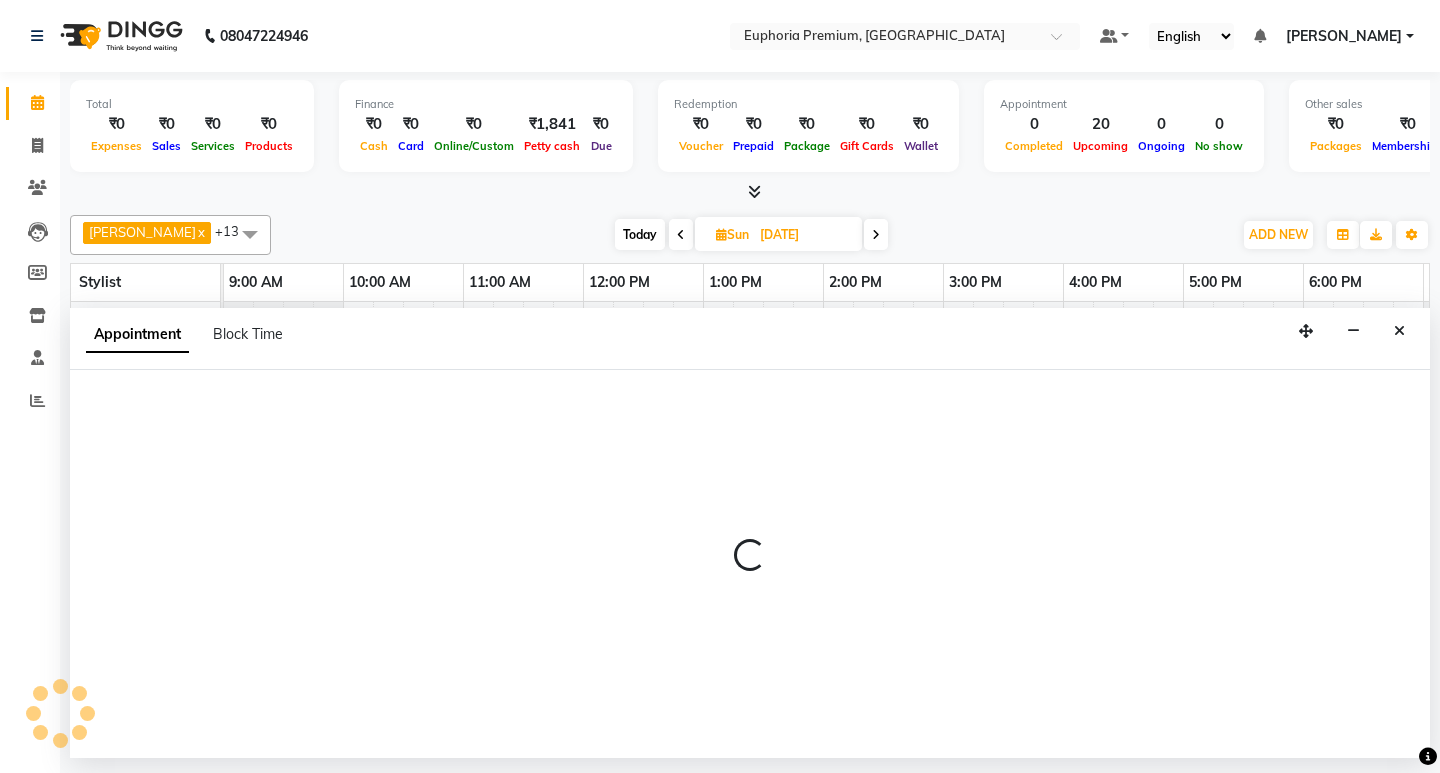 select on "71609" 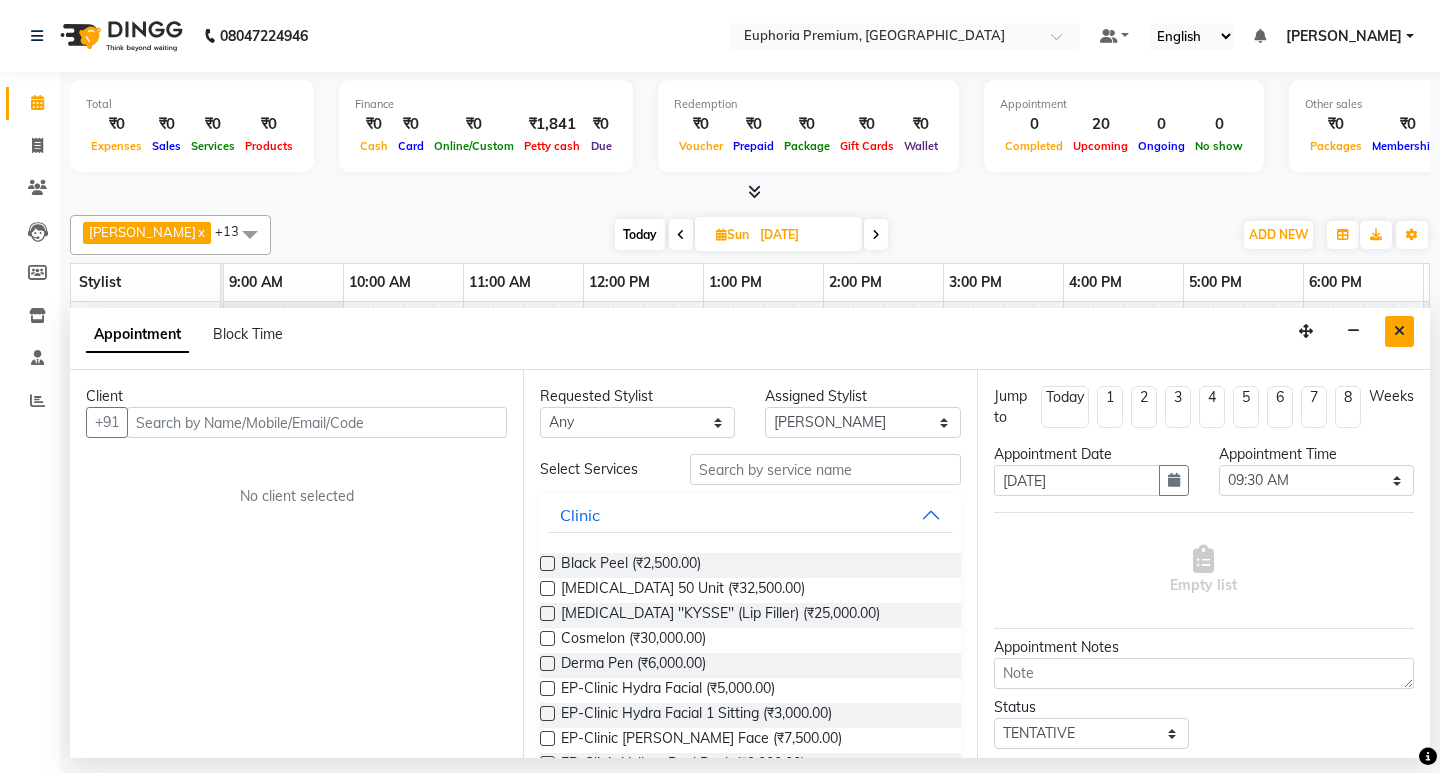 click at bounding box center [1399, 331] 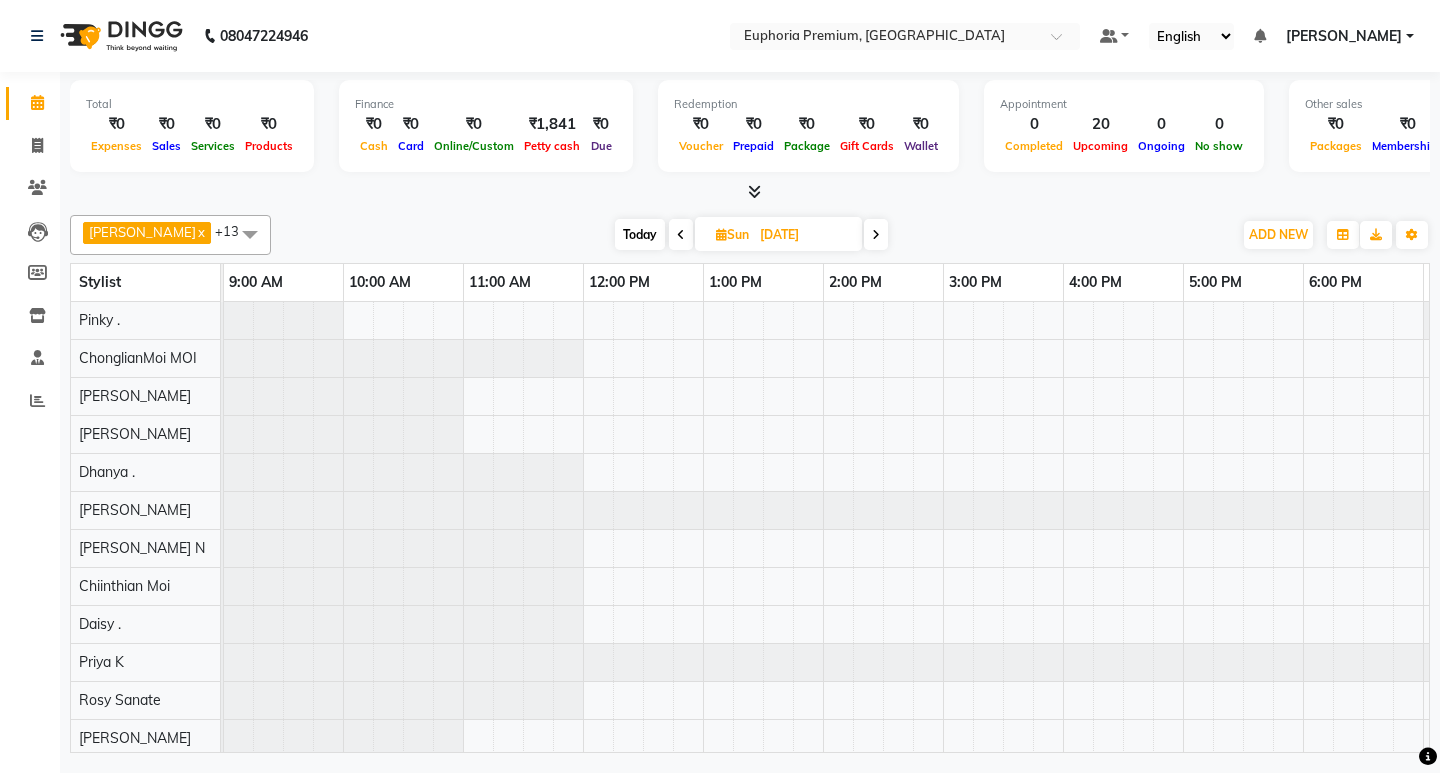 click at bounding box center [103, 510] 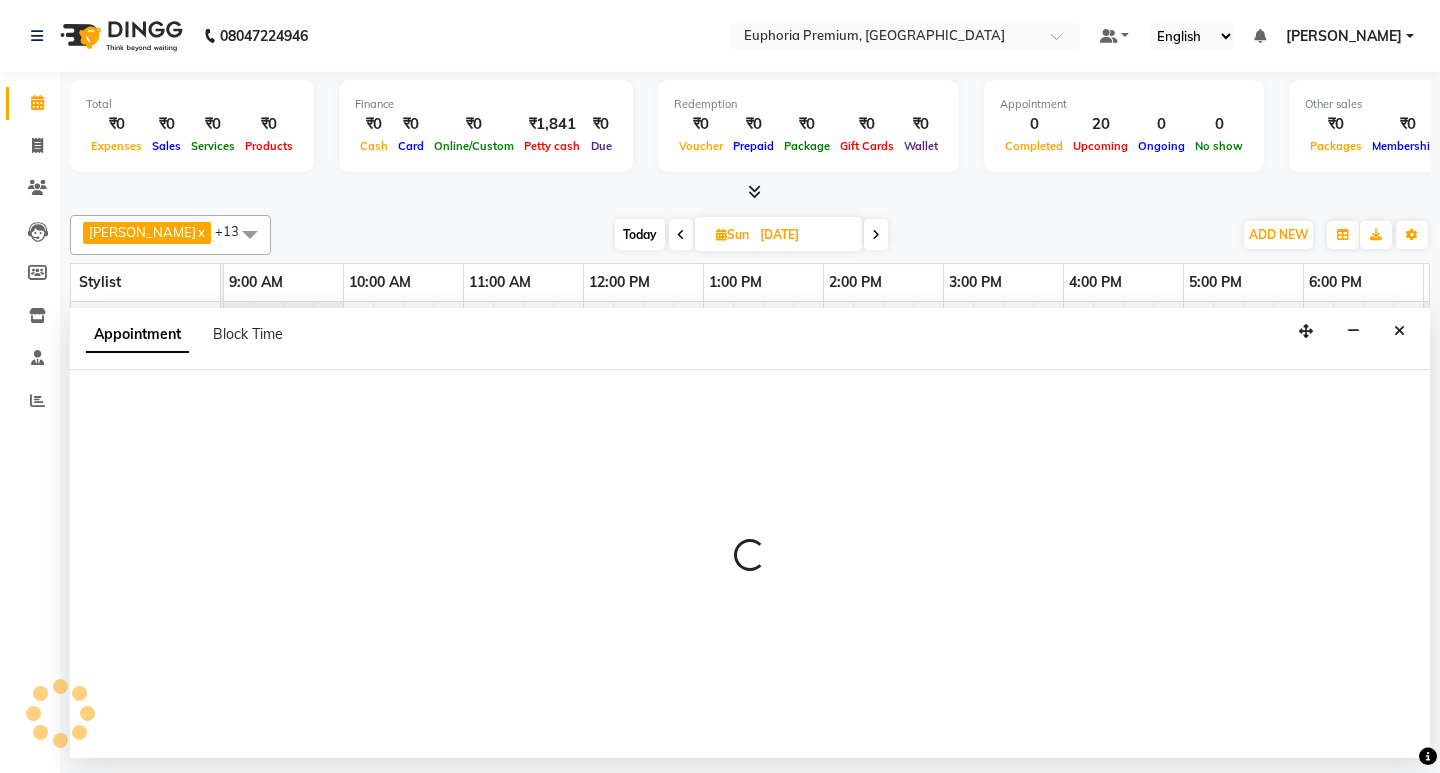 select on "71609" 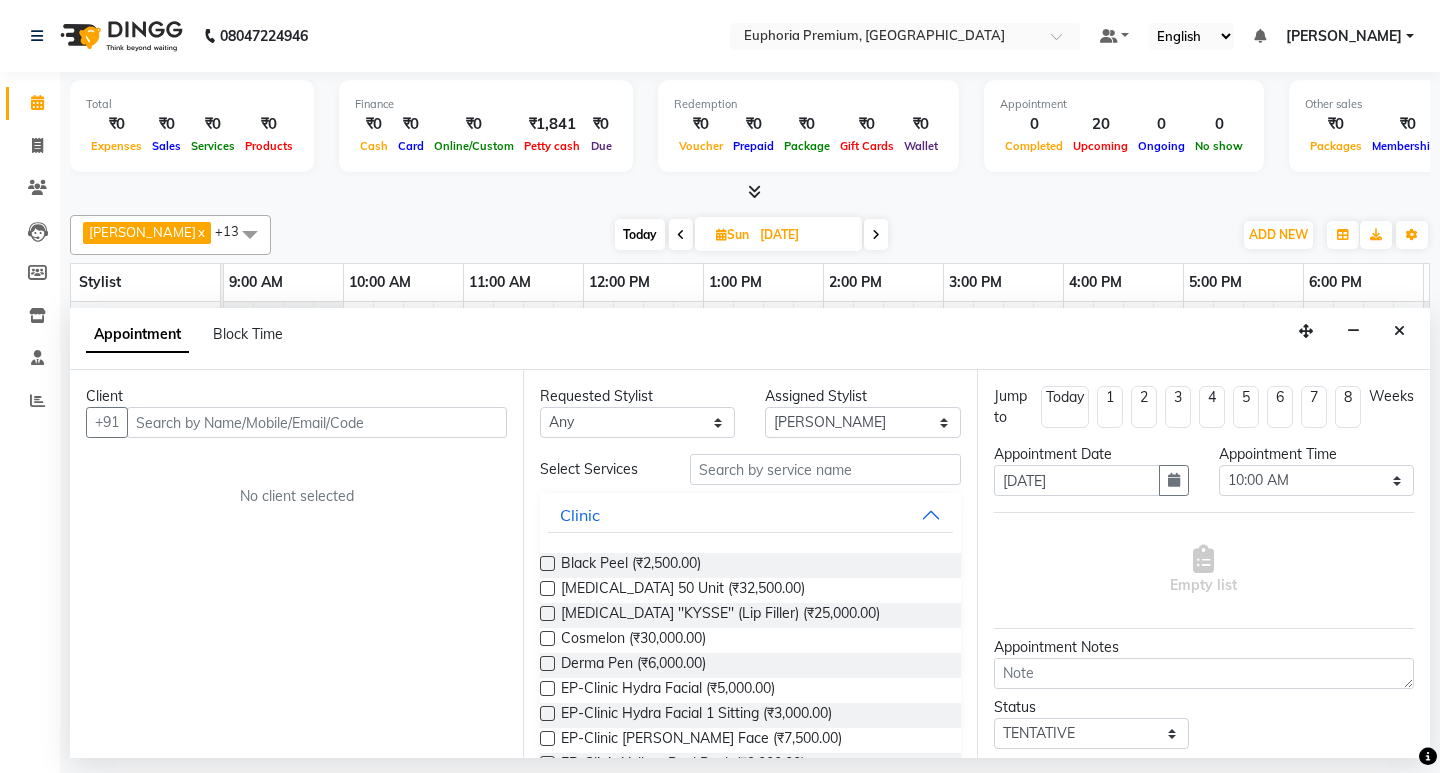 click at bounding box center (317, 422) 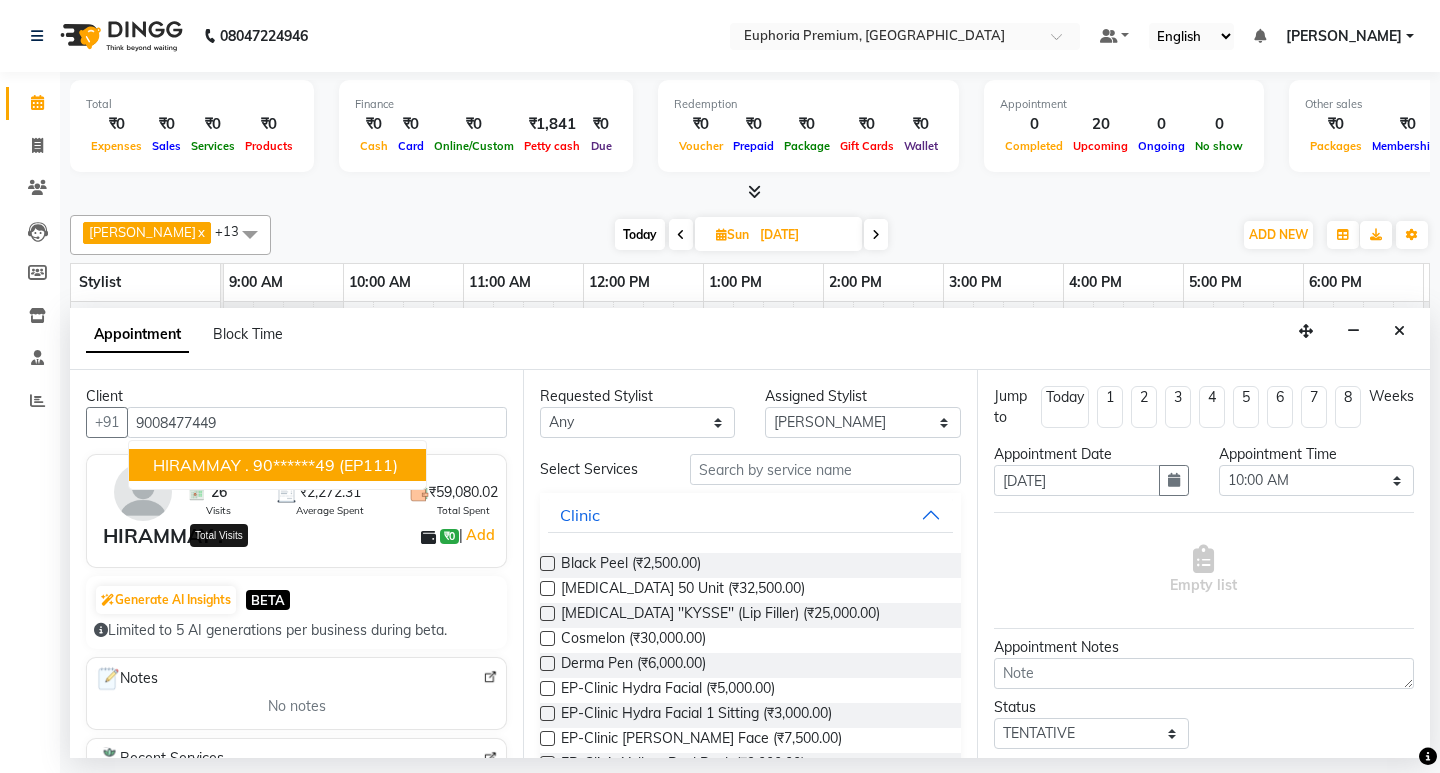 type on "9008477449" 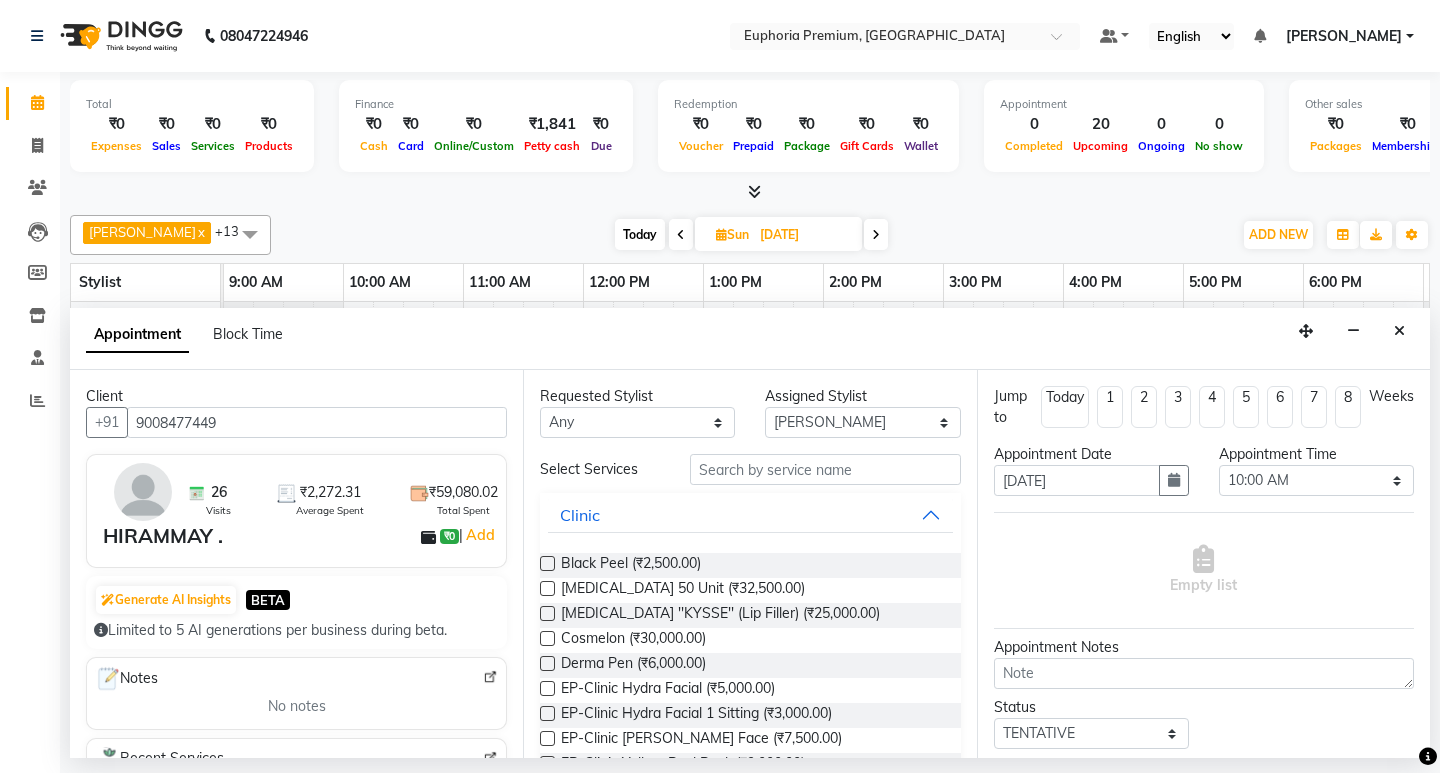 click on "HIRAMMAY ." at bounding box center (163, 536) 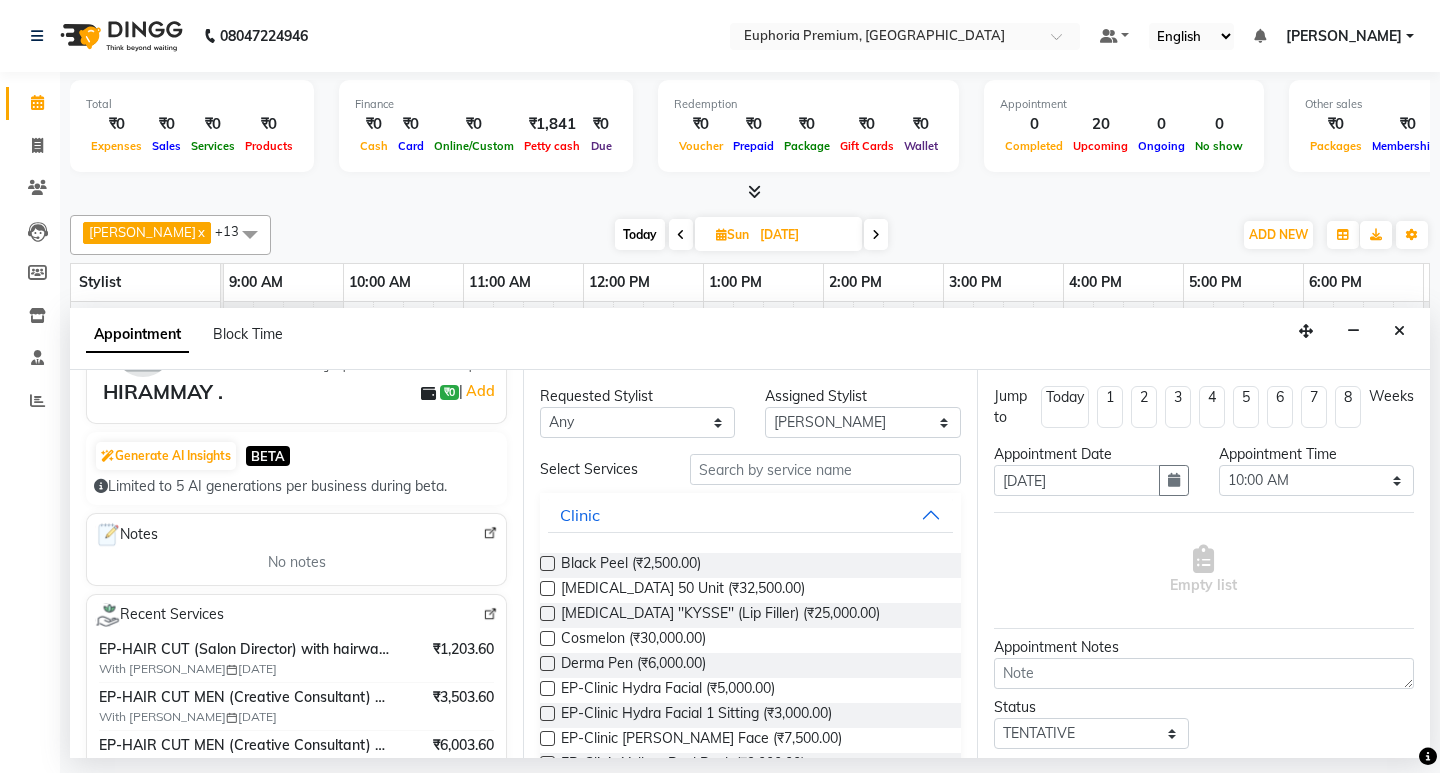 scroll, scrollTop: 0, scrollLeft: 0, axis: both 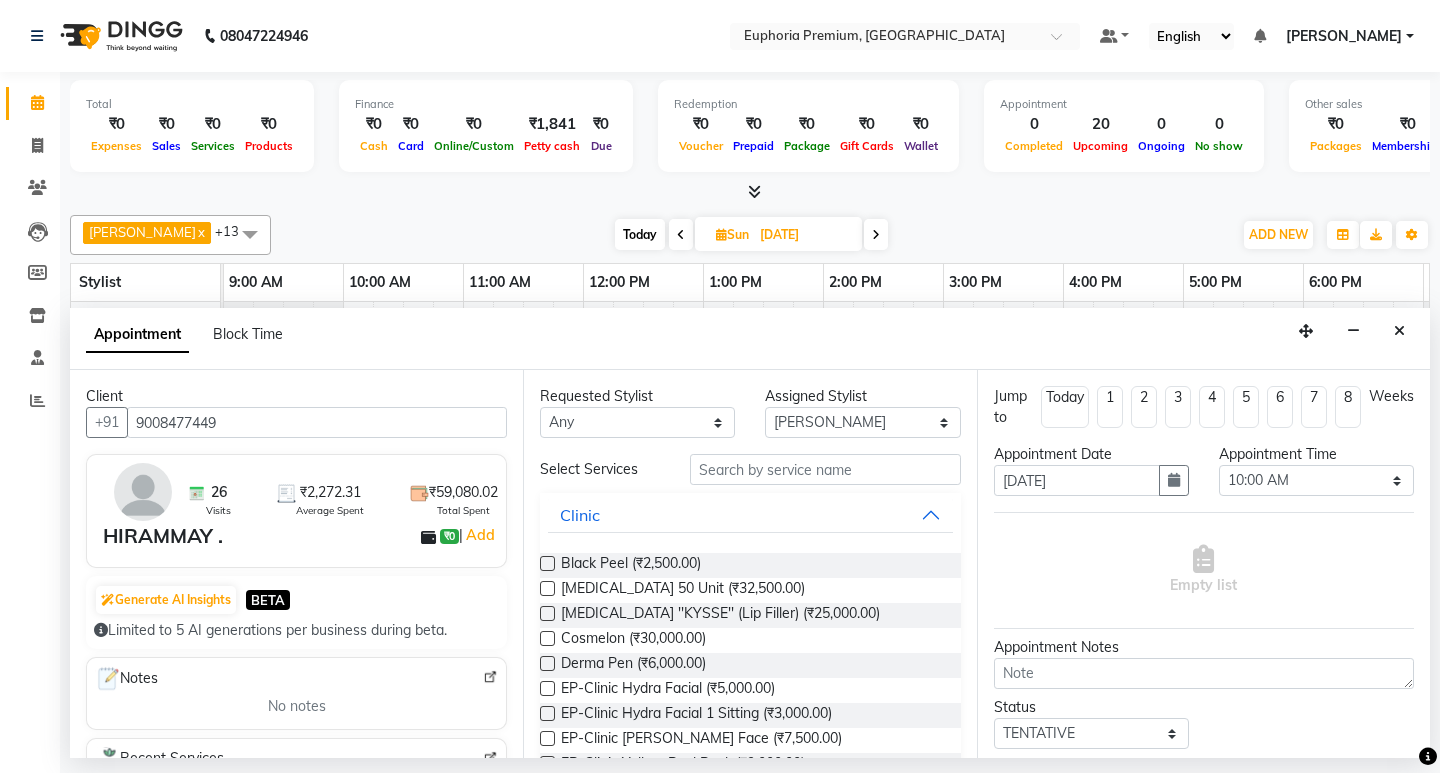 click on "Requested Stylist Any Babu V Bharath N [PERSON_NAME] [PERSON_NAME] N  Chiinthian Moi ChonglianMoi MOI [PERSON_NAME] . [PERSON_NAME] . [PERSON_NAME] [PERSON_NAME] K [PERSON_NAME] [PERSON_NAME] [MEDICAL_DATA] Pinky . Priya  K Rosy Sanate [PERSON_NAME] [PERSON_NAME] Shishi L [PERSON_NAME] M [PERSON_NAME] Assigned Stylist Select Babu V Bharath N [PERSON_NAME] [PERSON_NAME] N  Chiinthian Moi ChonglianMoi MOI [PERSON_NAME] . [PERSON_NAME] . [PERSON_NAME] [PERSON_NAME] K [PERSON_NAME] [PERSON_NAME] [MEDICAL_DATA] Pinky . Priya  K Rosy Sanate [PERSON_NAME] [PERSON_NAME] Shishi L [PERSON_NAME] M [PERSON_NAME] Select Services    Clinic Black Peel (₹2,500.00) [MEDICAL_DATA] 50 Unit (₹32,500.00) [MEDICAL_DATA] ''KYSSE'' (Lip Filler) (₹25,000.00) Cosmelon (₹30,000.00) Derma Pen (₹6,000.00) EP-Clinic Hydra Facial (₹5,000.00) EP-Clinic Hydra Facial 1 Sitting (₹3,000.00) EP-Clinic [PERSON_NAME] Face (₹7,500.00) EP-Clinic Yellow Peel Back (₹9,000.00) EP-Clinic Yellow Peel Face (₹5,000.00) EP-Clinic Yellow Peel Full Arms (₹8,000.00) Facial (₹1.00)" at bounding box center [749, 564] 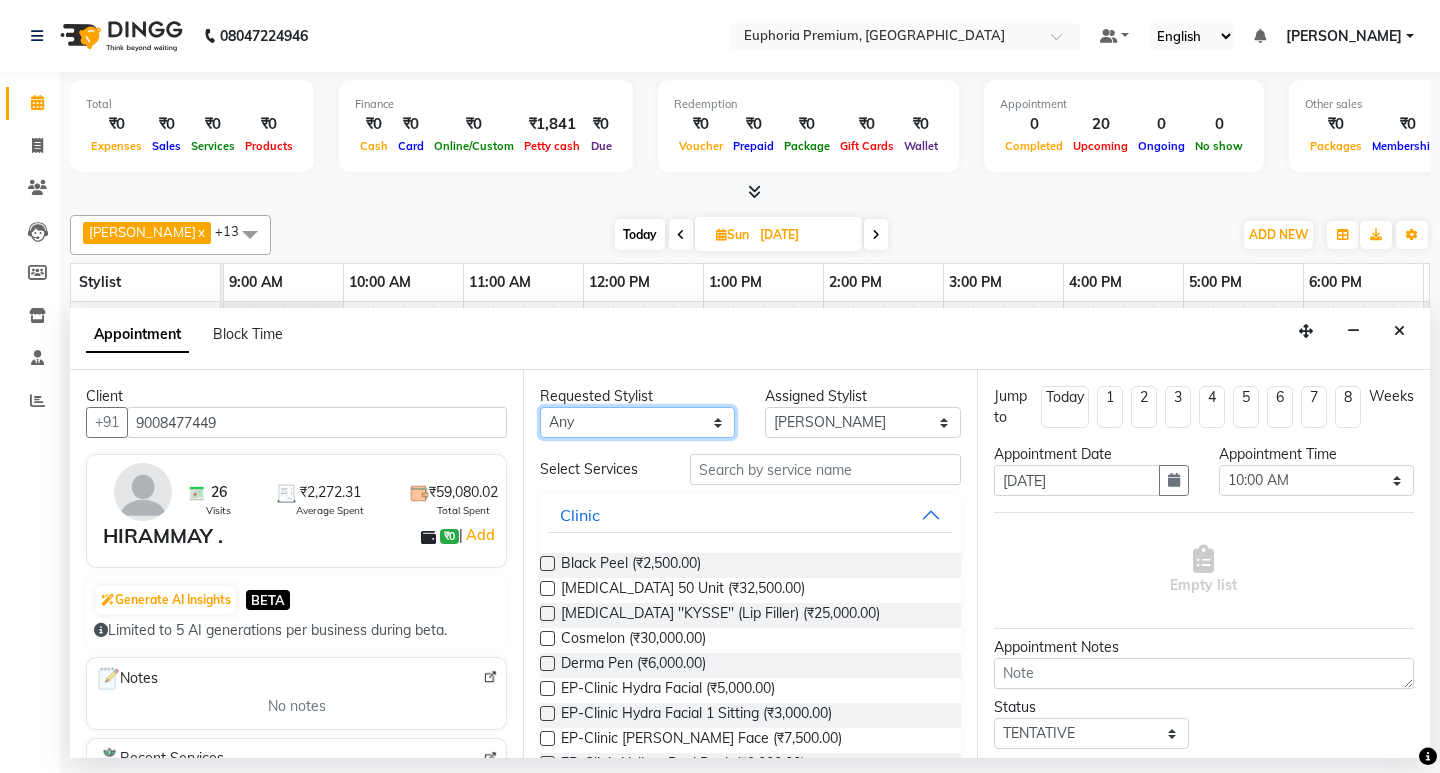 click on "Any Babu V Bharath N [PERSON_NAME] [PERSON_NAME] N  Chiinthian [PERSON_NAME] MOI [PERSON_NAME] . [PERSON_NAME] . [PERSON_NAME] [PERSON_NAME] K [PERSON_NAME] [PERSON_NAME] [MEDICAL_DATA] Pinky . Priya  K Rosy Sanate [PERSON_NAME] [PERSON_NAME] Shishi L [PERSON_NAME] M [PERSON_NAME]" at bounding box center (637, 422) 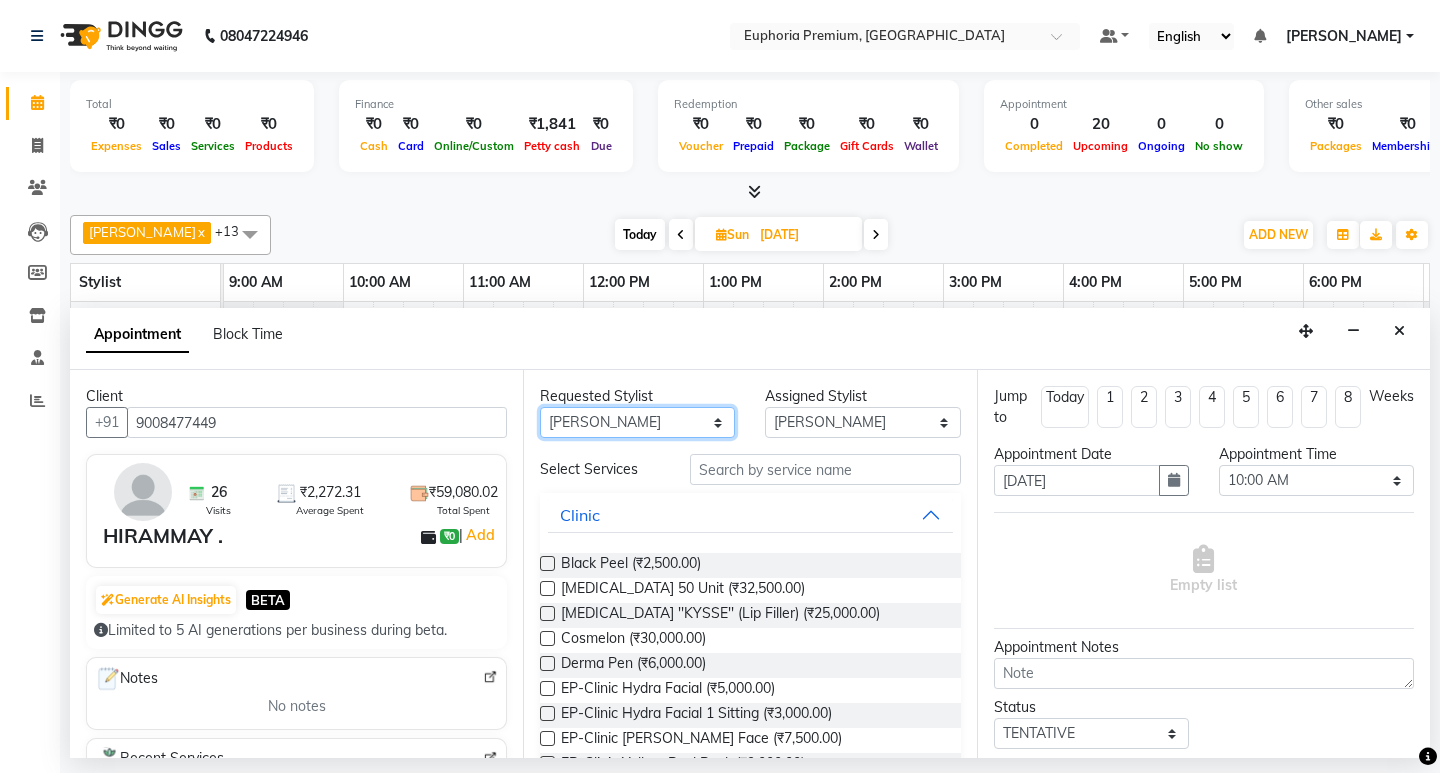 click on "Any Babu V Bharath N [PERSON_NAME] [PERSON_NAME] N  Chiinthian [PERSON_NAME] MOI [PERSON_NAME] . [PERSON_NAME] . [PERSON_NAME] [PERSON_NAME] K [PERSON_NAME] [PERSON_NAME] [MEDICAL_DATA] Pinky . Priya  K Rosy Sanate [PERSON_NAME] [PERSON_NAME] Shishi L [PERSON_NAME] M [PERSON_NAME]" at bounding box center [637, 422] 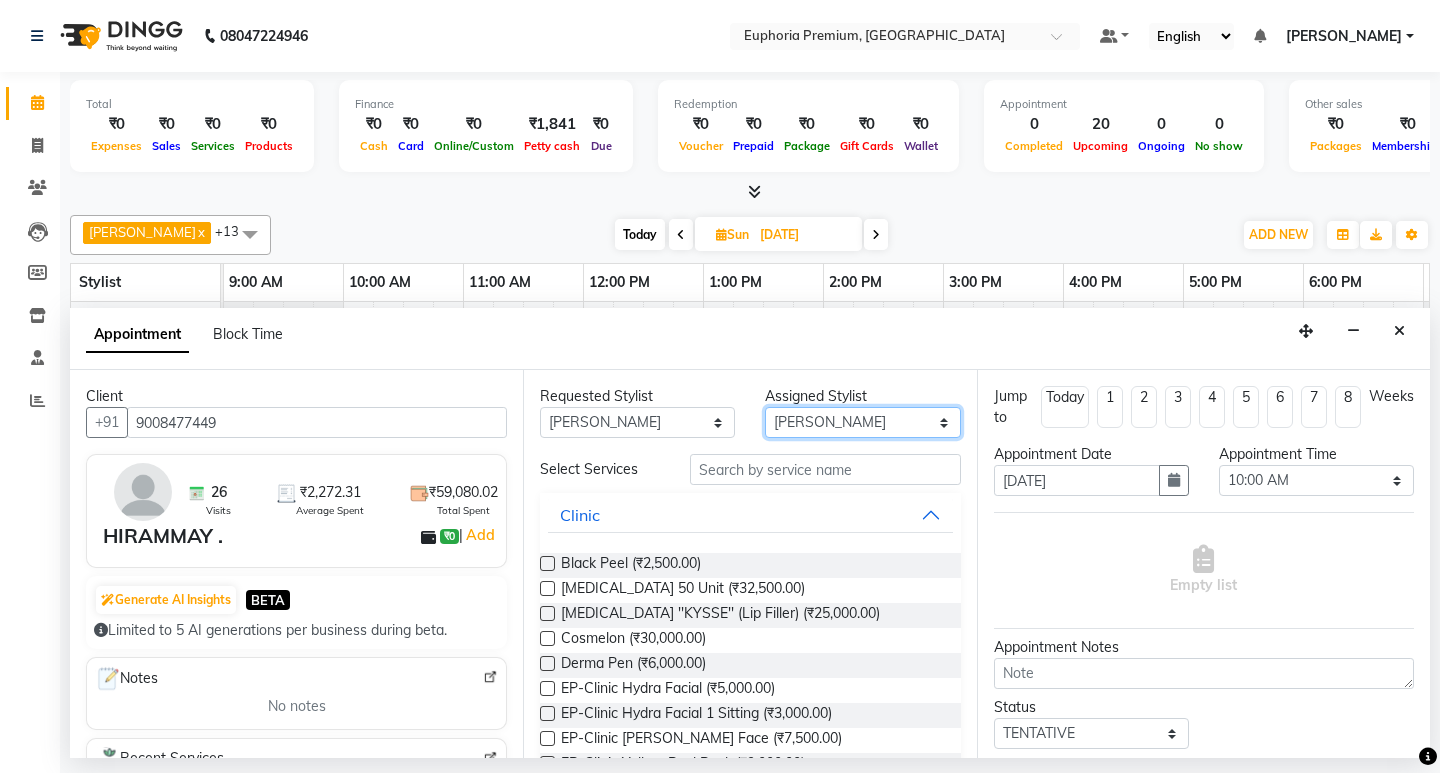 click on "Select Babu V Bharath N [PERSON_NAME] [PERSON_NAME] N  Chiinthian [PERSON_NAME] MOI [PERSON_NAME] . [PERSON_NAME] . [PERSON_NAME] [PERSON_NAME] K [PERSON_NAME] [PERSON_NAME] [MEDICAL_DATA] Pinky . Priya  K Rosy Sanate [PERSON_NAME] [PERSON_NAME] Shishi L [PERSON_NAME] M [PERSON_NAME]" at bounding box center (862, 422) 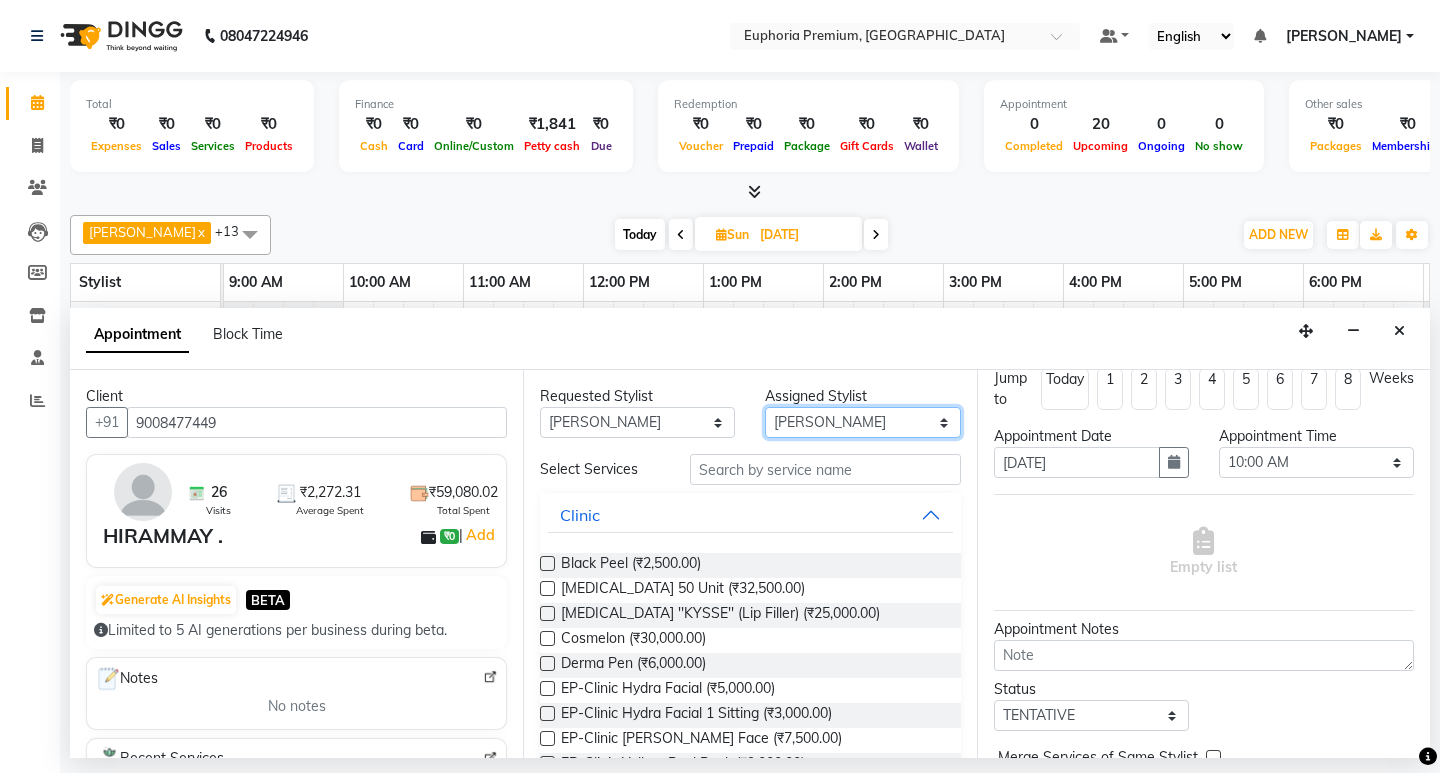 scroll, scrollTop: 0, scrollLeft: 0, axis: both 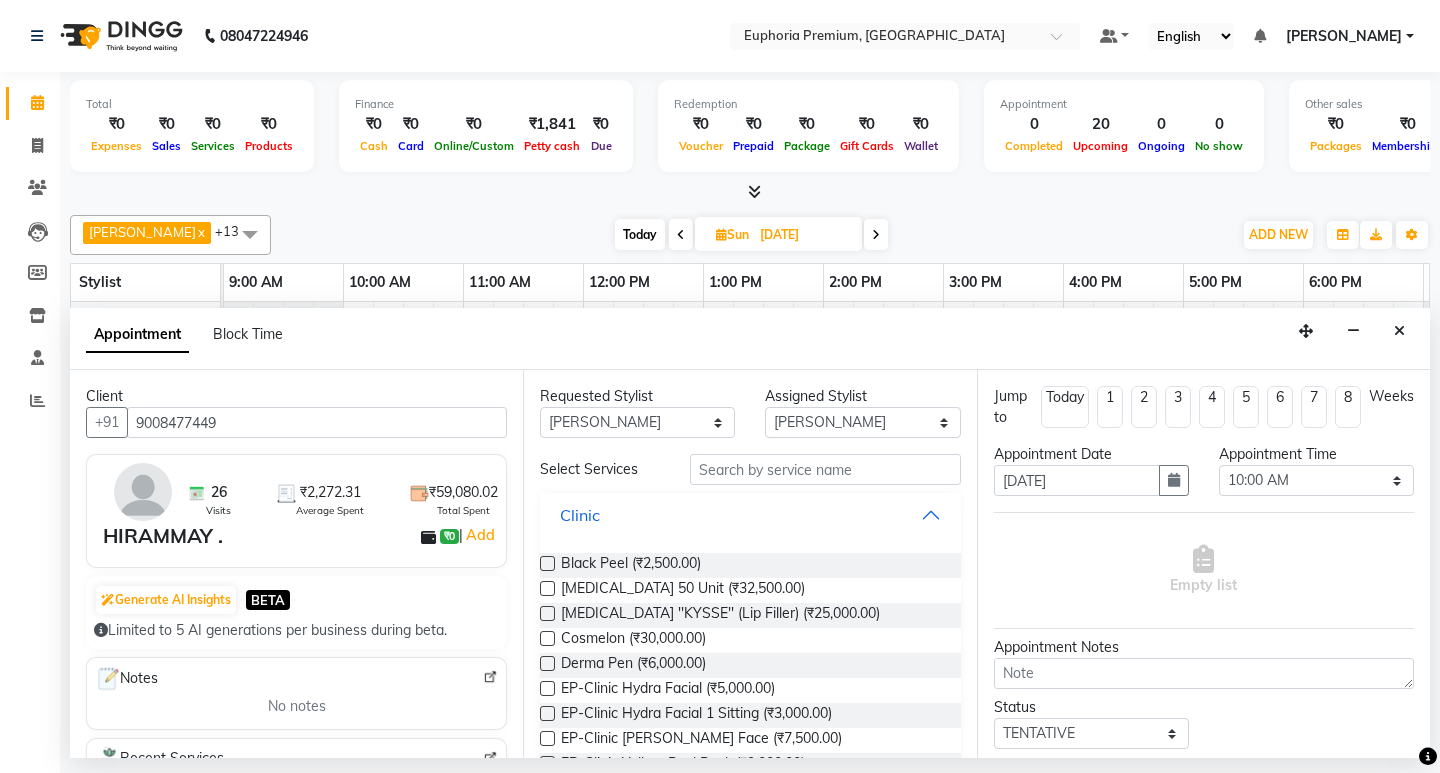 click on "Clinic" at bounding box center (750, 515) 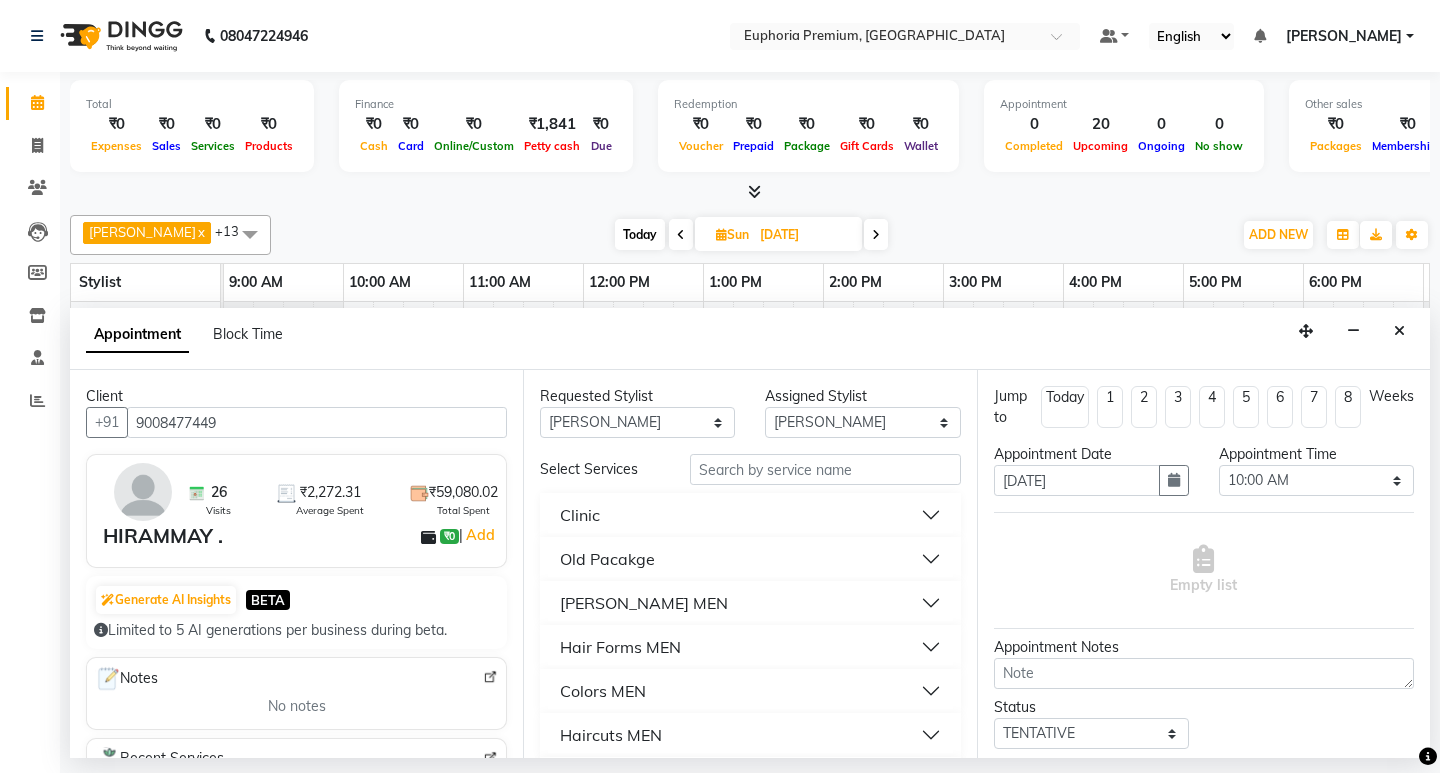 click on "Clinic" at bounding box center [750, 515] 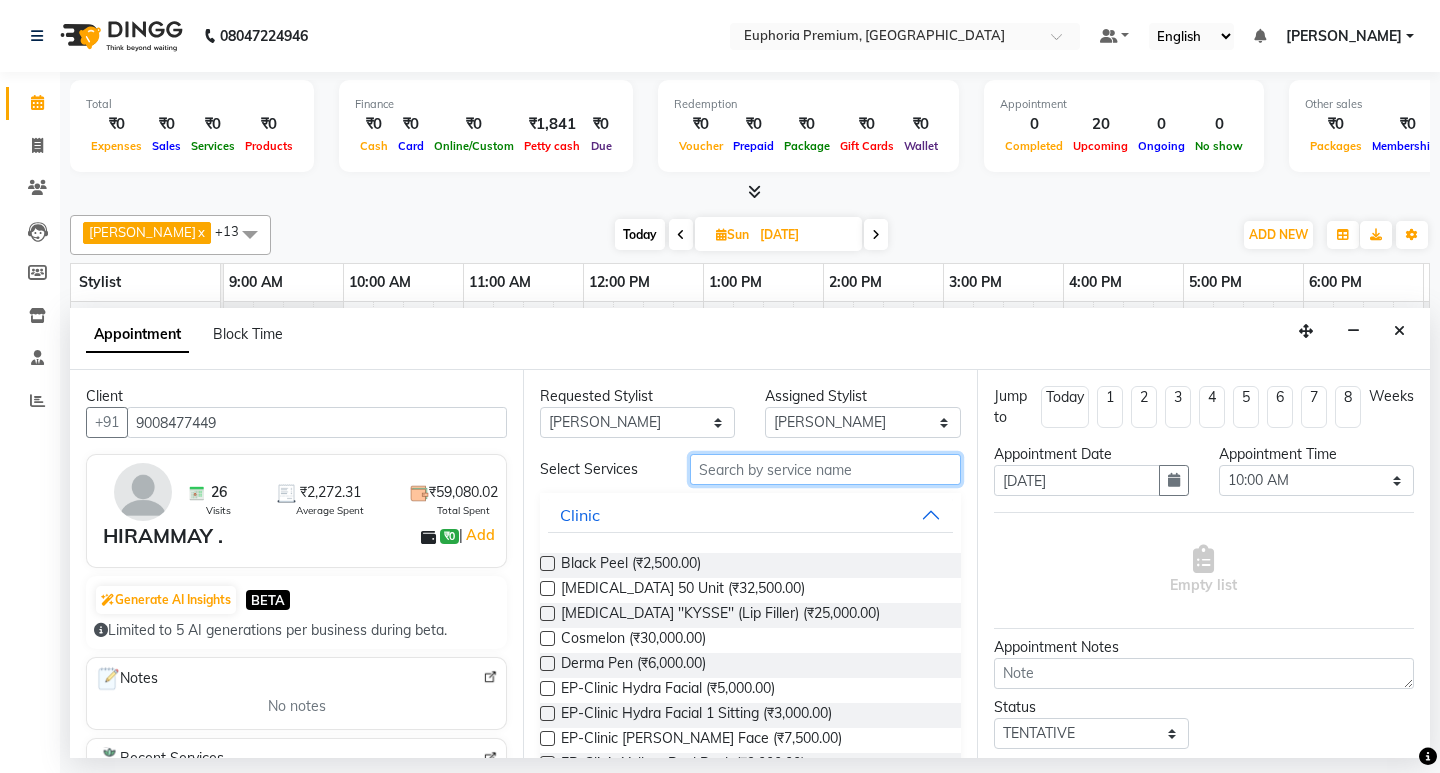 click at bounding box center [825, 469] 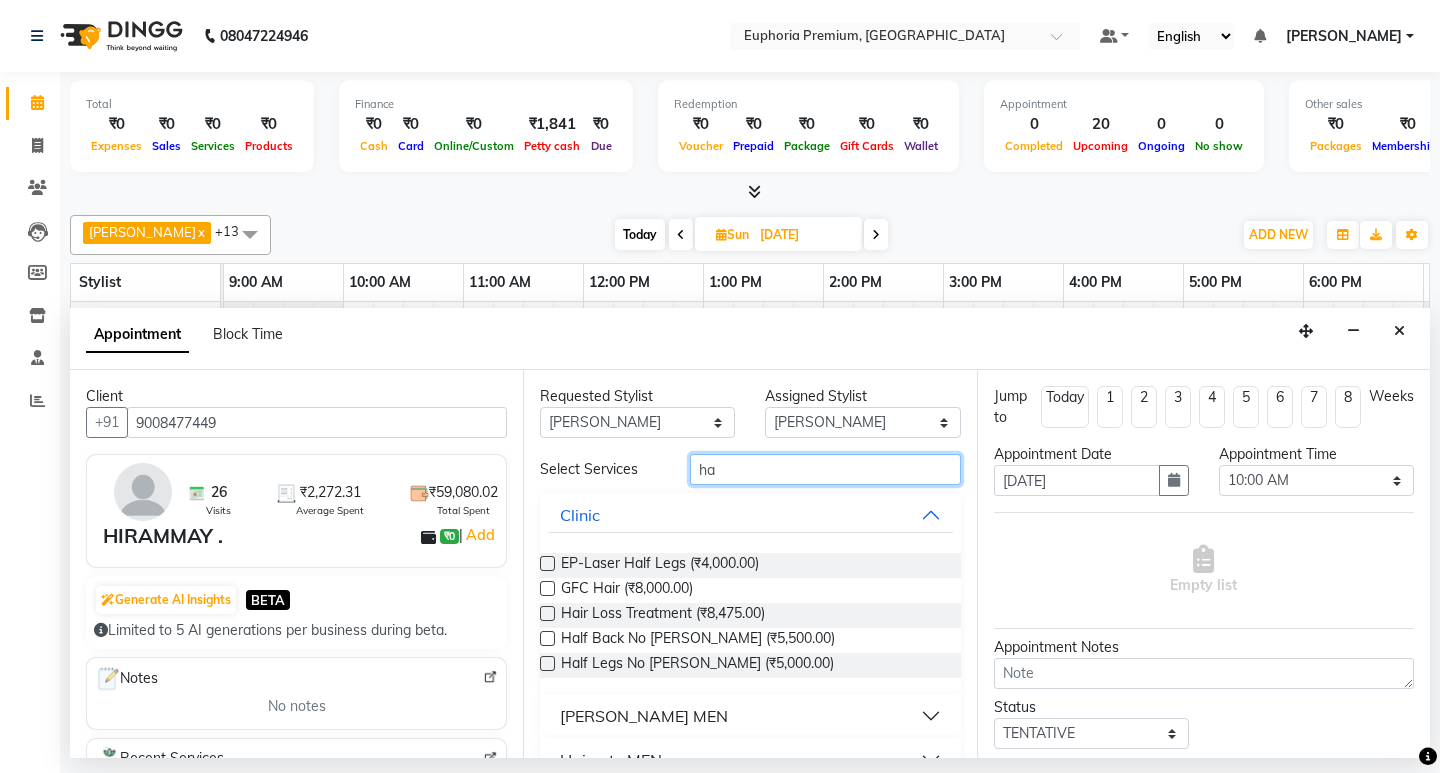 type on "h" 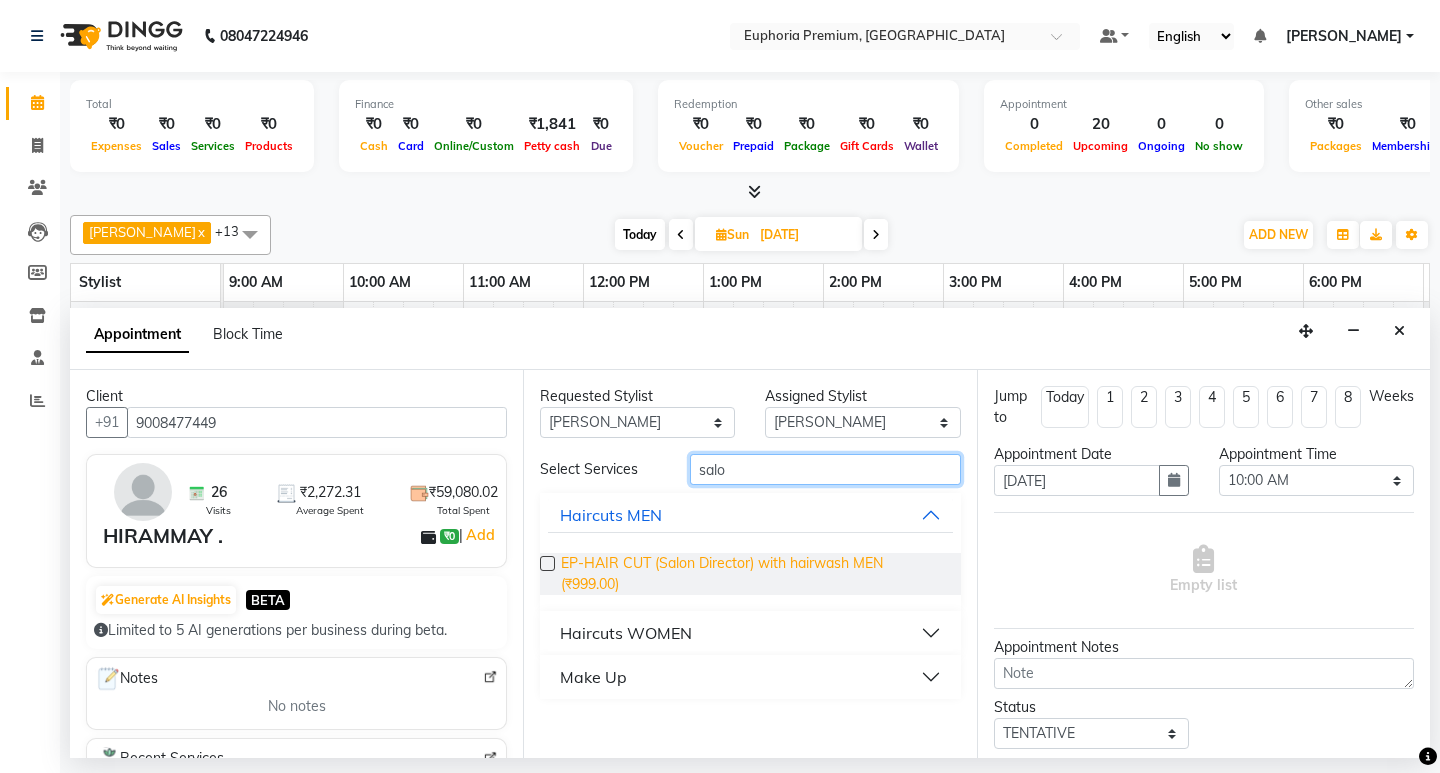 type on "salo" 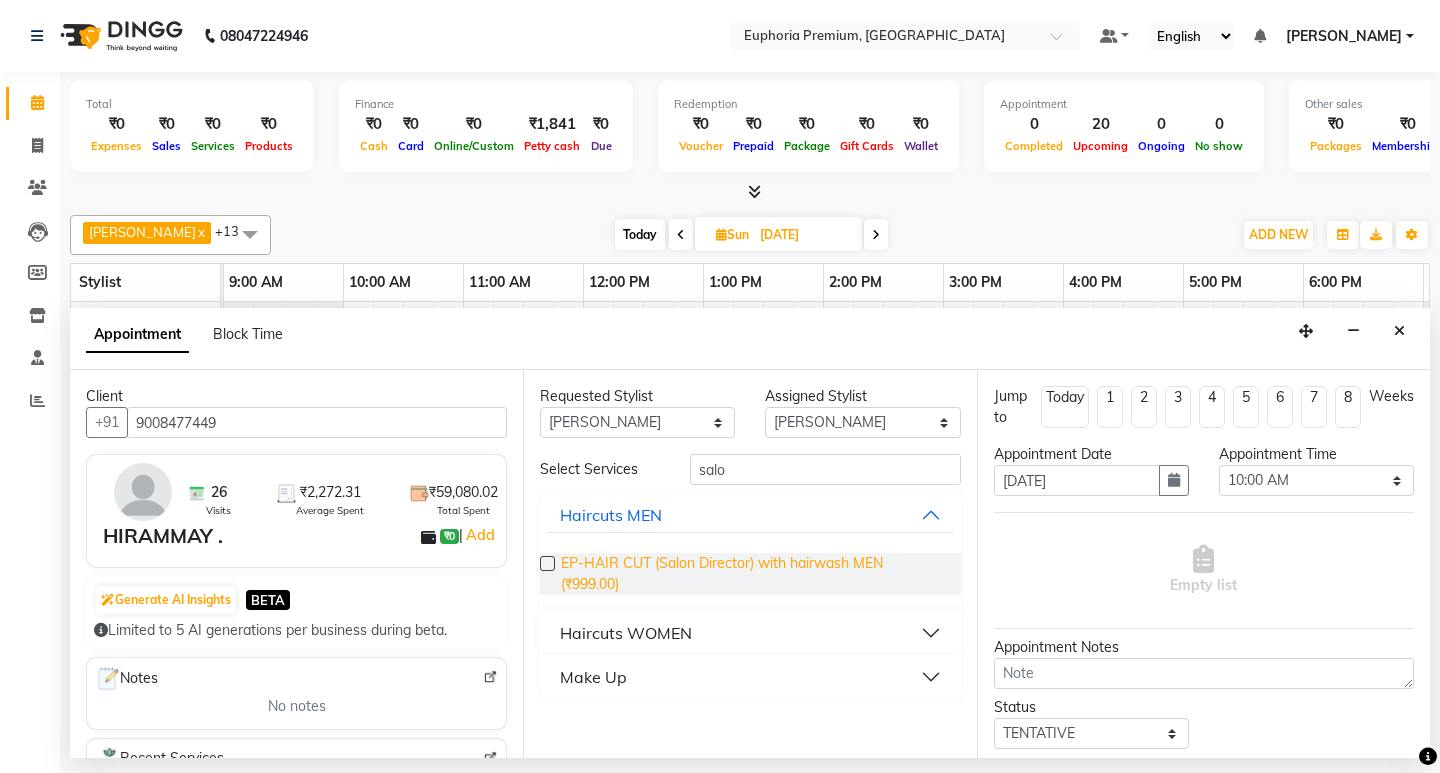 click on "EP-HAIR CUT (Salon Director) with hairwash MEN (₹999.00)" at bounding box center (752, 574) 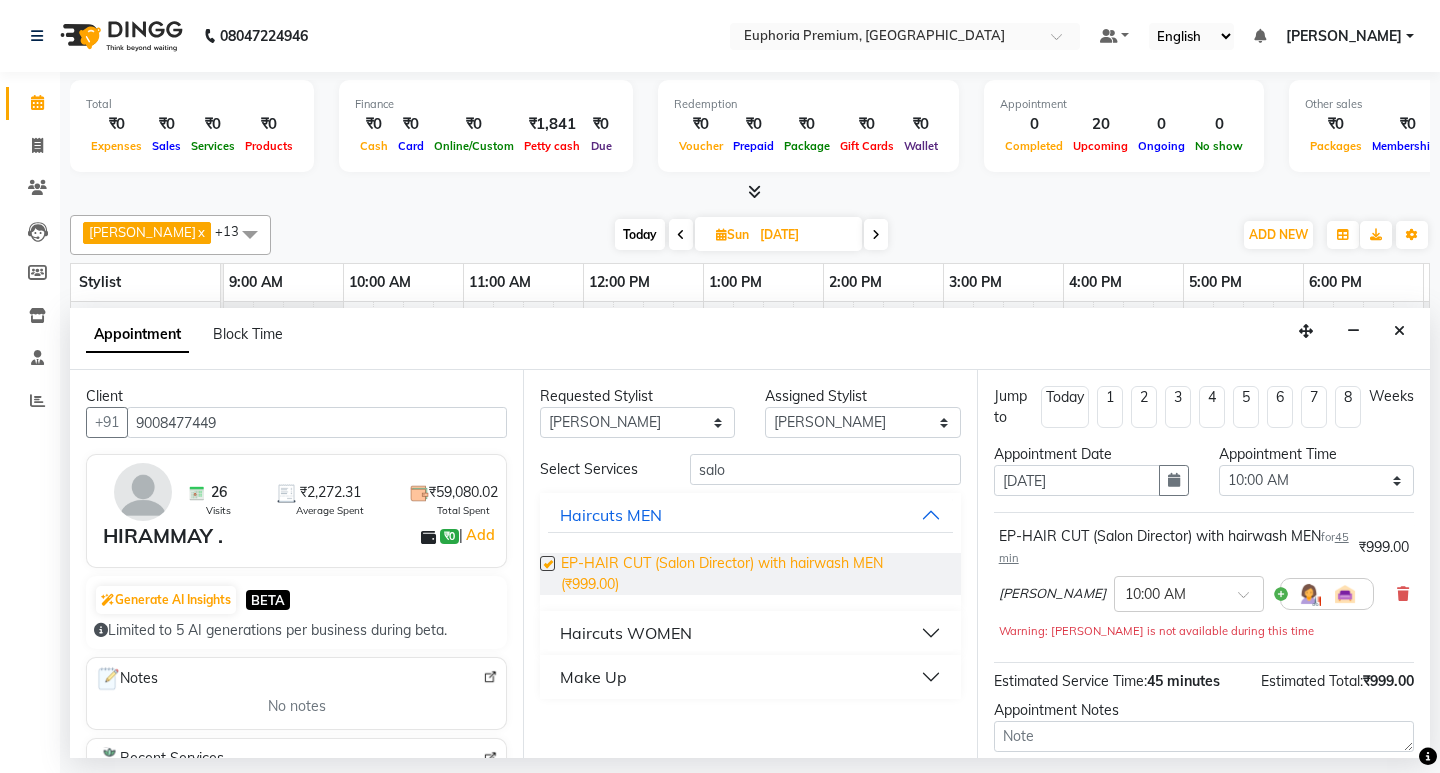 checkbox on "false" 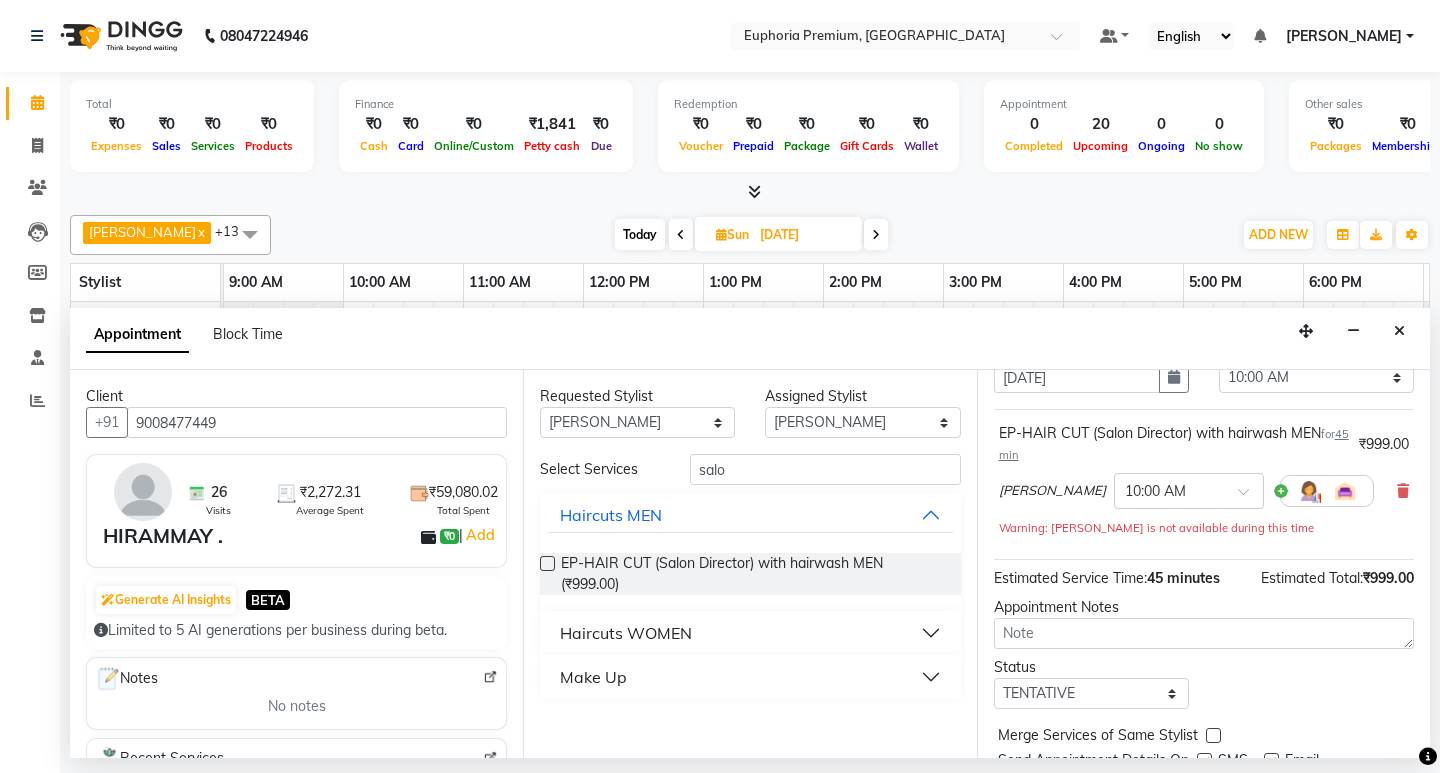 scroll, scrollTop: 180, scrollLeft: 0, axis: vertical 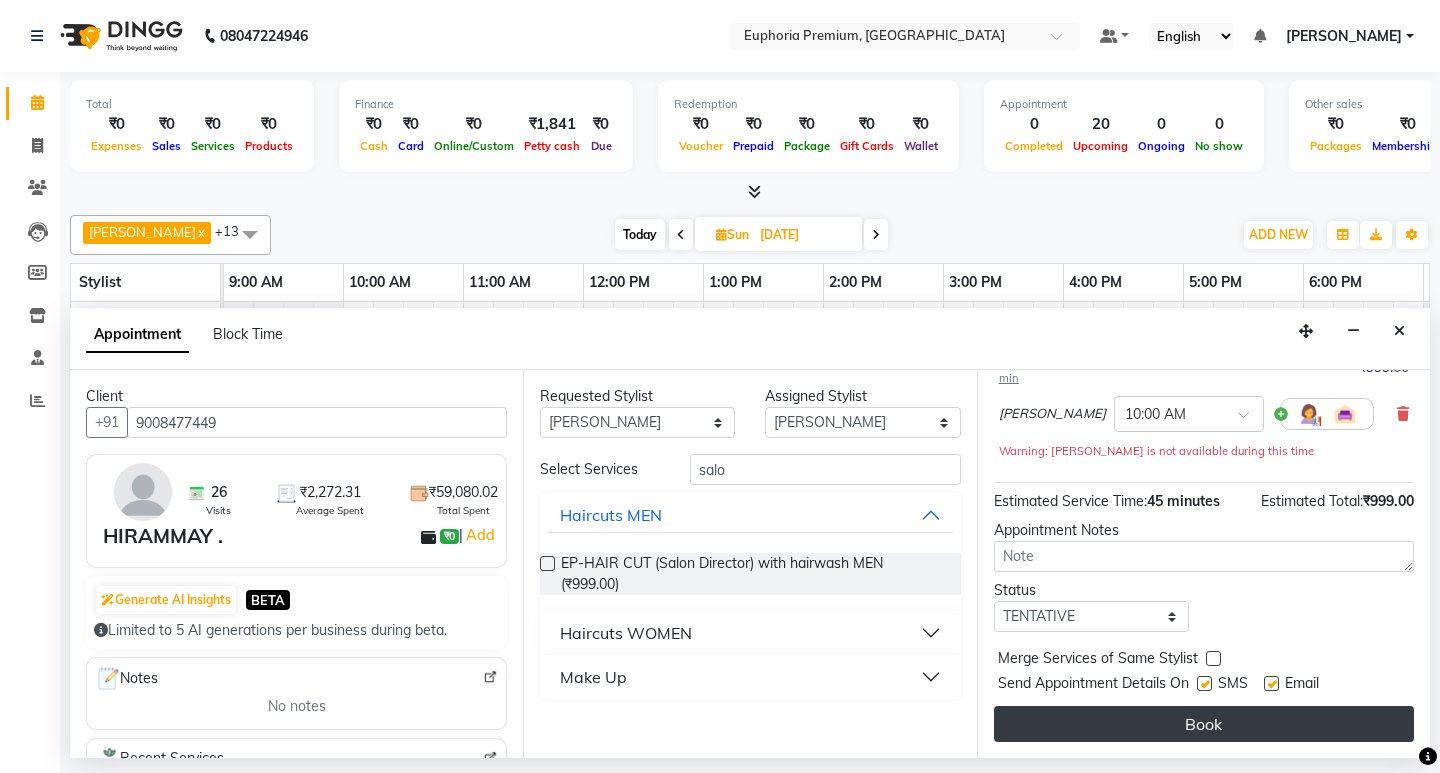 click on "Book" at bounding box center (1204, 724) 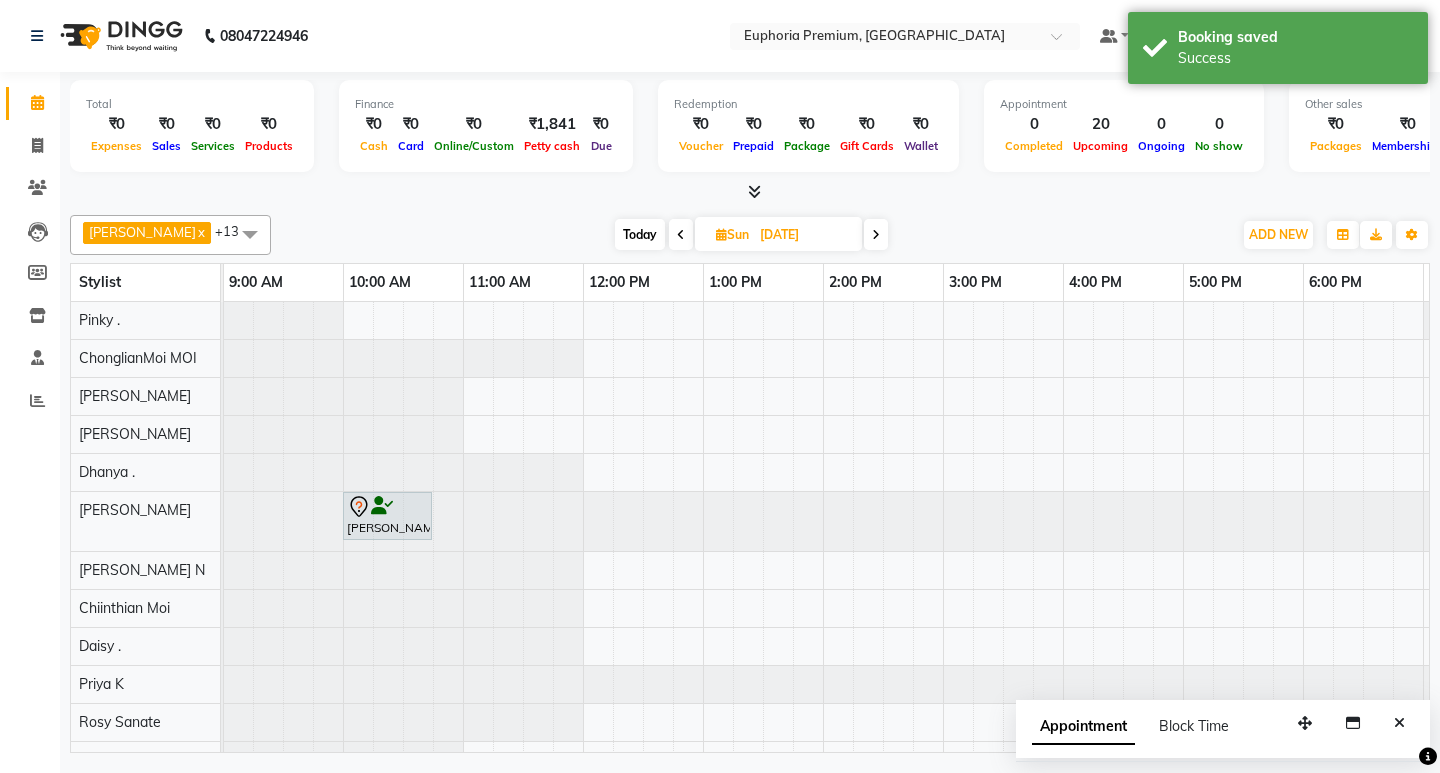click at bounding box center [681, 234] 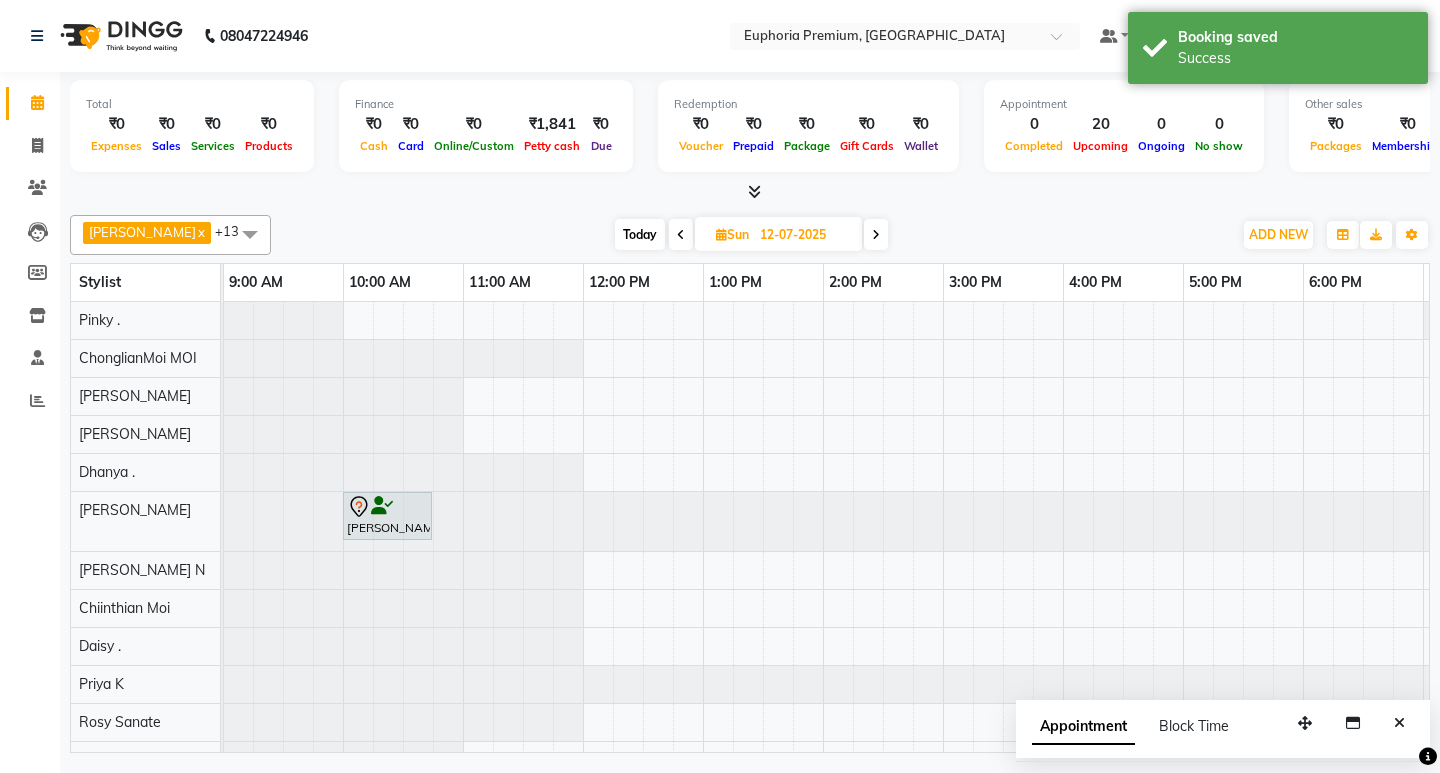 scroll, scrollTop: 0, scrollLeft: 241, axis: horizontal 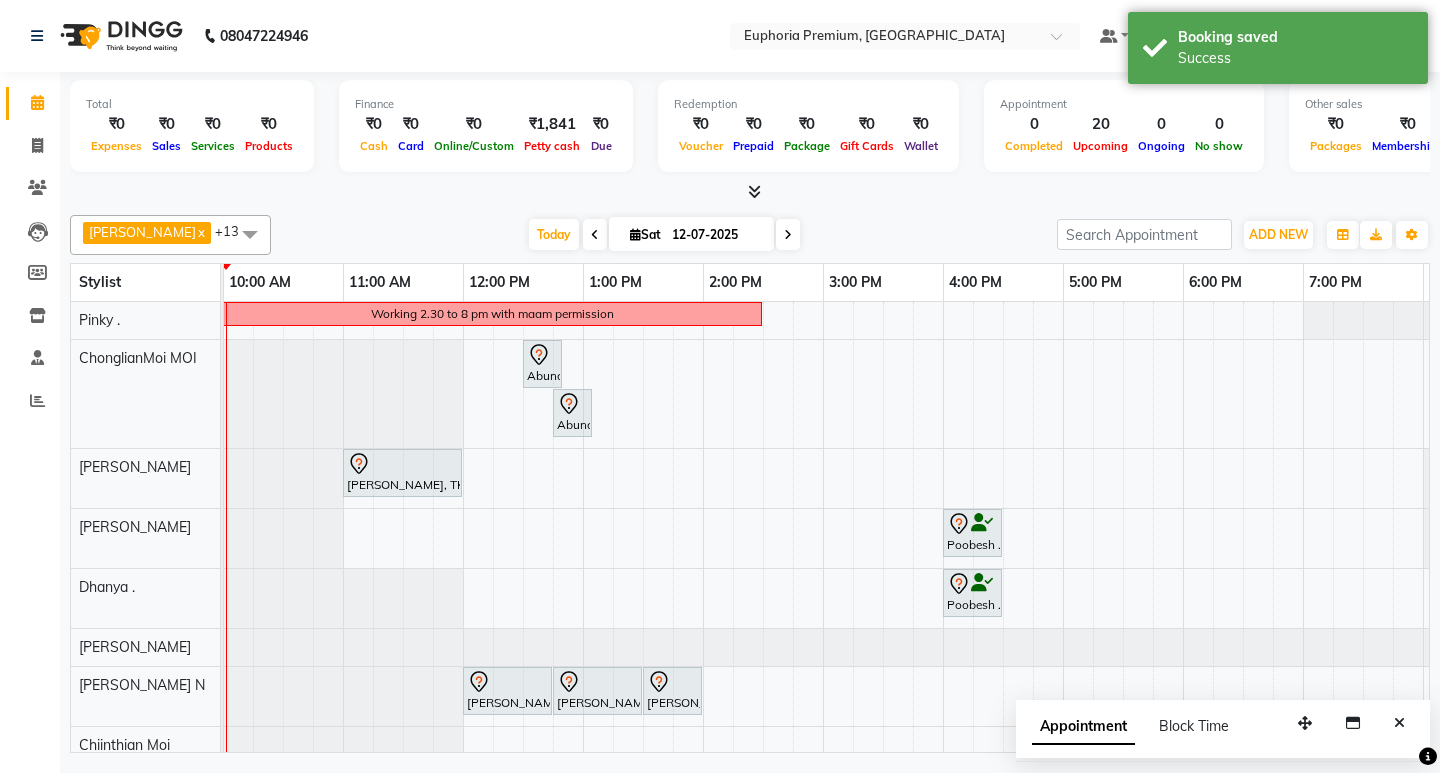 click at bounding box center (788, 234) 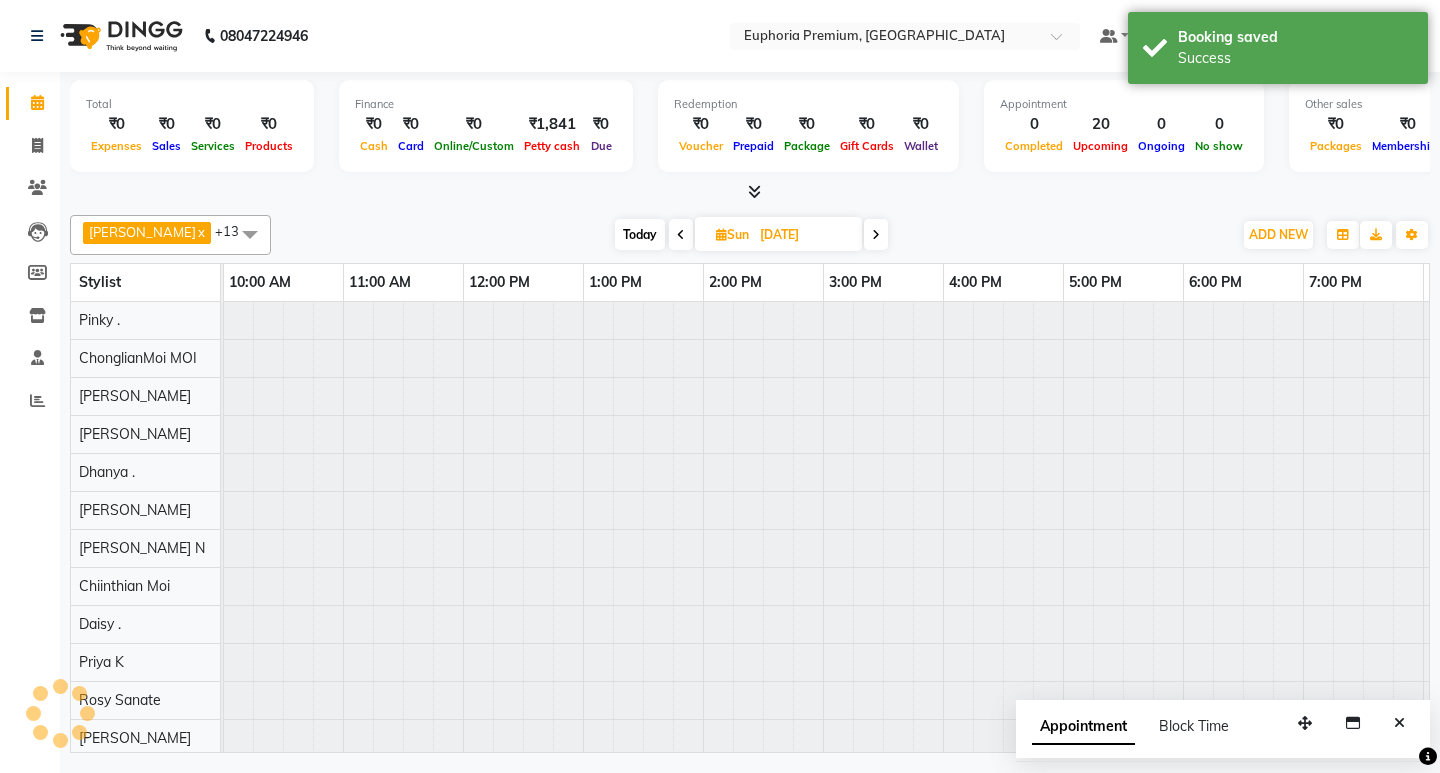 scroll, scrollTop: 0, scrollLeft: 241, axis: horizontal 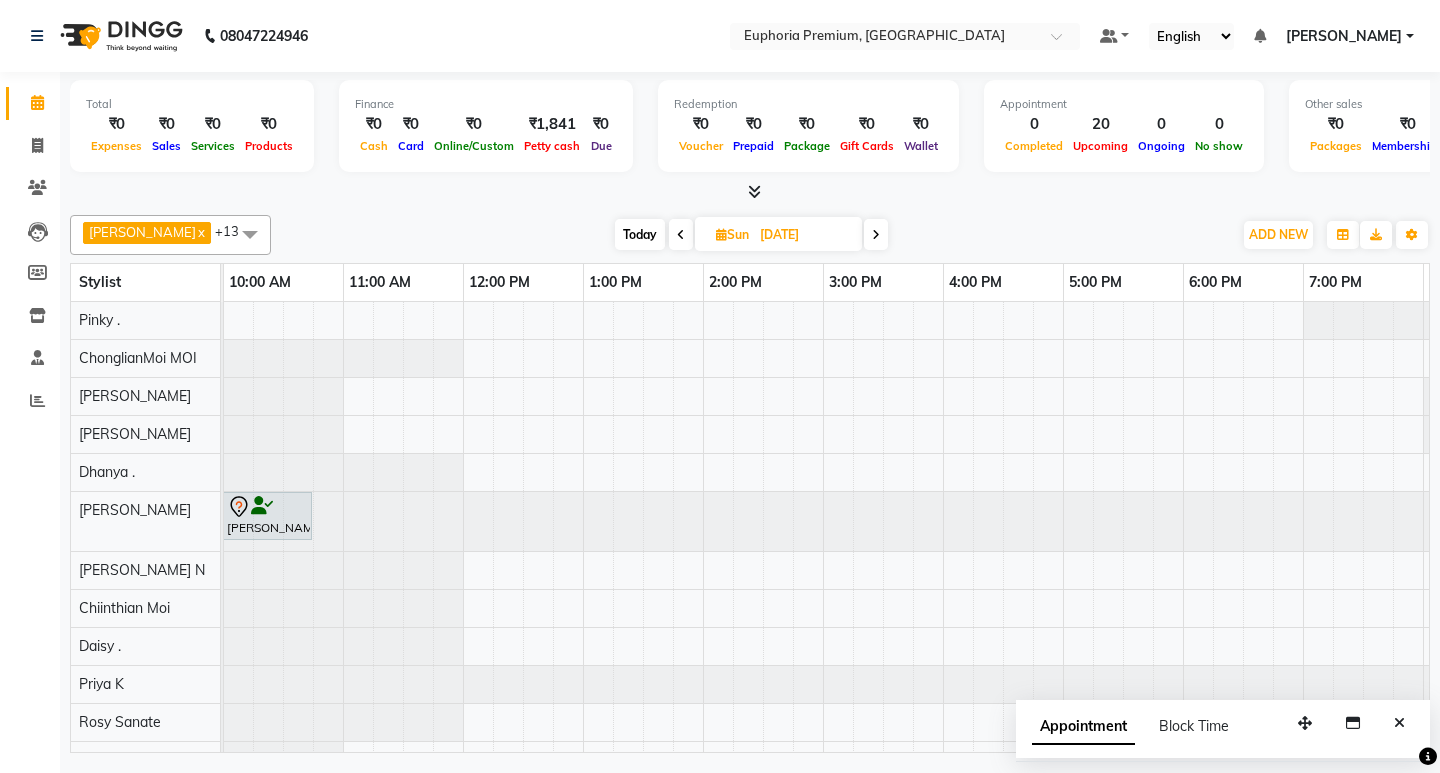 click at bounding box center (876, 234) 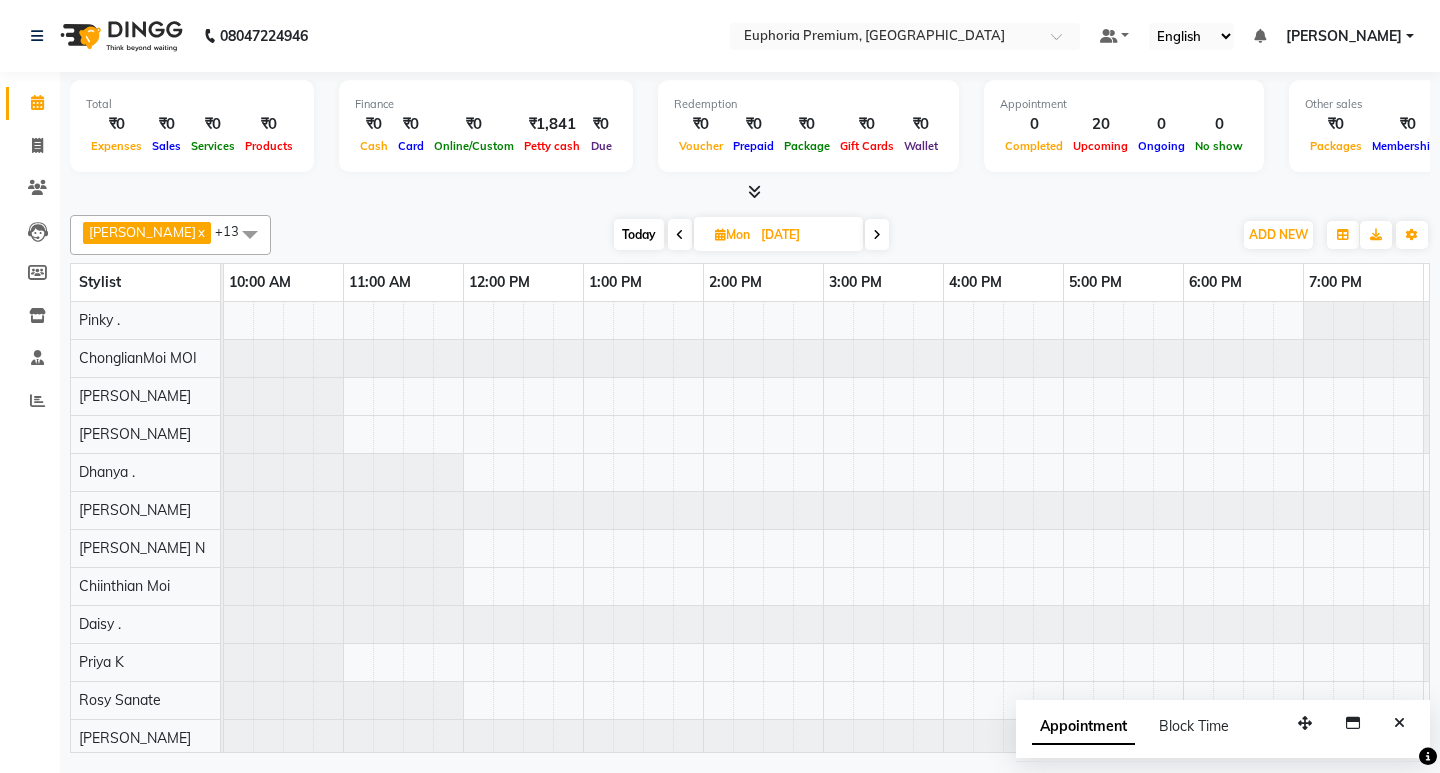 click at bounding box center (877, 234) 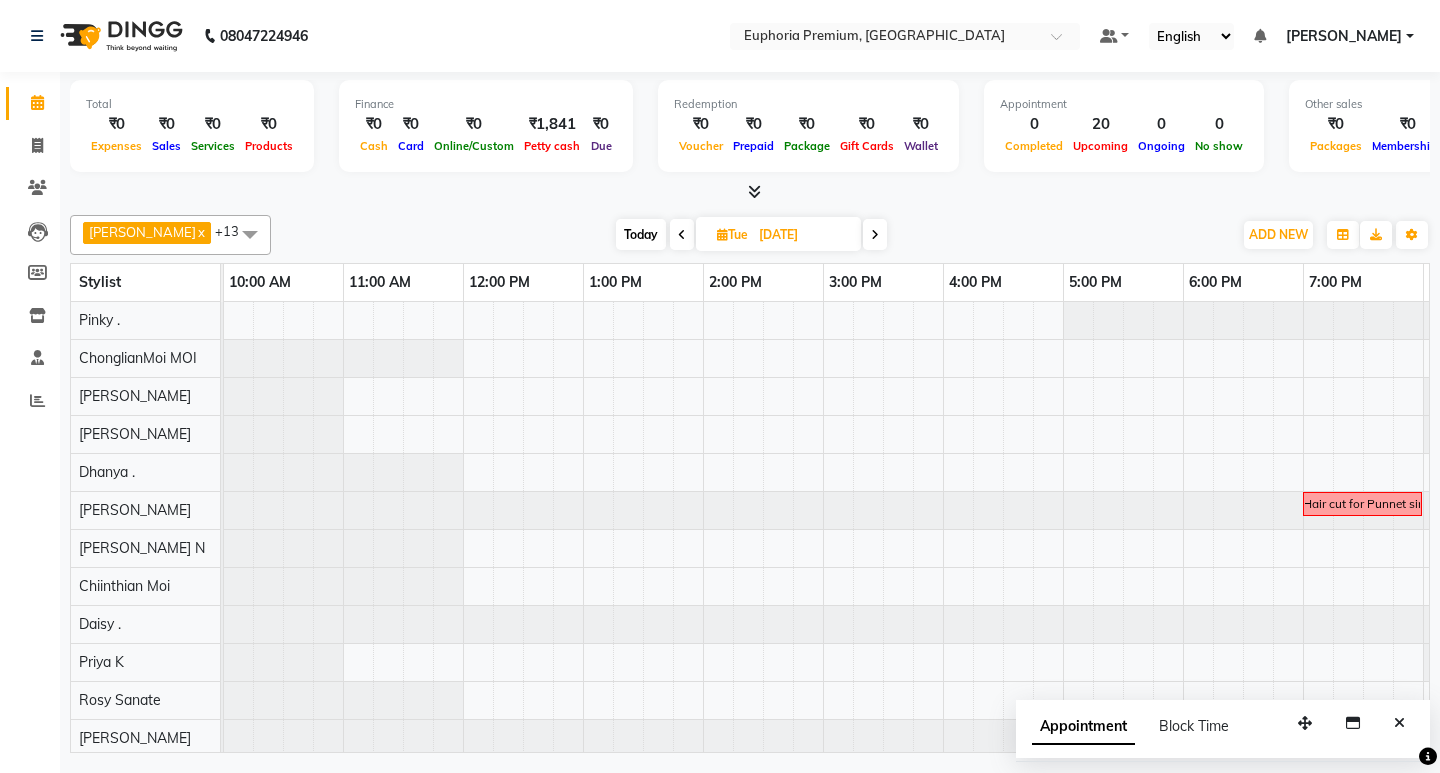 click on "Today" at bounding box center (641, 234) 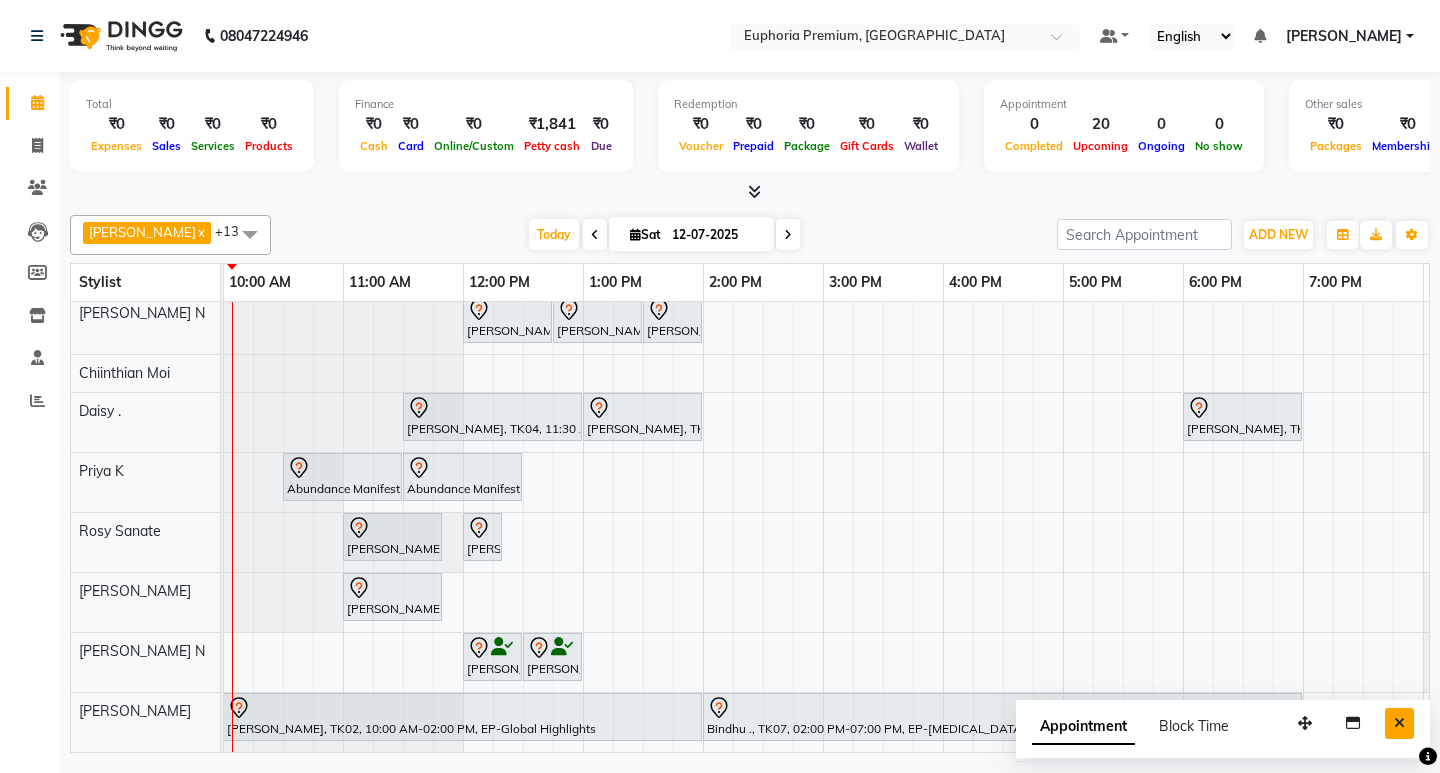 click at bounding box center (1399, 723) 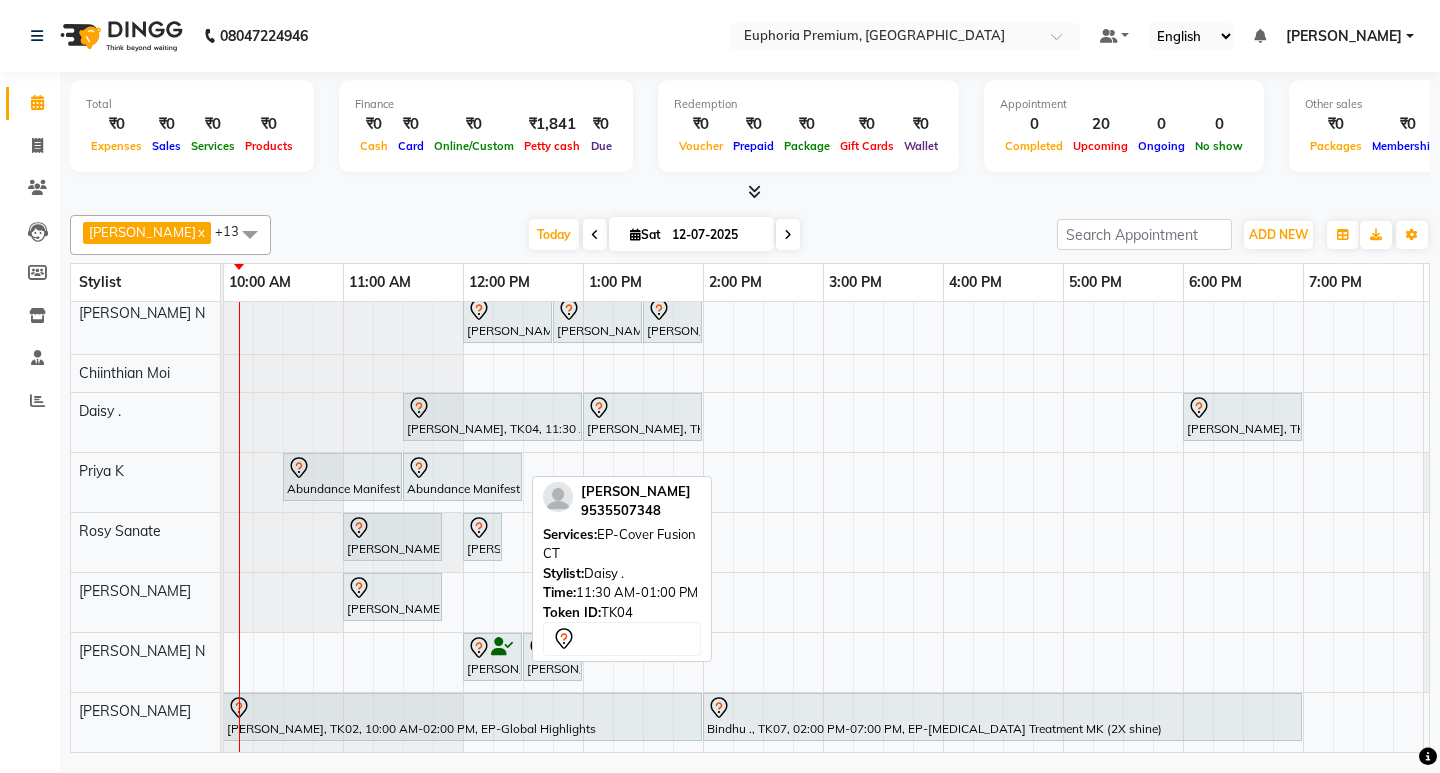 scroll, scrollTop: 188, scrollLeft: 241, axis: both 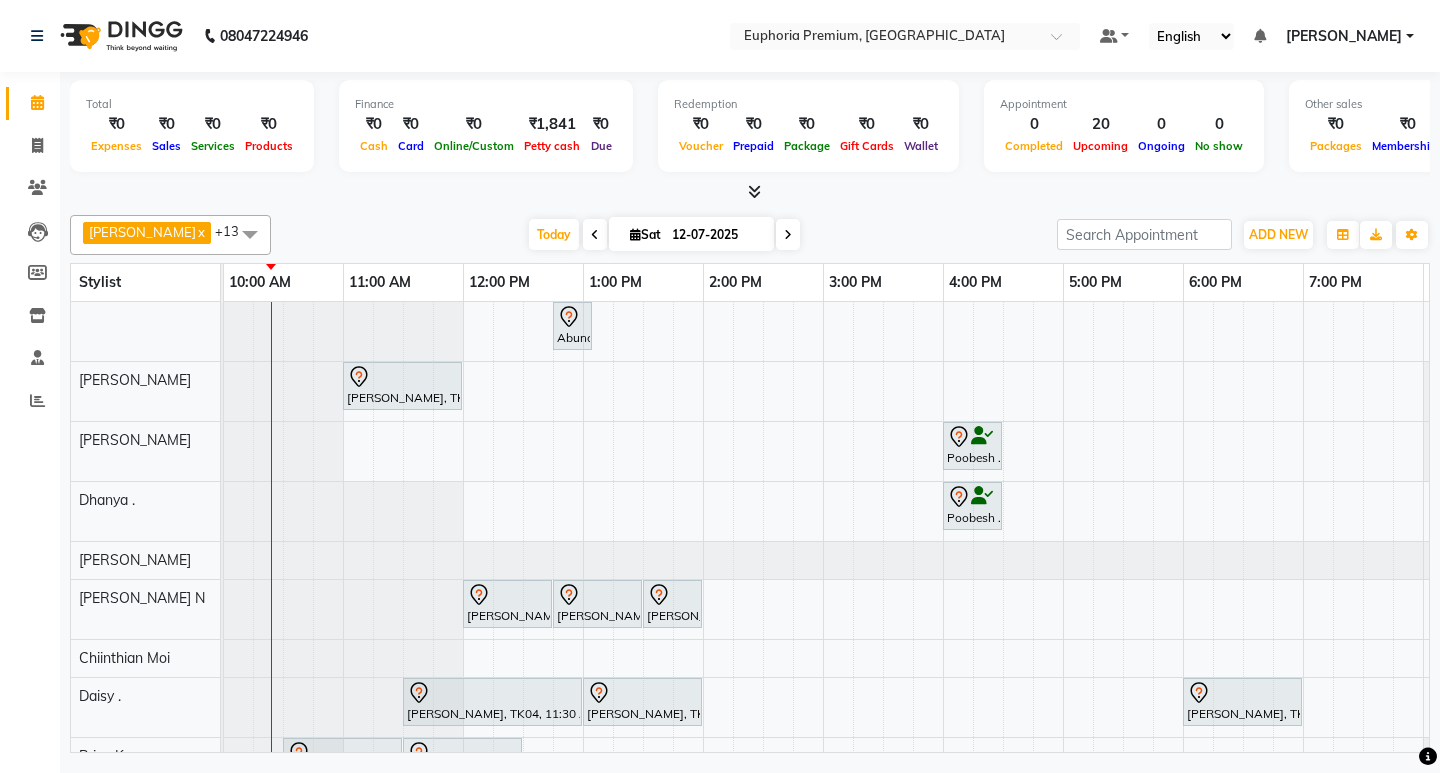 click on "Working 2.30 to 8 pm with maam permission              Abundance Manifestation 29AASCA8886B1Z0, TK01, 12:30 PM-12:50 PM, EP-Eyebrows Threading             Abundance Manifestation 29AASCA8886B1Z0, TK01, 12:45 PM-01:05 PM, EP-Upperlip Threading             [PERSON_NAME], TK02, 11:00 AM-12:00 PM, EP-Temporary Nail Ext             Poobesh ., TK03, 04:00 PM-04:30 PM, EP-Shoulder & Back (30 Mins)             Poobesh ., TK03, 04:00 PM-04:30 PM, EP-Shoulder & Back (30 Mins)             [PERSON_NAME], TK04, 12:00 PM-12:45 PM, EP-Regenerate (Intense Alchemy) MEN             [PERSON_NAME], TK04, 12:45 PM-01:30 PM, EP-HAIR CUT (Creative Stylist) with hairwash MEN             [PERSON_NAME], TK04, 01:30 PM-02:00 PM, EP-[PERSON_NAME] Trim/Design MEN             [PERSON_NAME], TK04, 11:30 AM-01:00 PM, EP-Cover Fusion CT             [PERSON_NAME], TK04, 01:00 PM-02:00 PM, EP-Artistic Cut - Creative Stylist             [PERSON_NAME], TK05, 06:00 PM-07:00 PM, EP-Artistic Cut - Senior Stylist" at bounding box center (823, 626) 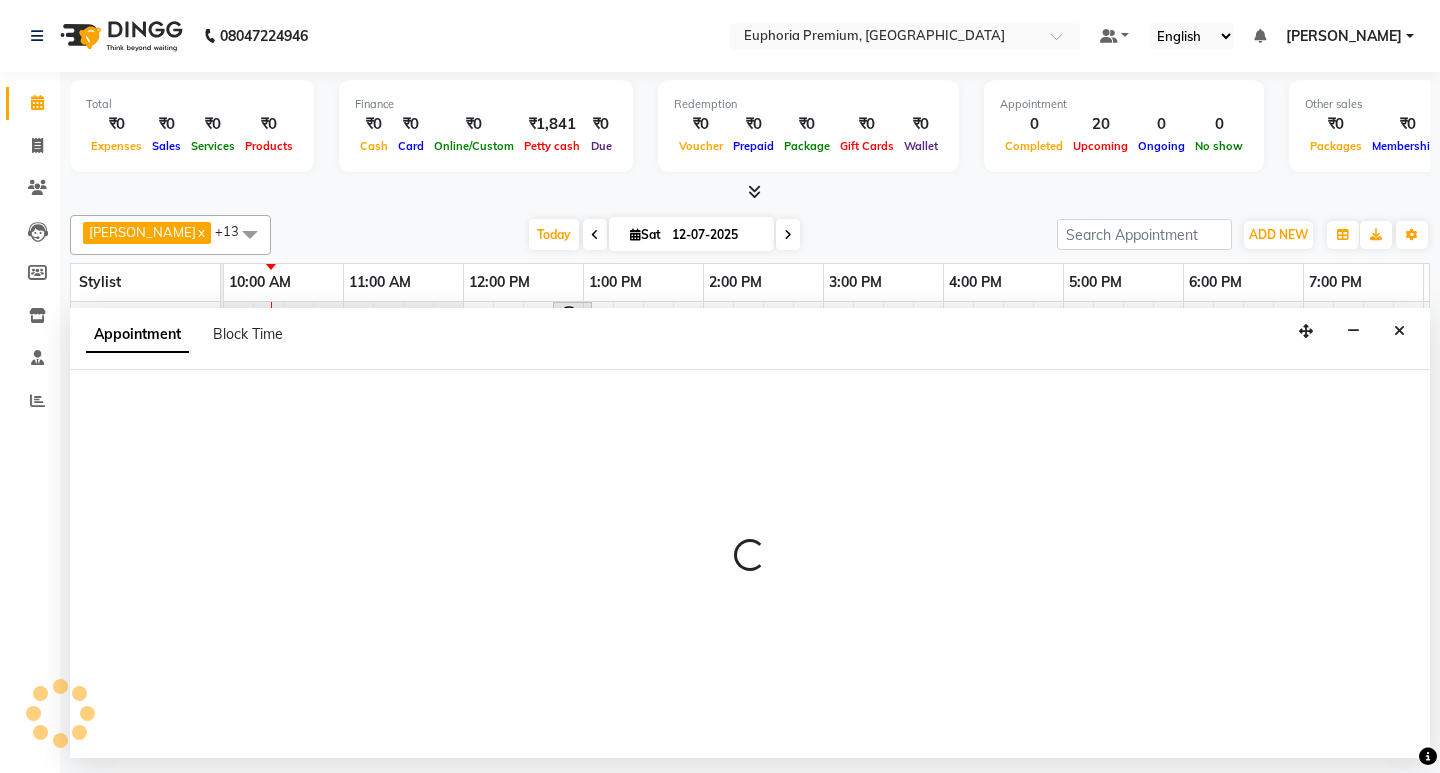 select on "71607" 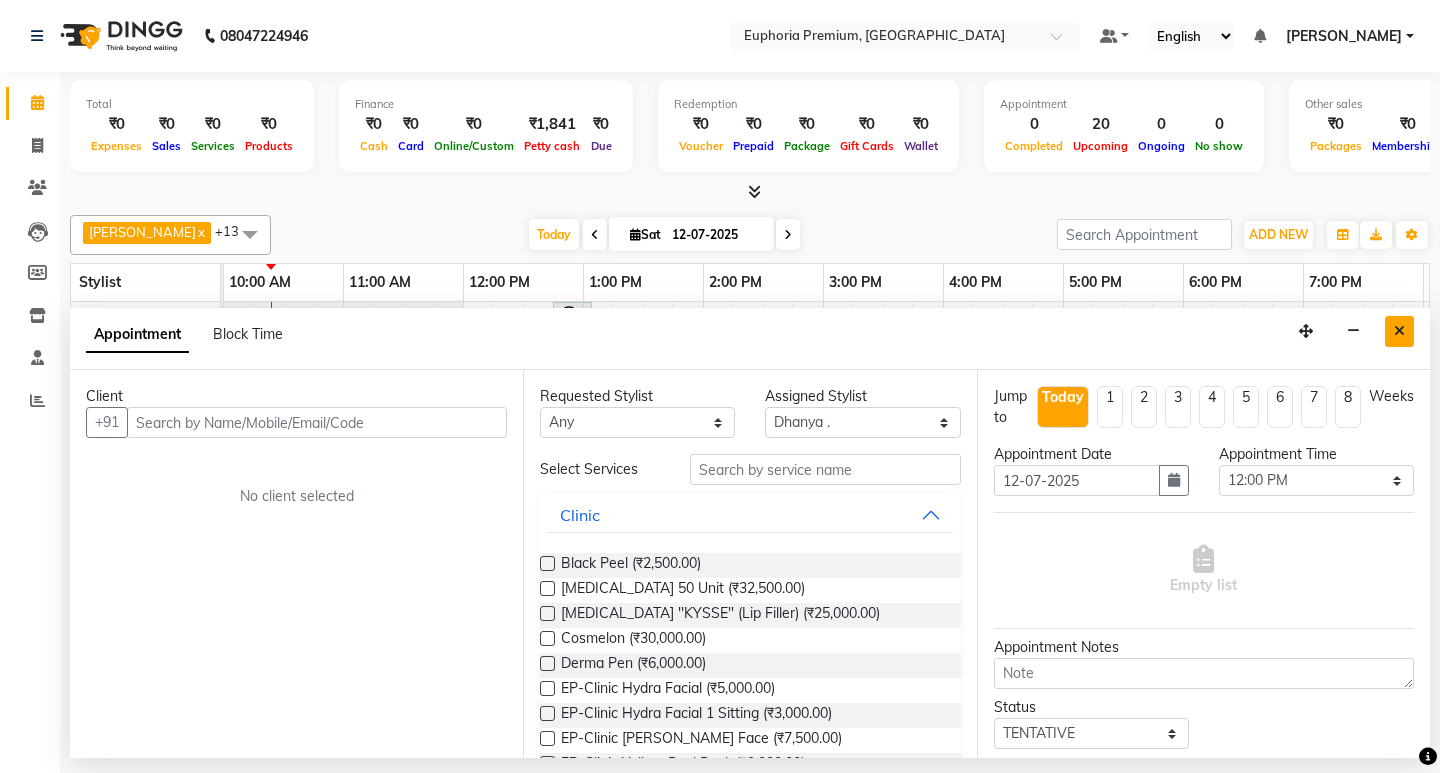 click at bounding box center (1399, 331) 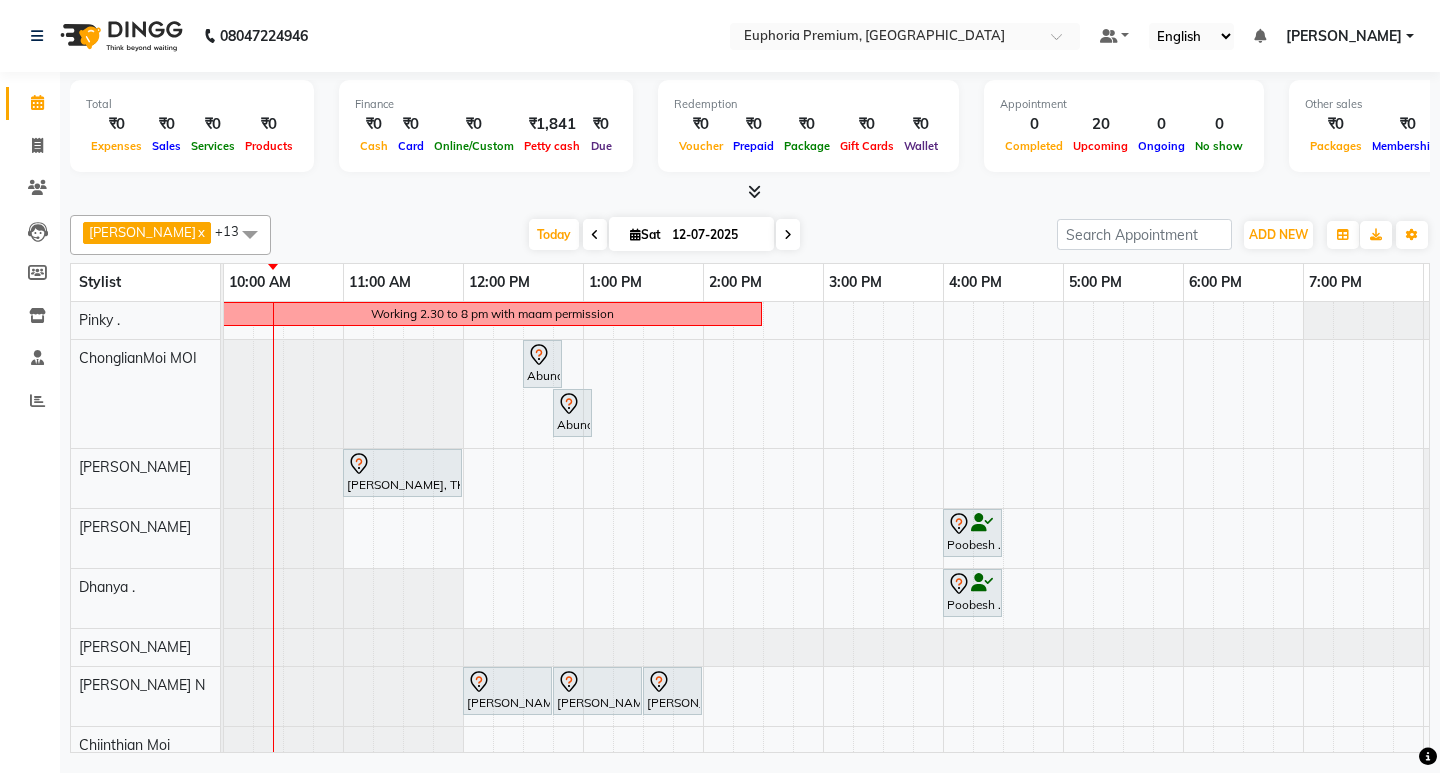 click at bounding box center (-17, 598) 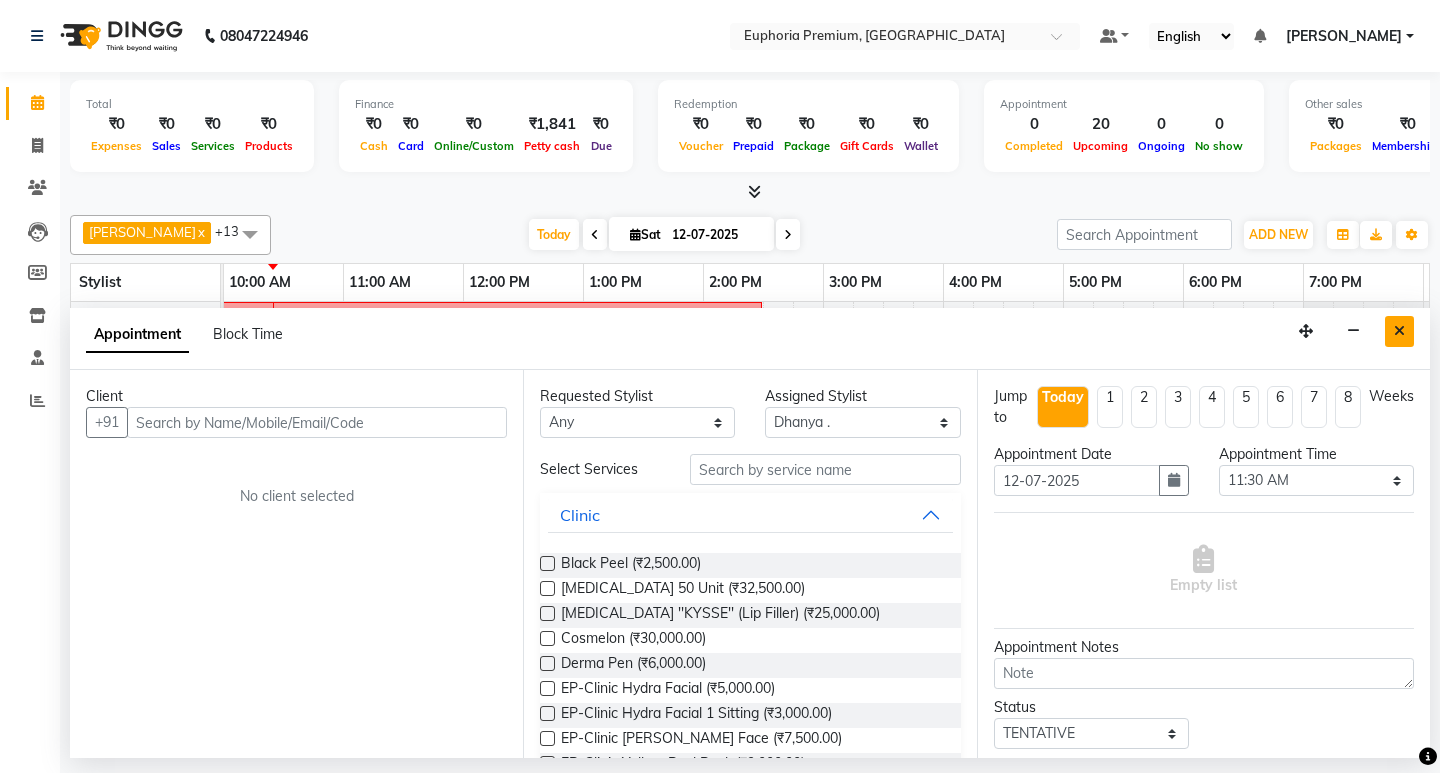 click at bounding box center (1399, 331) 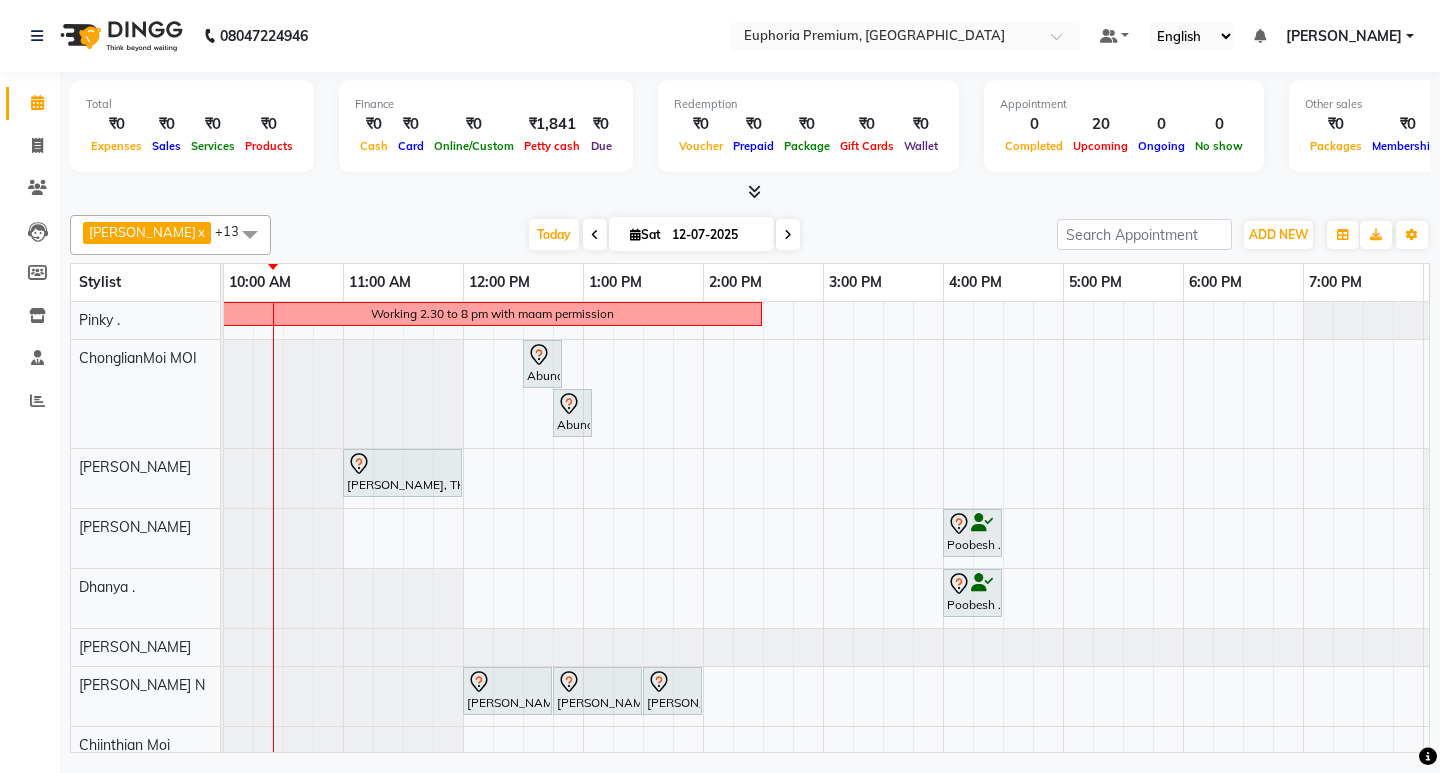 click at bounding box center (-17, 598) 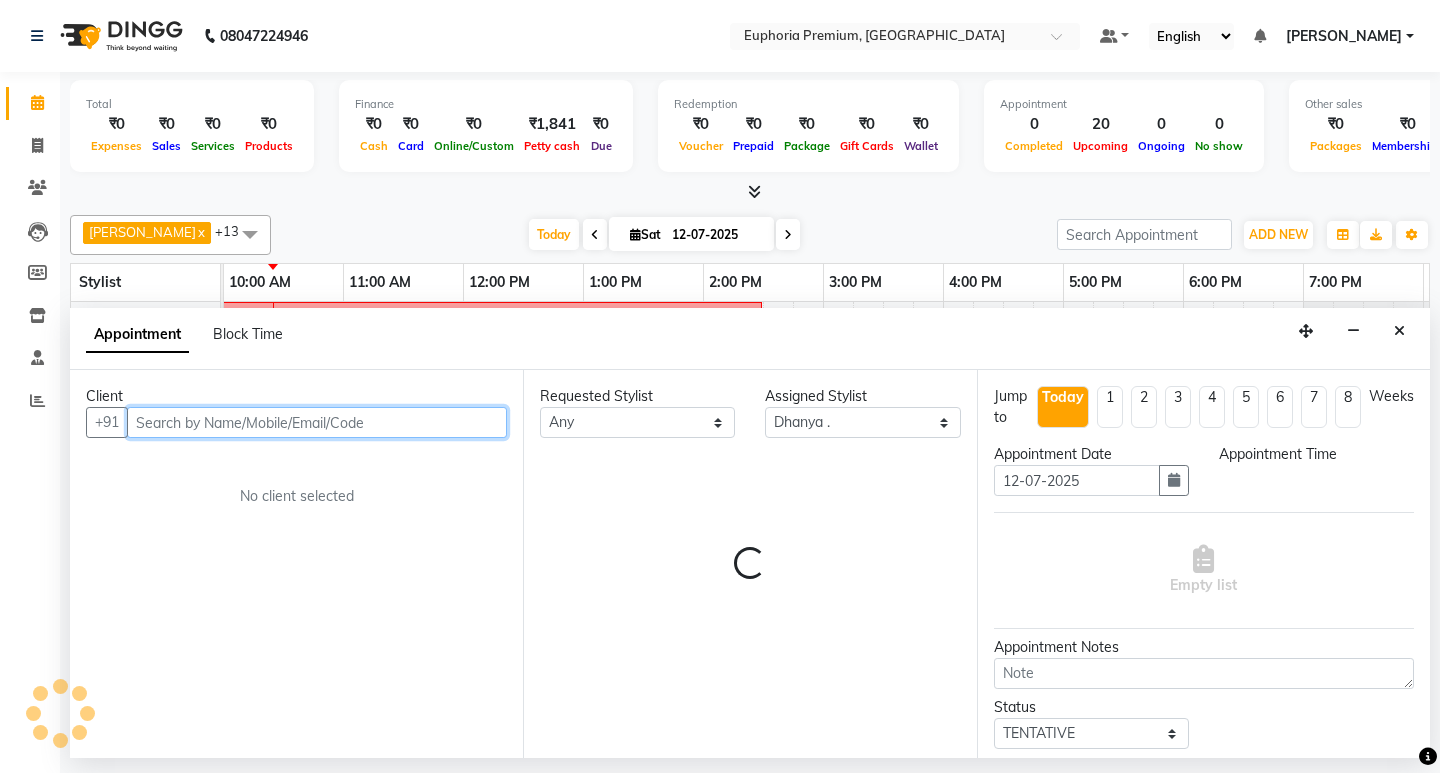 select on "690" 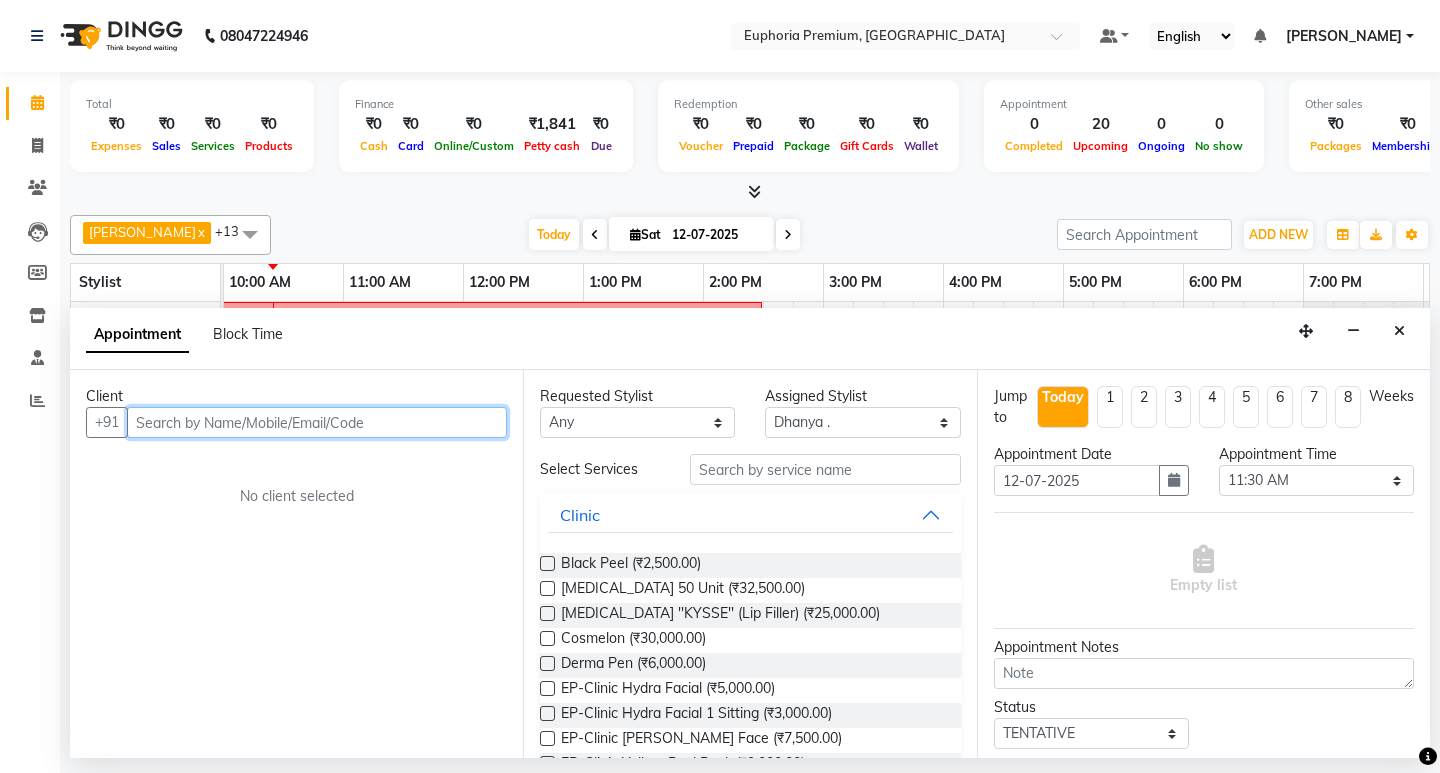 click at bounding box center (317, 422) 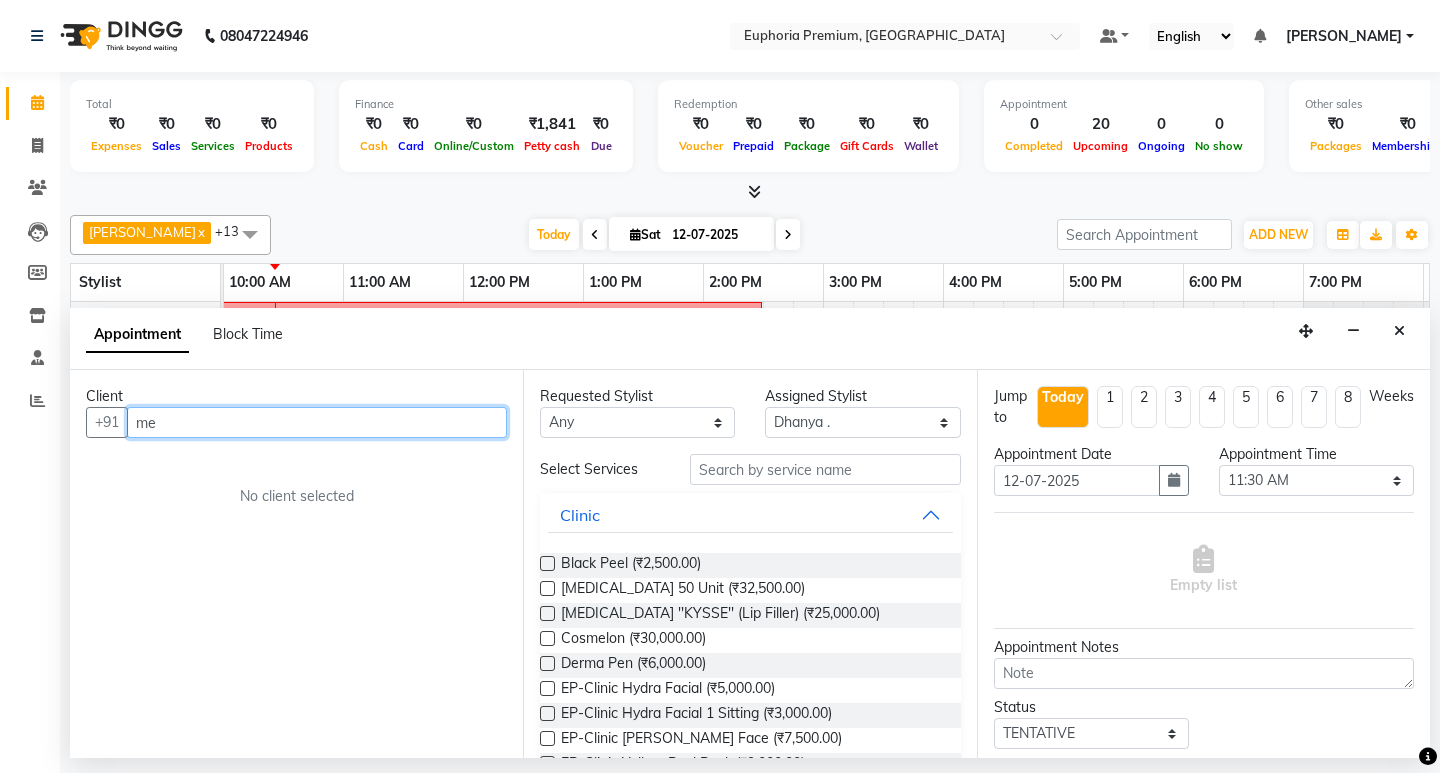 type on "m" 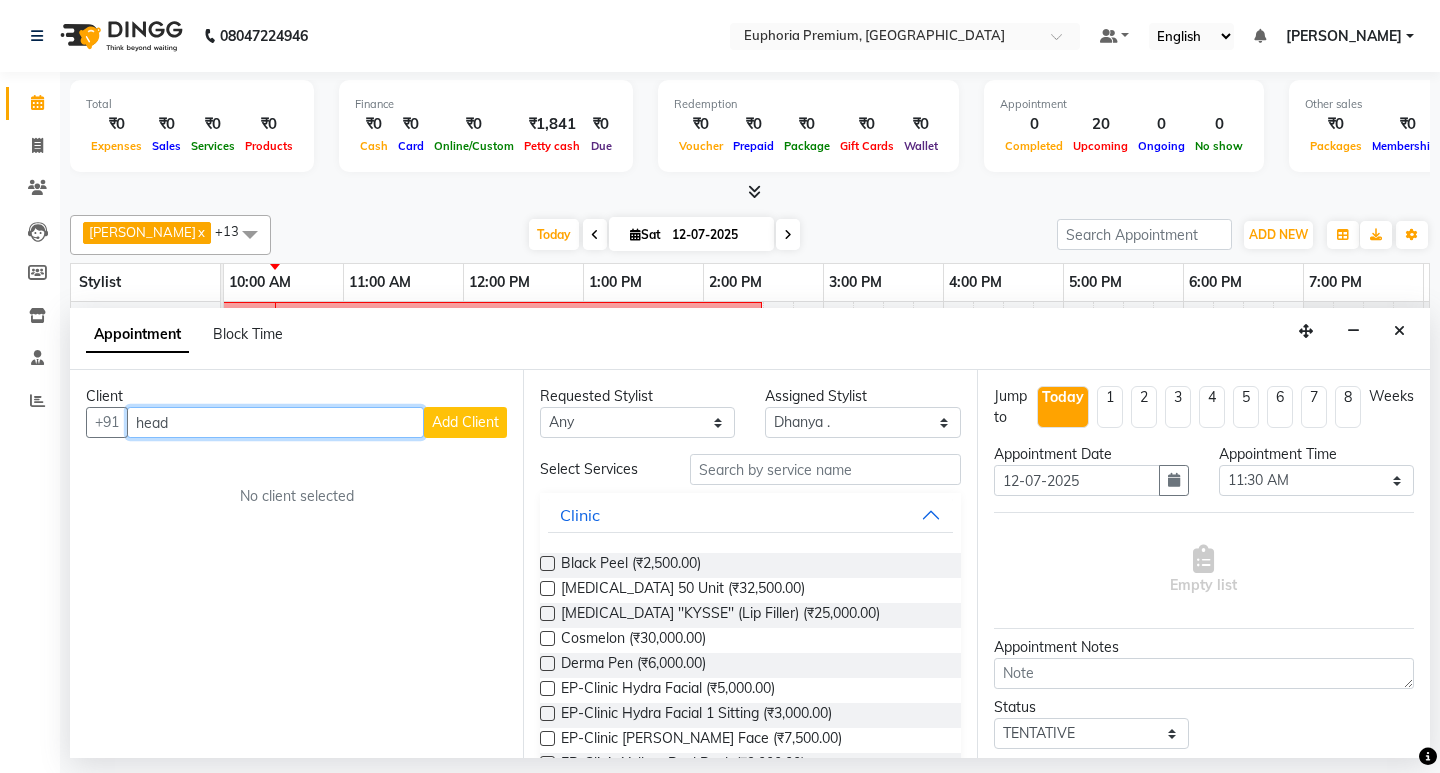 click on "head" at bounding box center (275, 422) 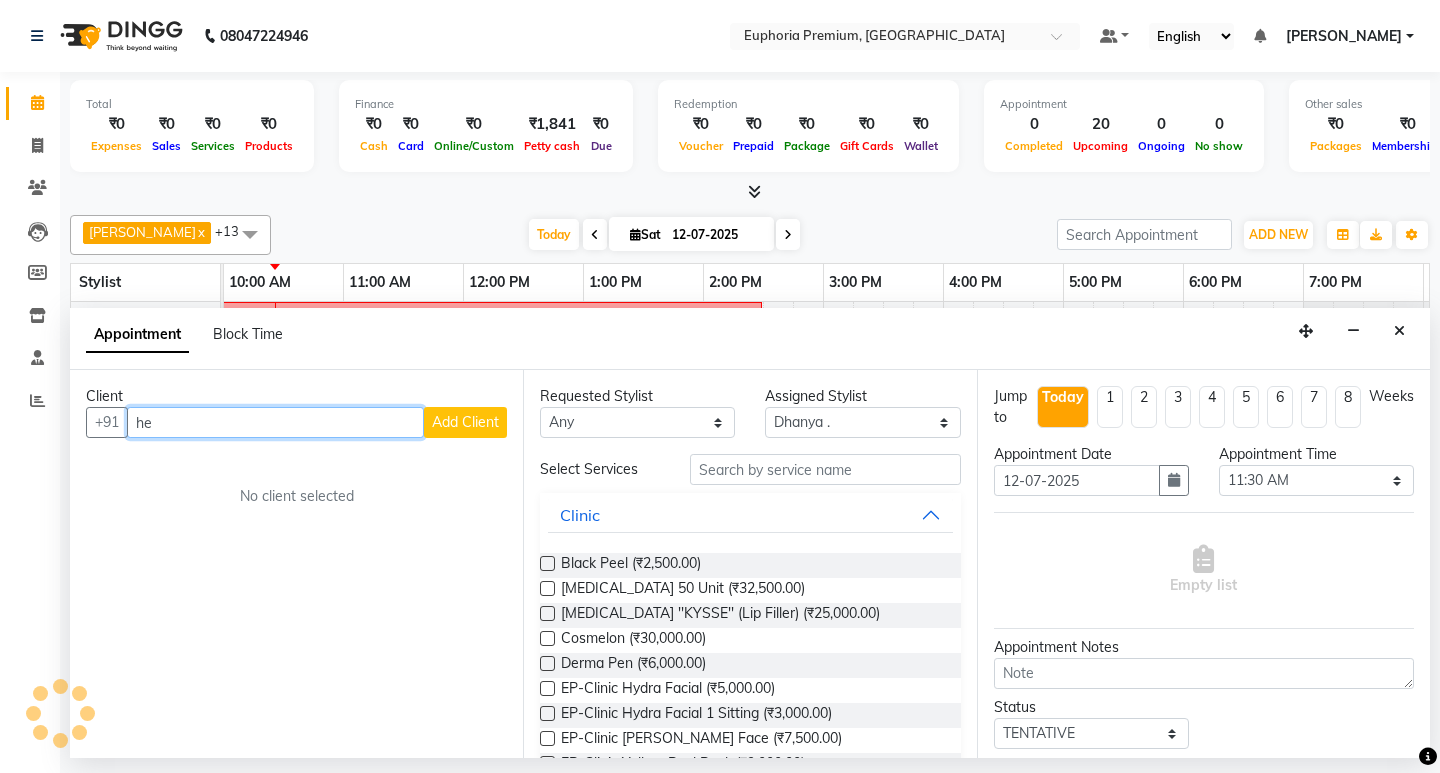 type on "h" 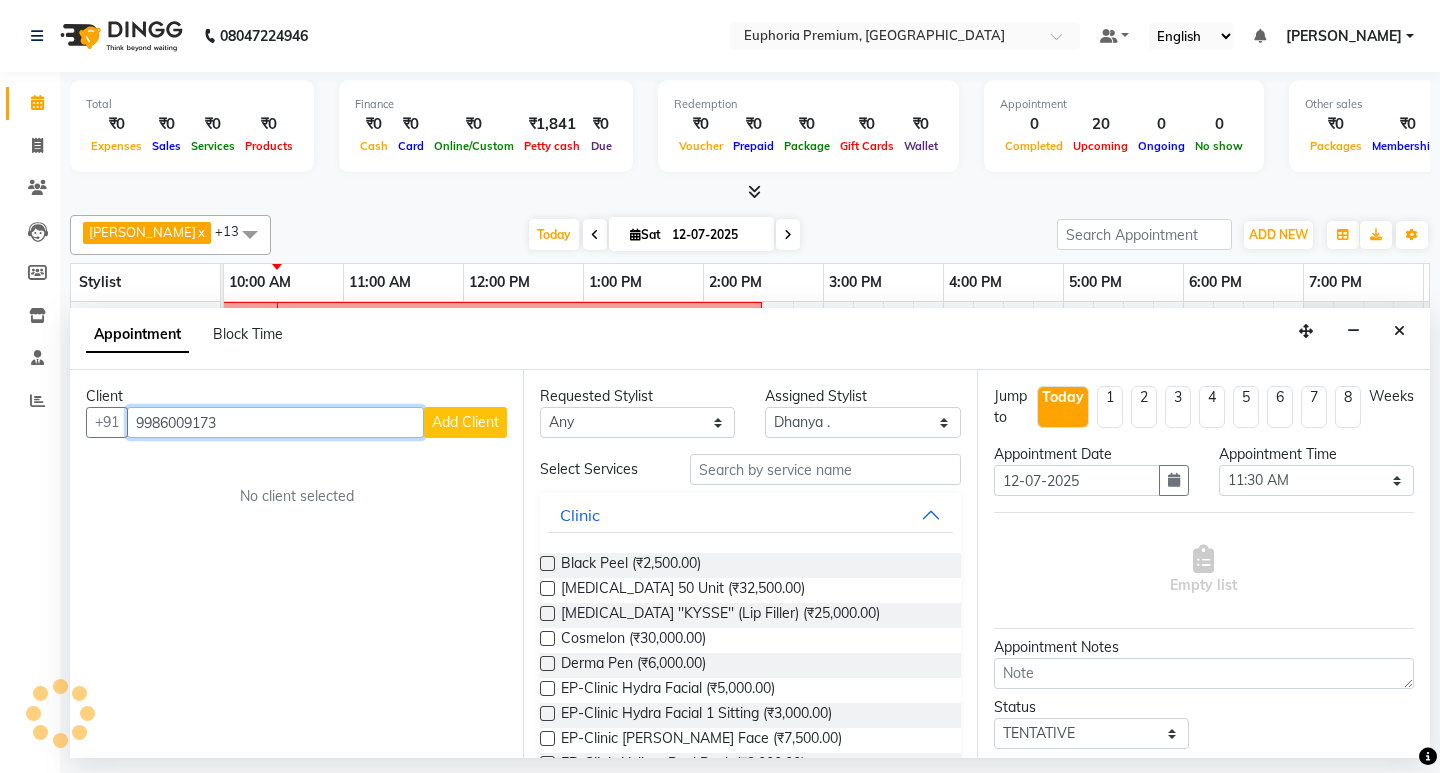 type on "9986009173" 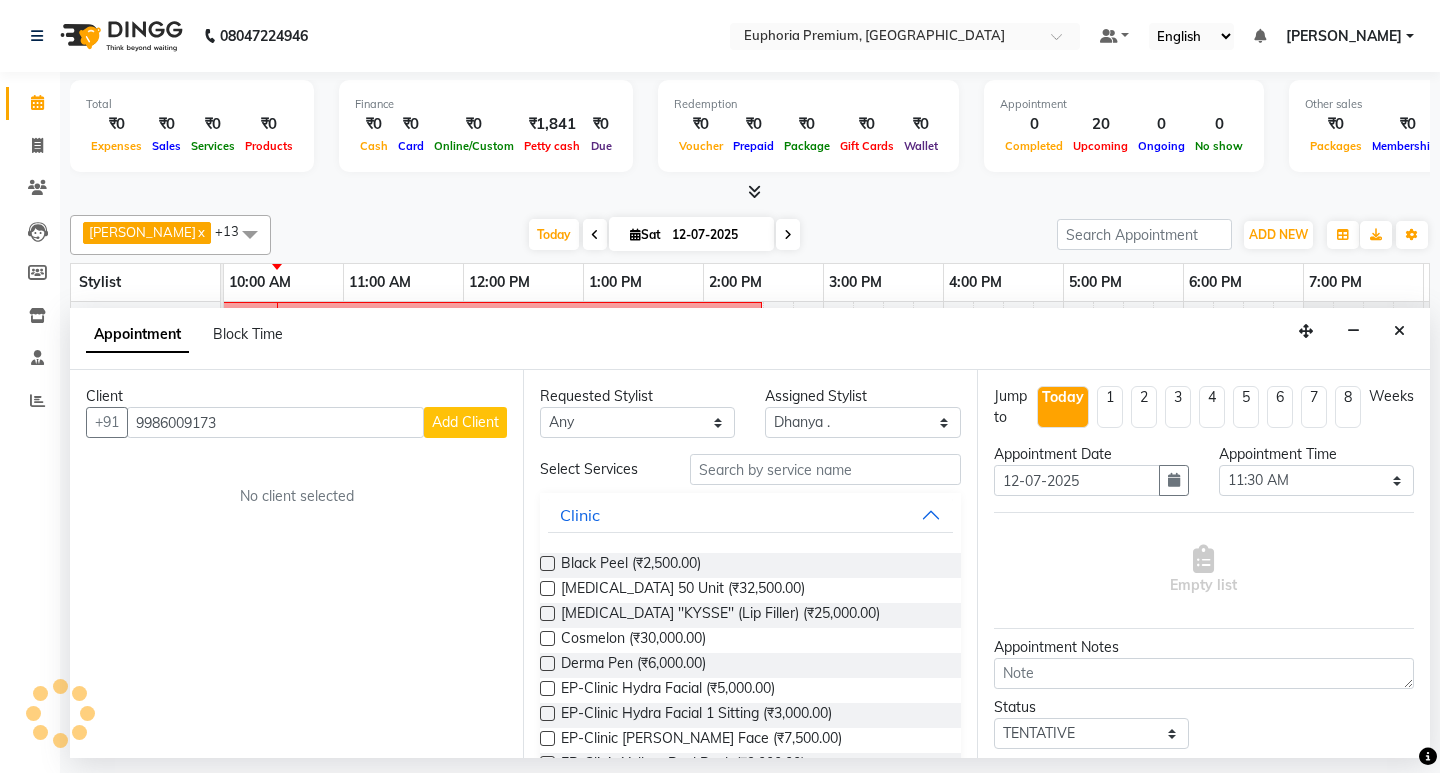 click on "Client [PHONE_NUMBER] Add Client  No client selected" at bounding box center [296, 564] 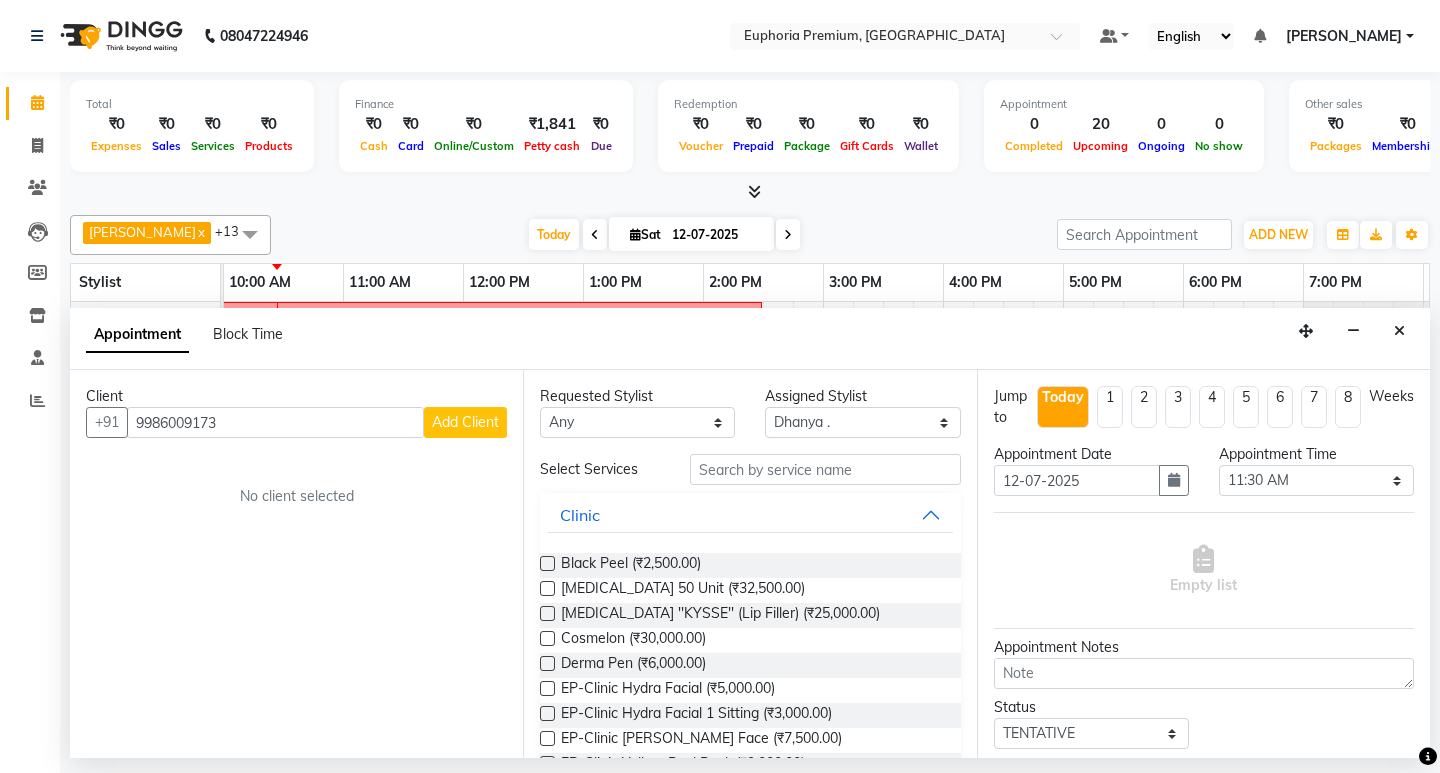 click on "Add Client" at bounding box center [465, 422] 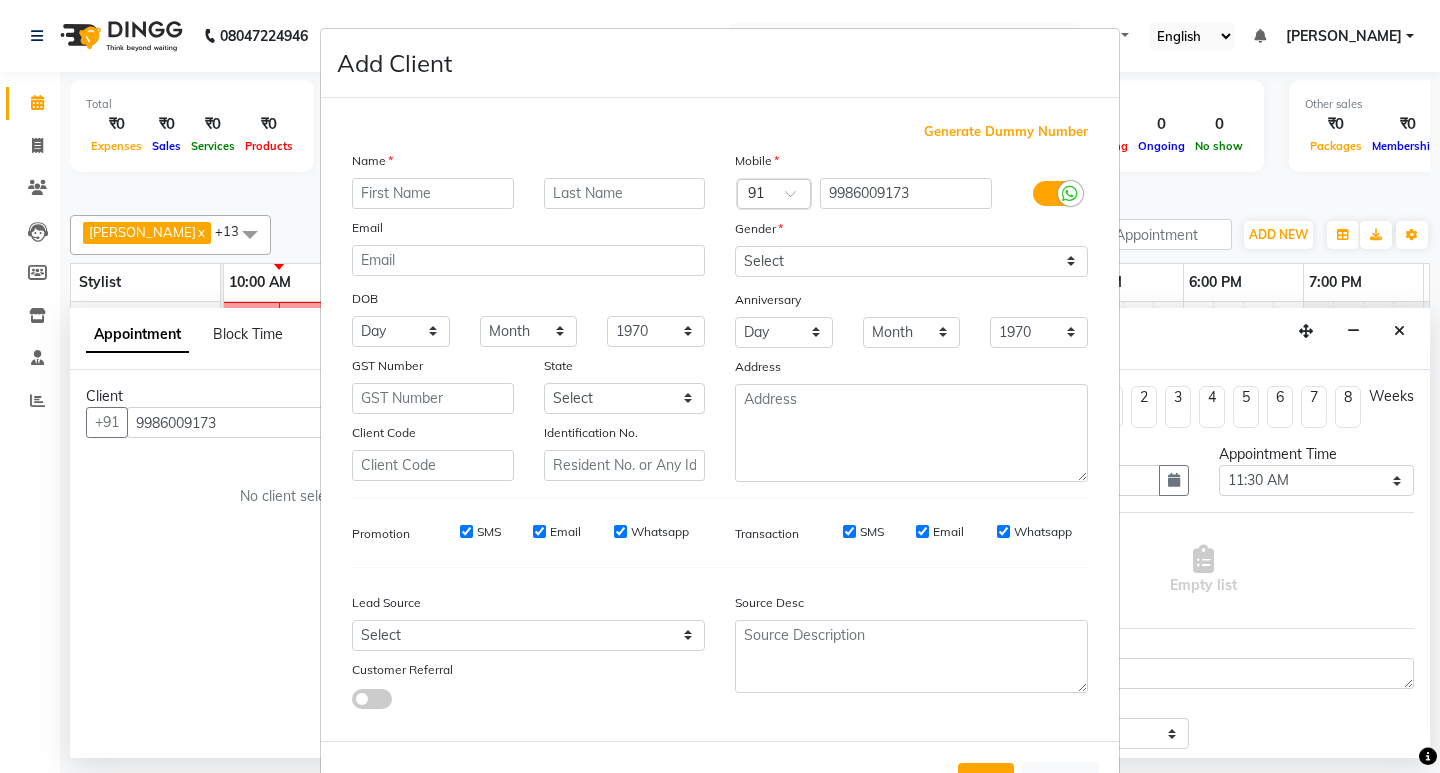 click on "Add Client Generate Dummy Number Name Email DOB Day 01 02 03 04 05 06 07 08 09 10 11 12 13 14 15 16 17 18 19 20 21 22 23 24 25 26 27 28 29 30 31 Month January February March April May June July August September October November [DATE] 1941 1942 1943 1944 1945 1946 1947 1948 1949 1950 1951 1952 1953 1954 1955 1956 1957 1958 1959 1960 1961 1962 1963 1964 1965 1966 1967 1968 1969 1970 1971 1972 1973 1974 1975 1976 1977 1978 1979 1980 1981 1982 1983 1984 1985 1986 1987 1988 1989 1990 1991 1992 1993 1994 1995 1996 1997 1998 1999 2000 2001 2002 2003 2004 2005 2006 2007 2008 2009 2010 2011 2012 2013 2014 2015 2016 2017 2018 2019 2020 2021 2022 2023 2024 GST Number State Select [GEOGRAPHIC_DATA] [GEOGRAPHIC_DATA] [GEOGRAPHIC_DATA] [GEOGRAPHIC_DATA] [GEOGRAPHIC_DATA] [GEOGRAPHIC_DATA] [GEOGRAPHIC_DATA] [GEOGRAPHIC_DATA] and [GEOGRAPHIC_DATA] [GEOGRAPHIC_DATA] [GEOGRAPHIC_DATA] [GEOGRAPHIC_DATA] [GEOGRAPHIC_DATA] [GEOGRAPHIC_DATA] [GEOGRAPHIC_DATA] [GEOGRAPHIC_DATA] [GEOGRAPHIC_DATA] [GEOGRAPHIC_DATA] [GEOGRAPHIC_DATA] [GEOGRAPHIC_DATA] [GEOGRAPHIC_DATA] [GEOGRAPHIC_DATA] [GEOGRAPHIC_DATA] [GEOGRAPHIC_DATA] [GEOGRAPHIC_DATA] [GEOGRAPHIC_DATA] [GEOGRAPHIC_DATA] [GEOGRAPHIC_DATA] [GEOGRAPHIC_DATA] [GEOGRAPHIC_DATA] [GEOGRAPHIC_DATA]" at bounding box center [720, 386] 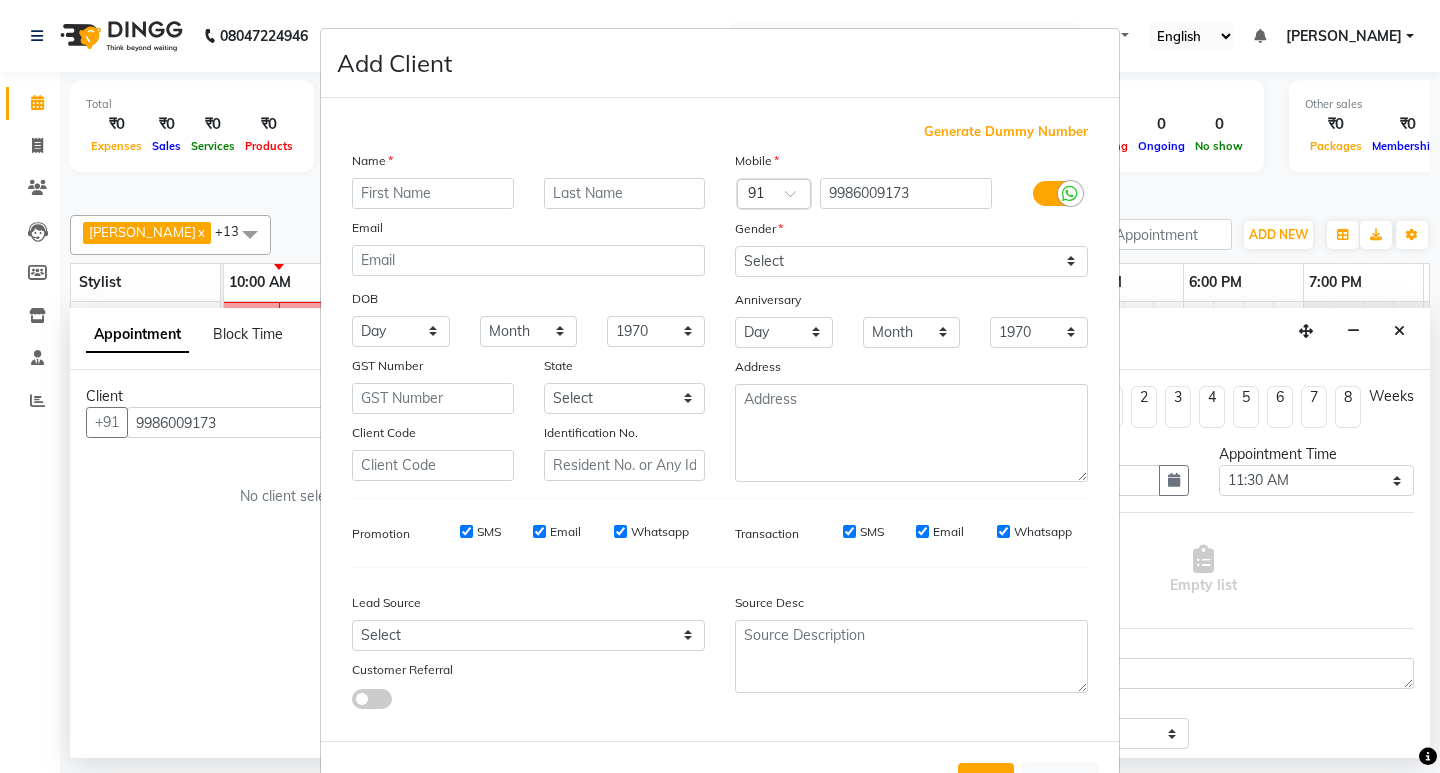 click on "Add Client Generate Dummy Number Name Email DOB Day 01 02 03 04 05 06 07 08 09 10 11 12 13 14 15 16 17 18 19 20 21 22 23 24 25 26 27 28 29 30 31 Month January February March April May June July August September October November [DATE] 1941 1942 1943 1944 1945 1946 1947 1948 1949 1950 1951 1952 1953 1954 1955 1956 1957 1958 1959 1960 1961 1962 1963 1964 1965 1966 1967 1968 1969 1970 1971 1972 1973 1974 1975 1976 1977 1978 1979 1980 1981 1982 1983 1984 1985 1986 1987 1988 1989 1990 1991 1992 1993 1994 1995 1996 1997 1998 1999 2000 2001 2002 2003 2004 2005 2006 2007 2008 2009 2010 2011 2012 2013 2014 2015 2016 2017 2018 2019 2020 2021 2022 2023 2024 GST Number State Select [GEOGRAPHIC_DATA] [GEOGRAPHIC_DATA] [GEOGRAPHIC_DATA] [GEOGRAPHIC_DATA] [GEOGRAPHIC_DATA] [GEOGRAPHIC_DATA] [GEOGRAPHIC_DATA] [GEOGRAPHIC_DATA] and [GEOGRAPHIC_DATA] [GEOGRAPHIC_DATA] [GEOGRAPHIC_DATA] [GEOGRAPHIC_DATA] [GEOGRAPHIC_DATA] [GEOGRAPHIC_DATA] [GEOGRAPHIC_DATA] [GEOGRAPHIC_DATA] [GEOGRAPHIC_DATA] [GEOGRAPHIC_DATA] [GEOGRAPHIC_DATA] [GEOGRAPHIC_DATA] [GEOGRAPHIC_DATA] [GEOGRAPHIC_DATA] [GEOGRAPHIC_DATA] [GEOGRAPHIC_DATA] [GEOGRAPHIC_DATA] [GEOGRAPHIC_DATA] [GEOGRAPHIC_DATA] [GEOGRAPHIC_DATA] [GEOGRAPHIC_DATA] [GEOGRAPHIC_DATA] [GEOGRAPHIC_DATA]" at bounding box center [720, 386] 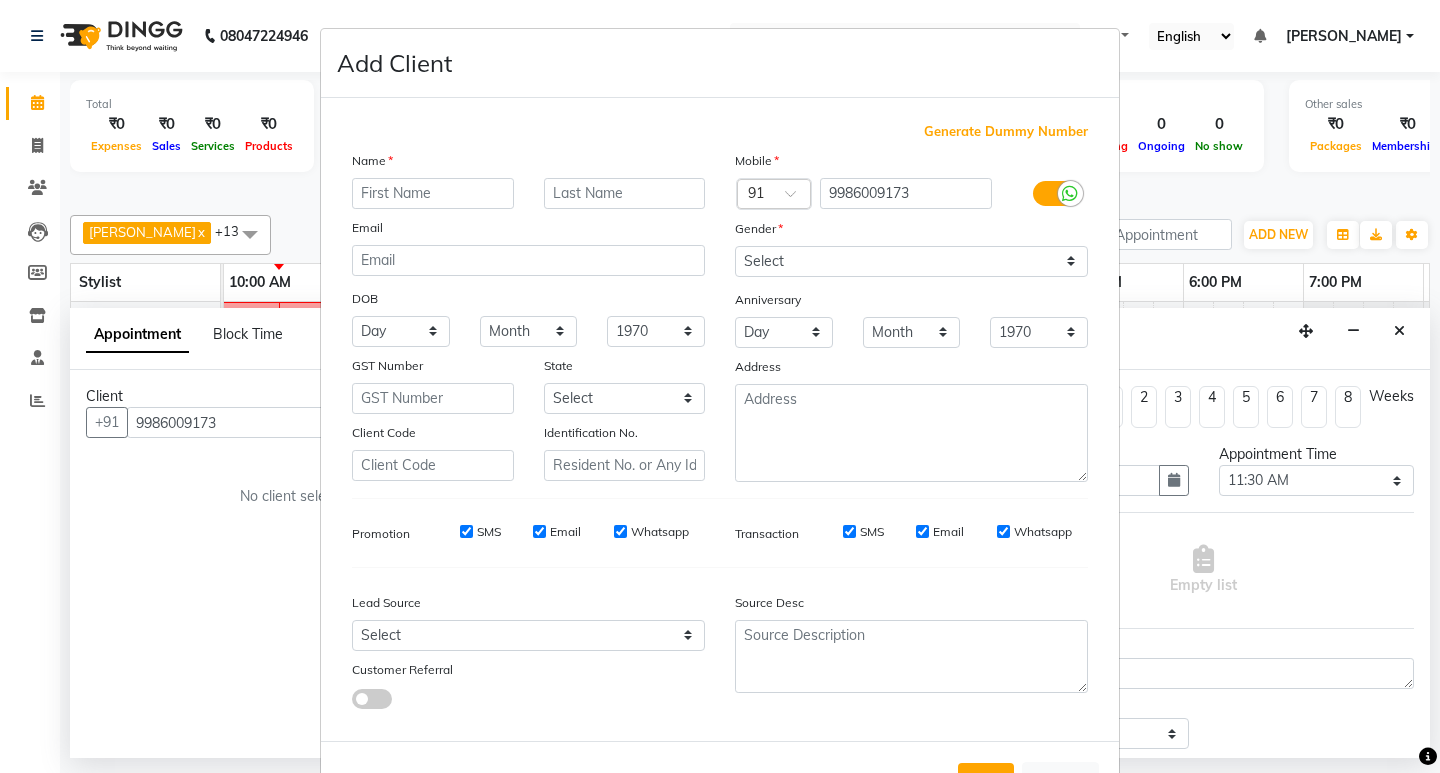 click on "Add Client" at bounding box center [720, 63] 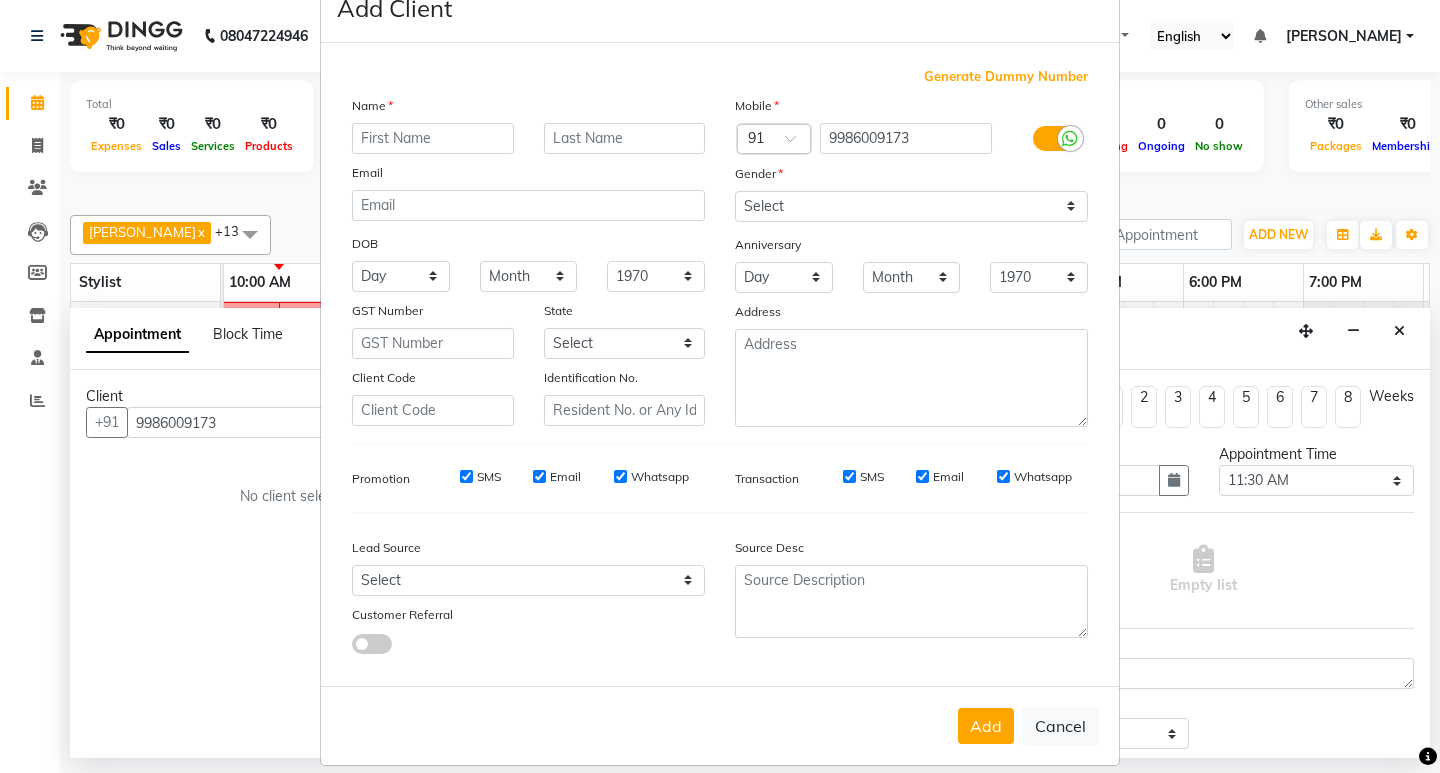 scroll, scrollTop: 76, scrollLeft: 0, axis: vertical 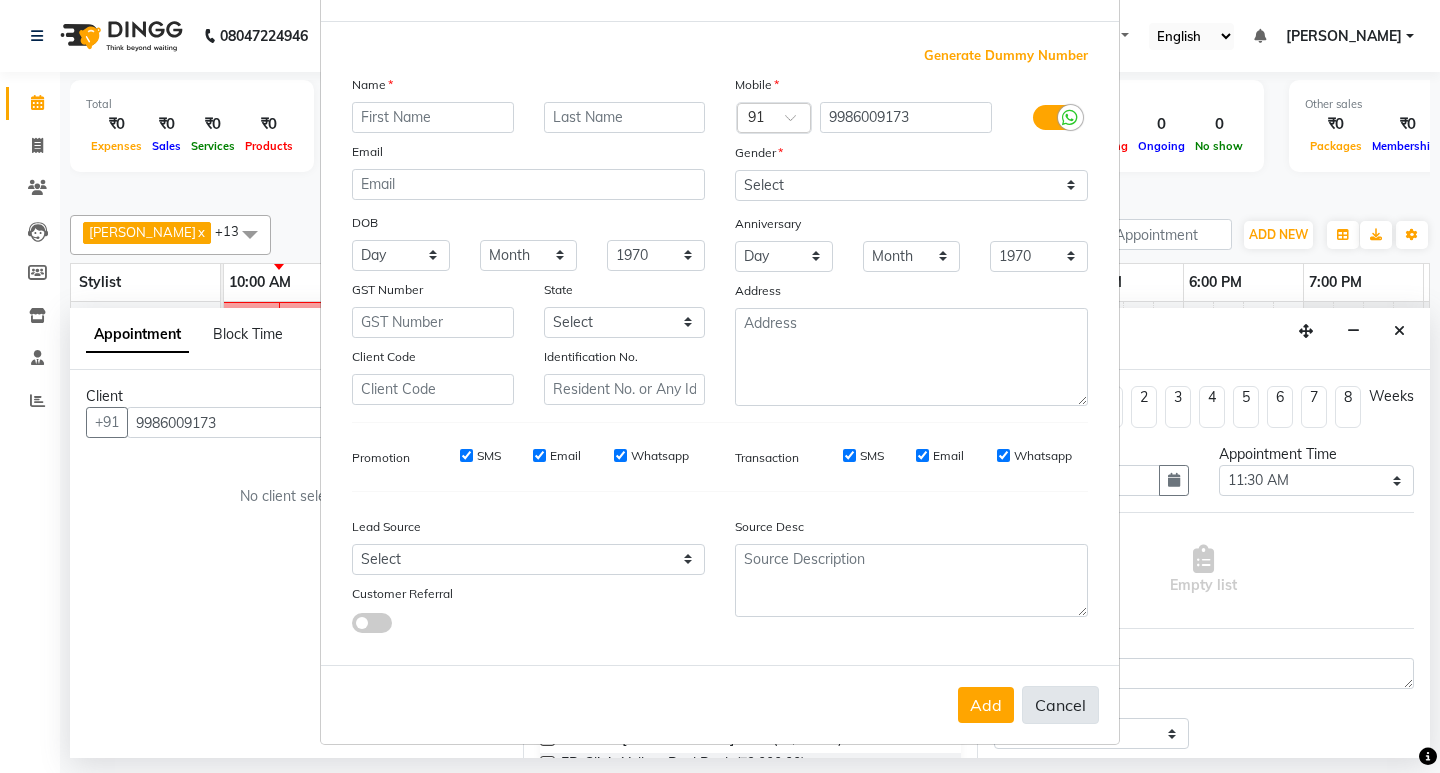 click on "Cancel" at bounding box center [1060, 705] 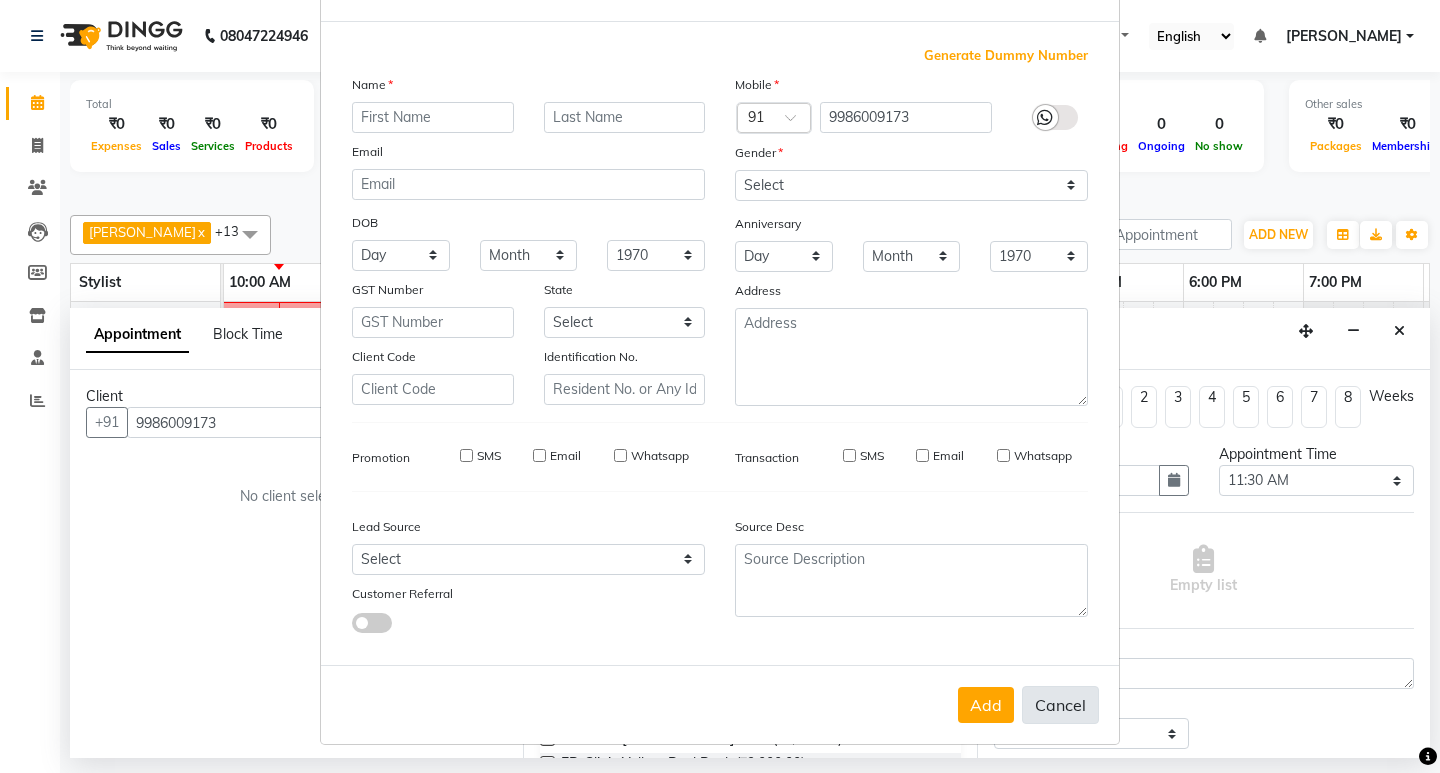 select 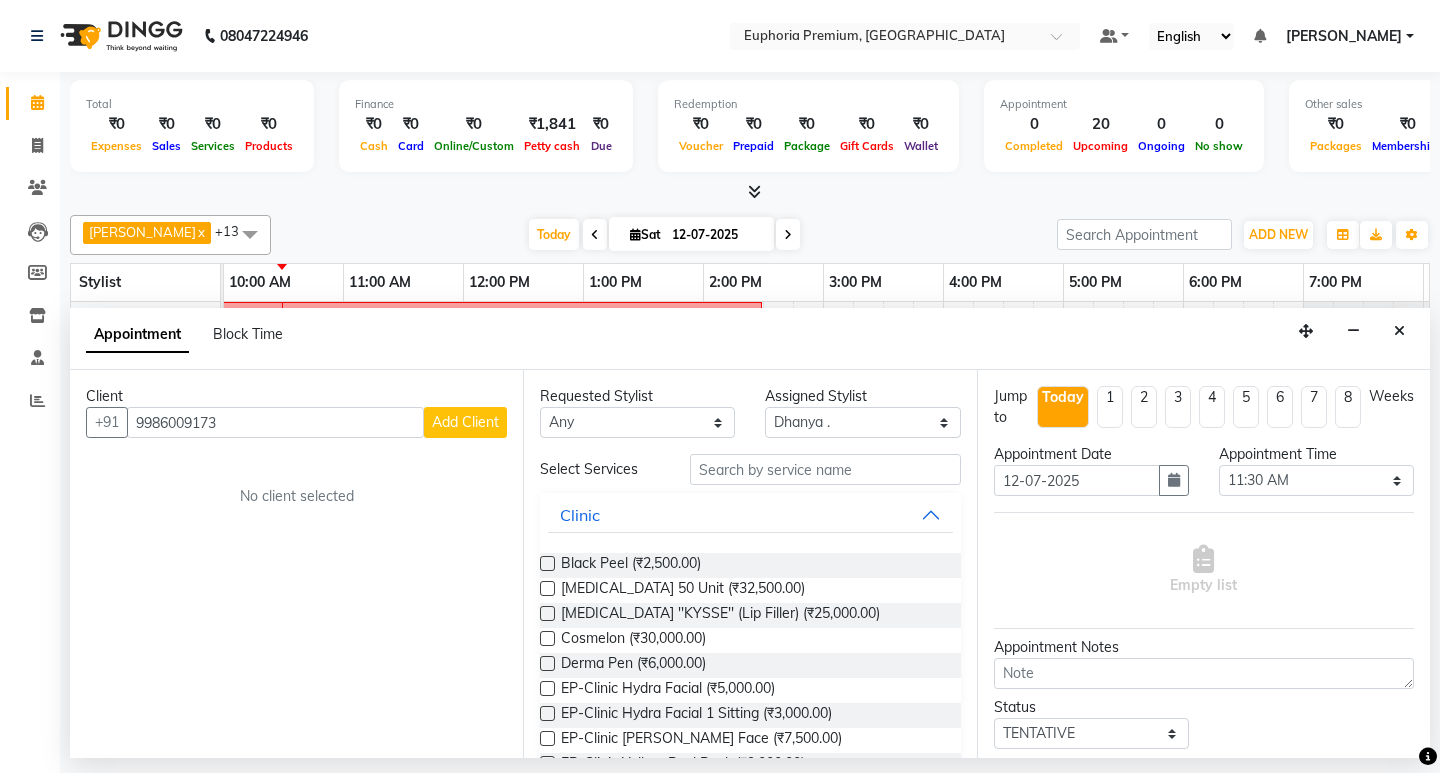 click on "Add Client" at bounding box center (465, 422) 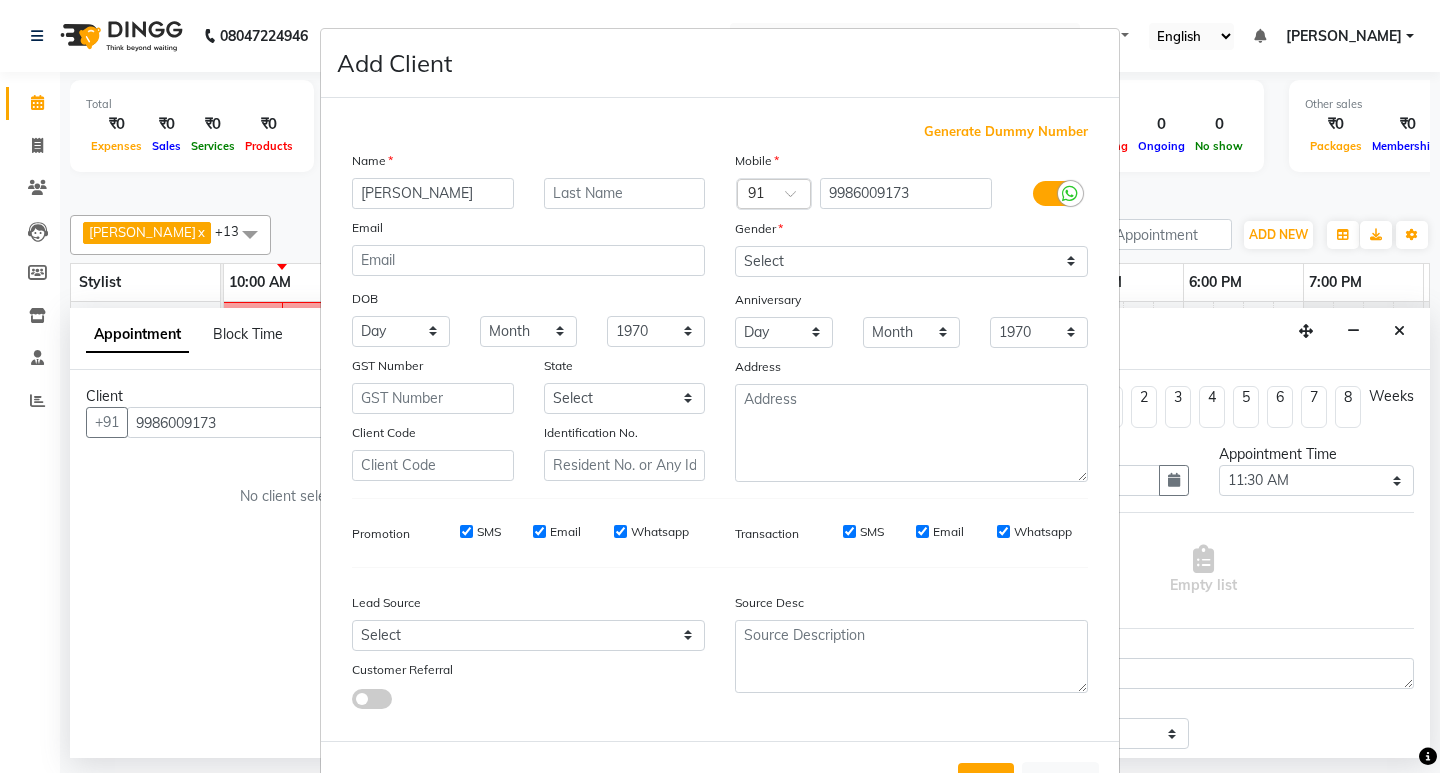 type on "[PERSON_NAME]" 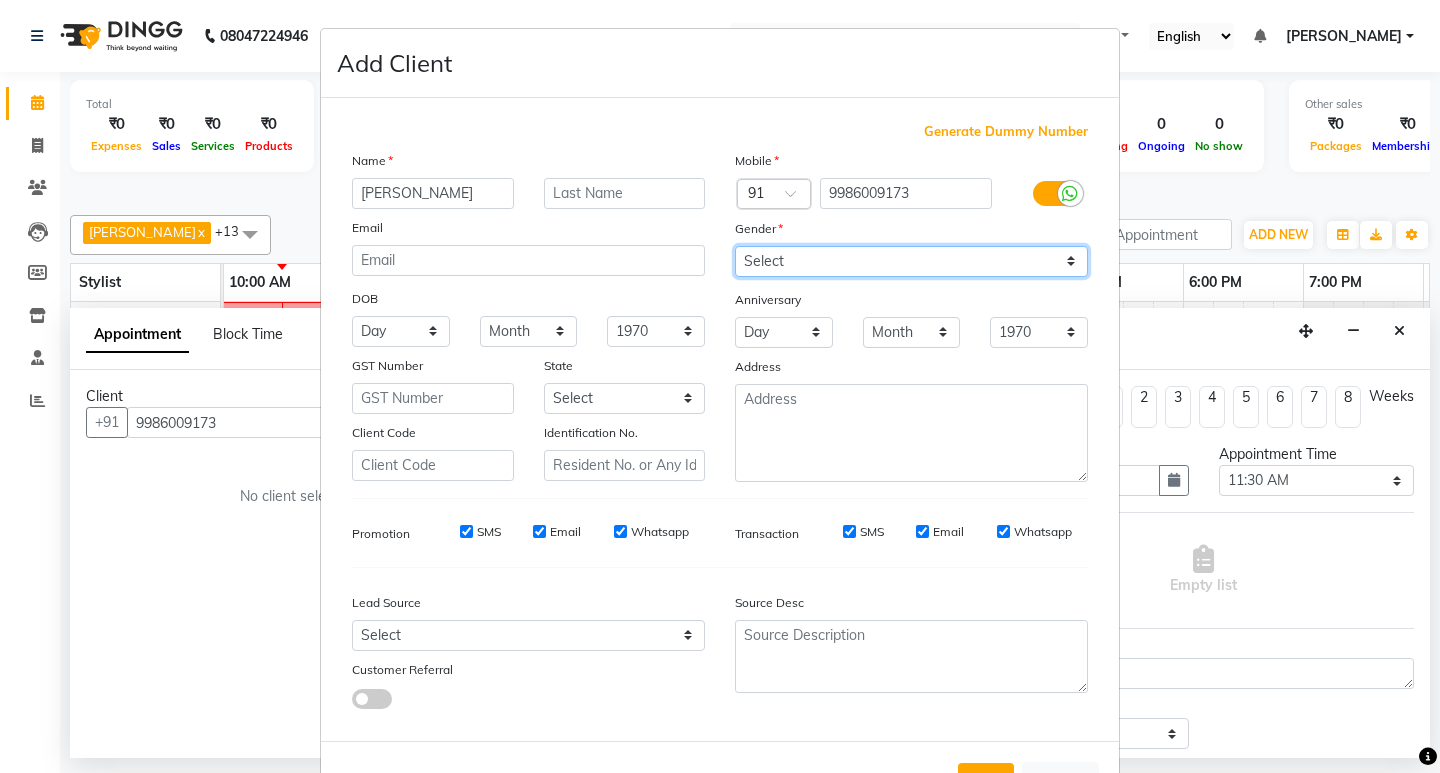 click on "Select [DEMOGRAPHIC_DATA] [DEMOGRAPHIC_DATA] Other Prefer Not To Say" at bounding box center [911, 261] 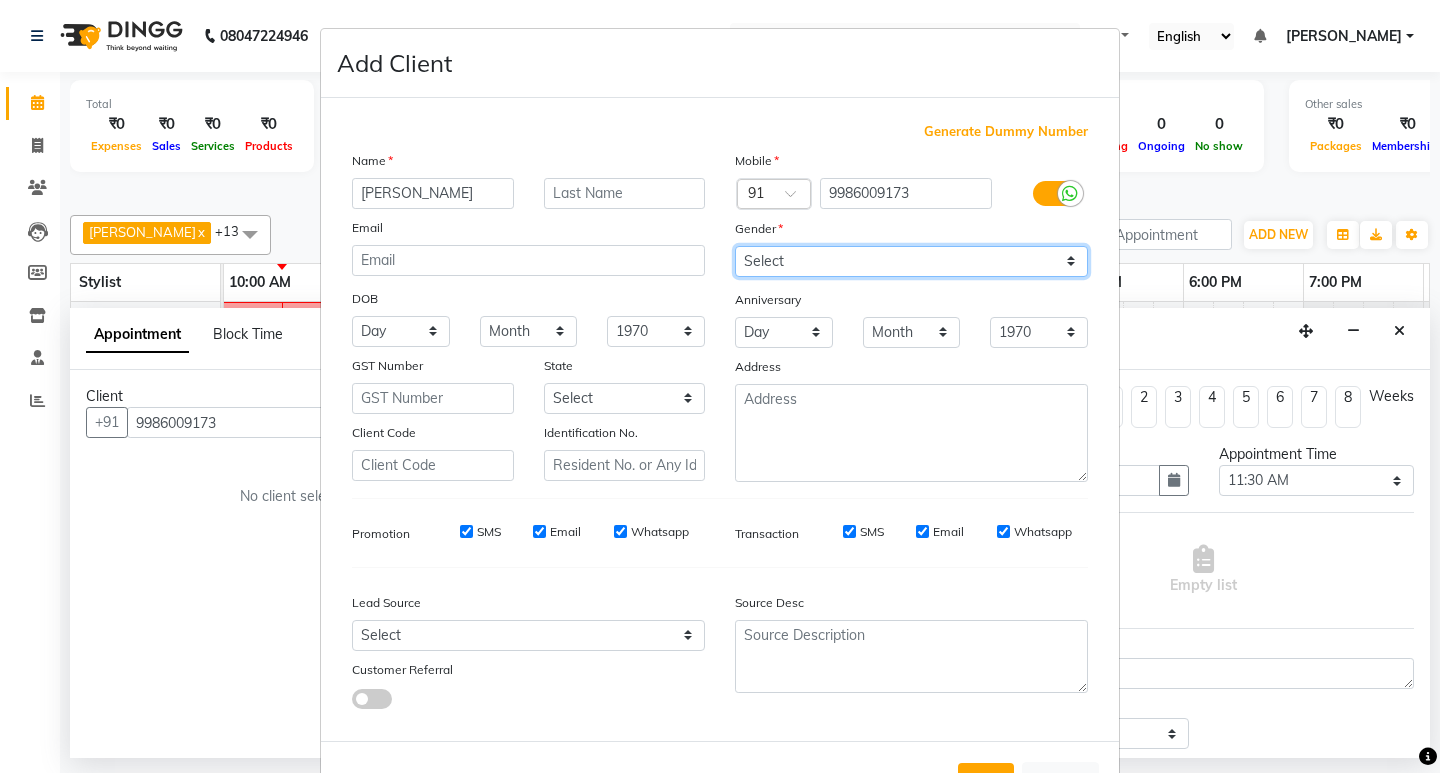 select on "[DEMOGRAPHIC_DATA]" 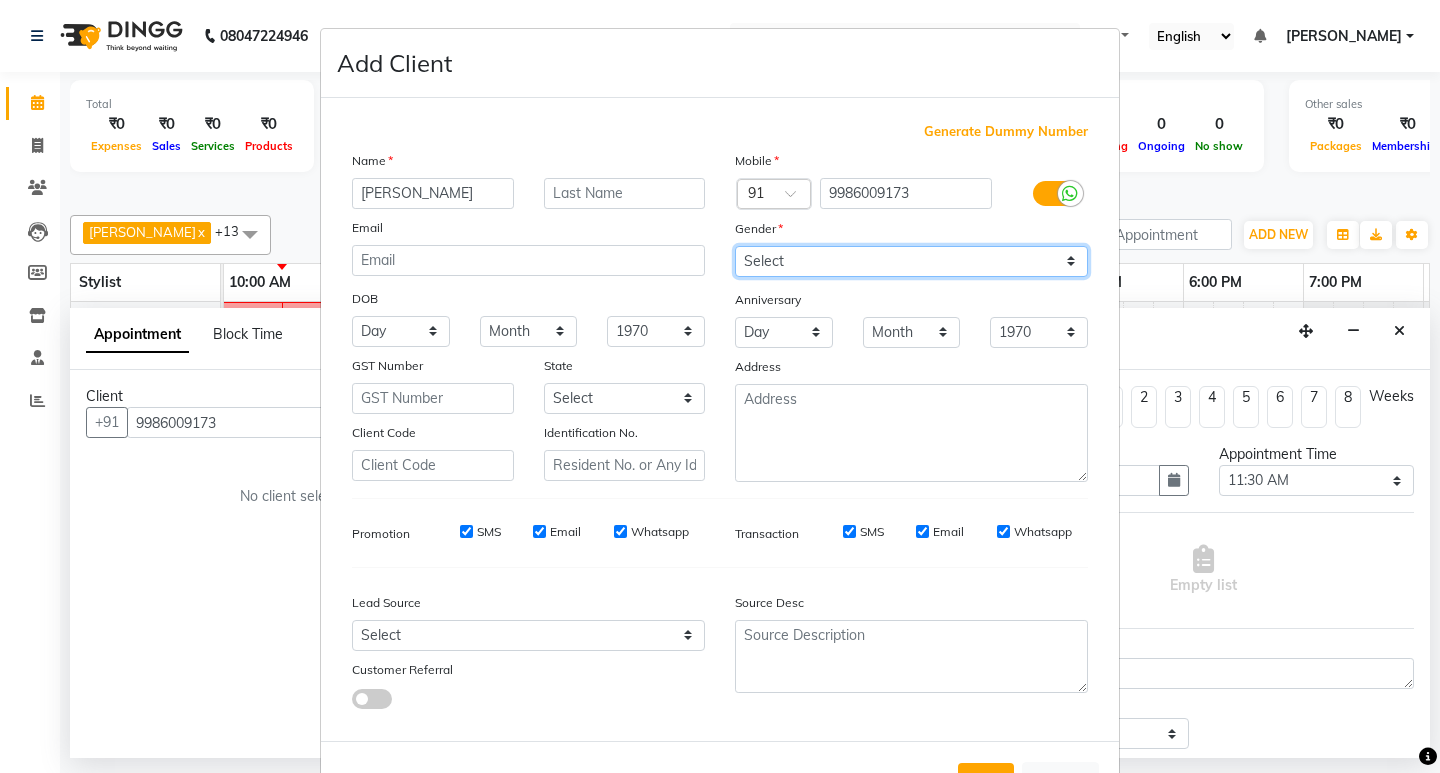 click on "Select [DEMOGRAPHIC_DATA] [DEMOGRAPHIC_DATA] Other Prefer Not To Say" at bounding box center (911, 261) 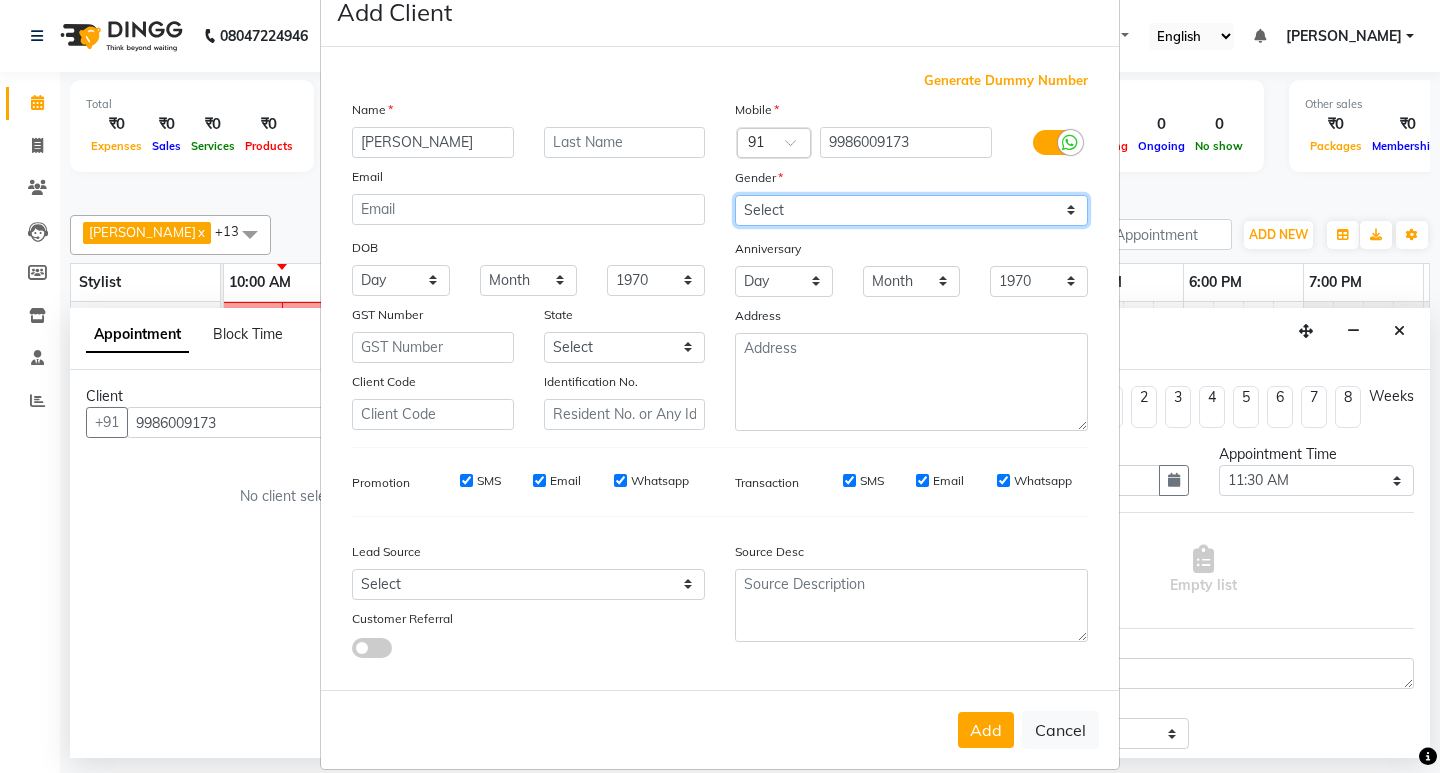 scroll, scrollTop: 76, scrollLeft: 0, axis: vertical 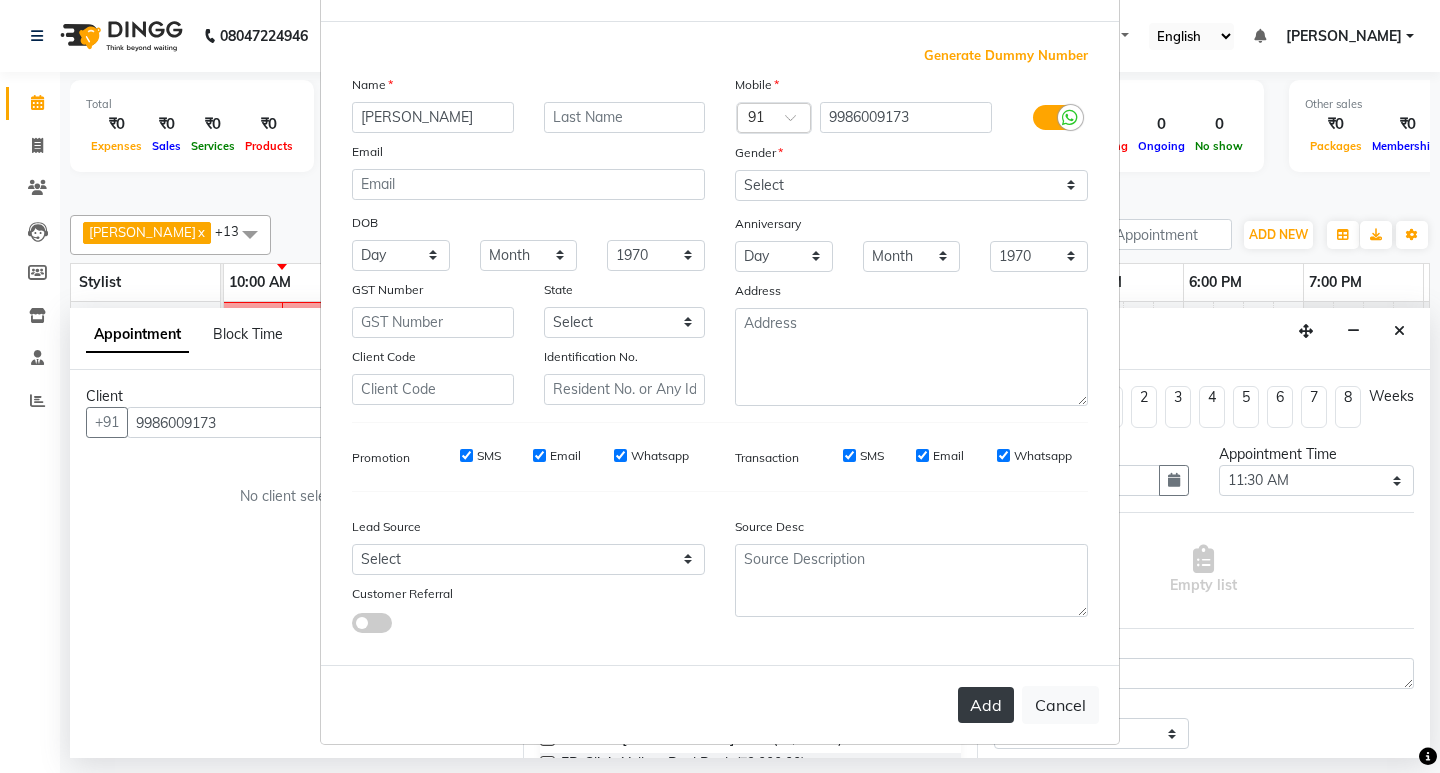 click on "Add" at bounding box center [986, 705] 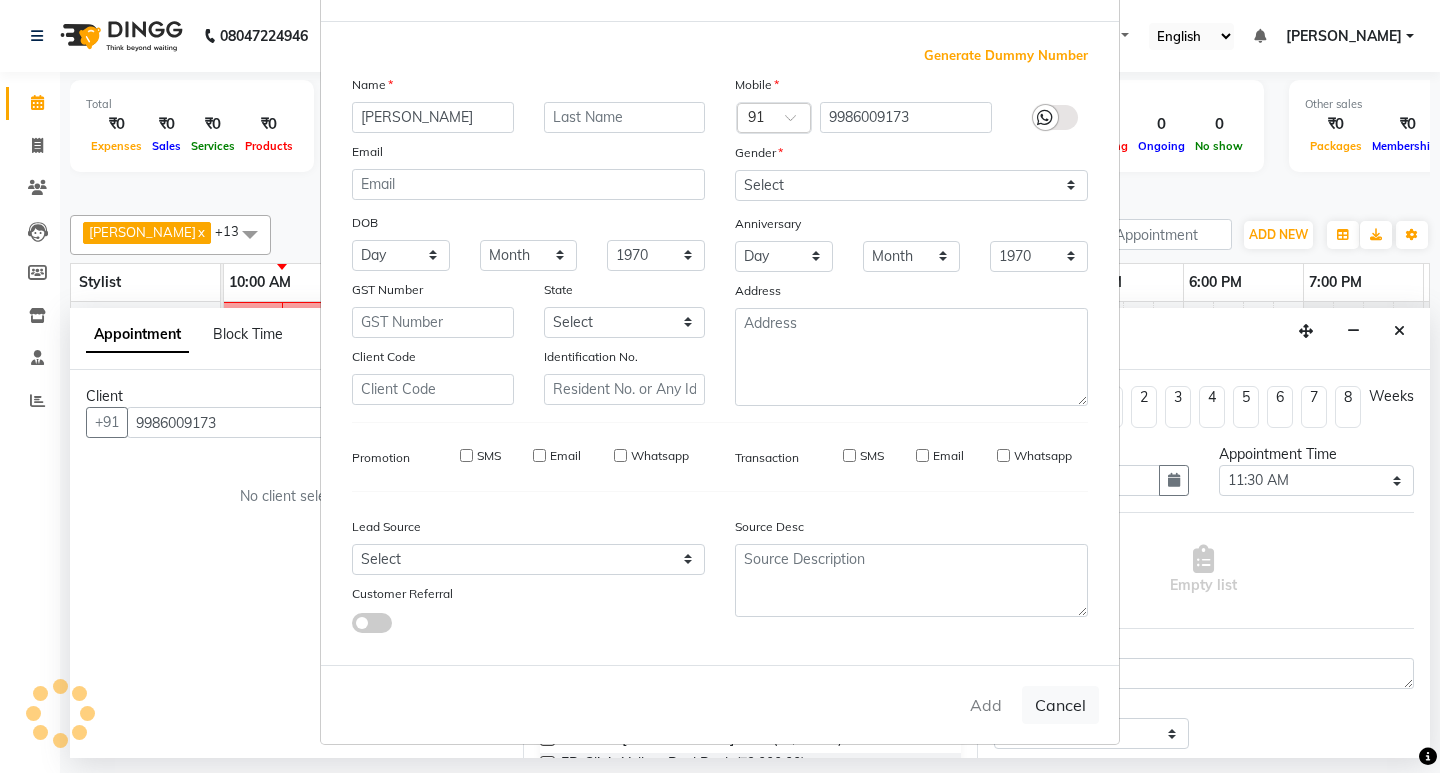 type on "99******73" 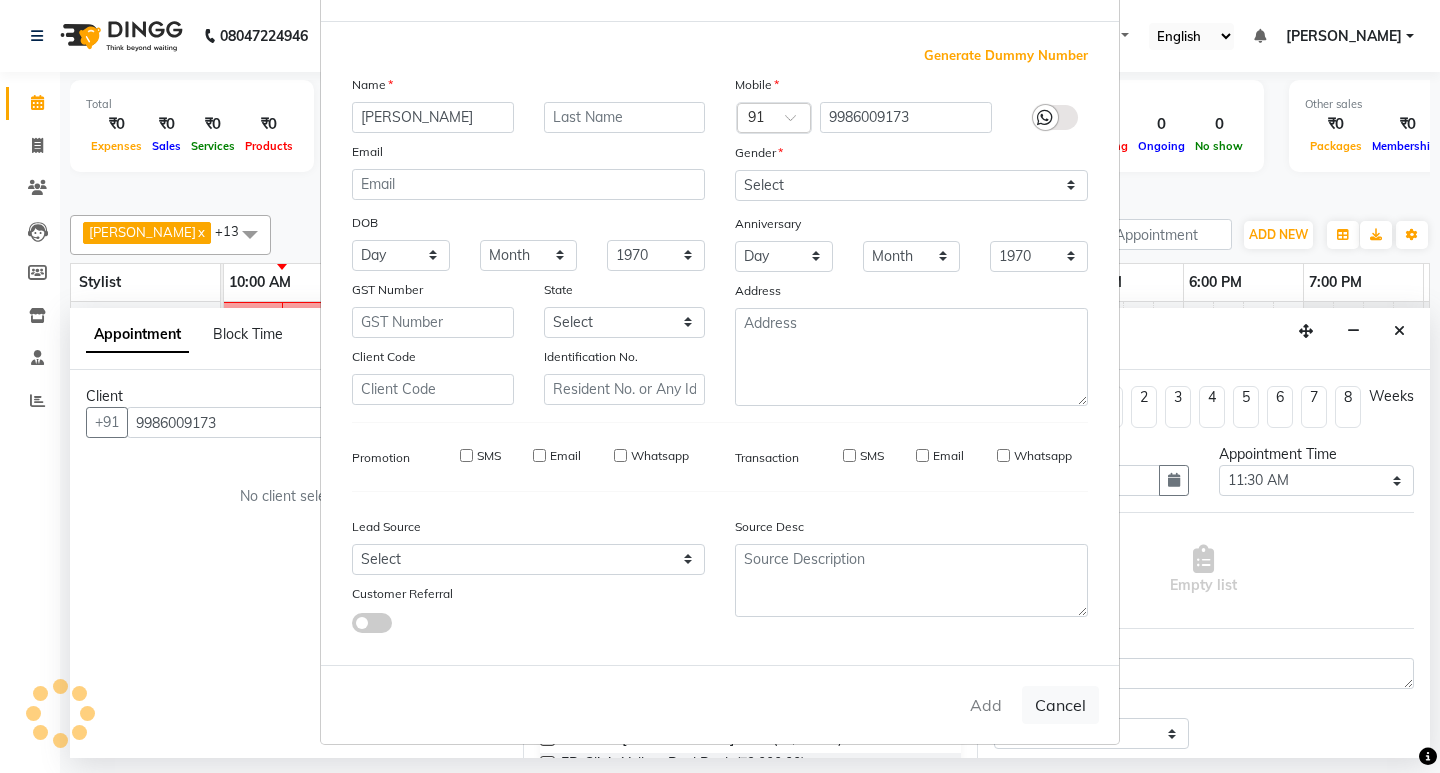 type 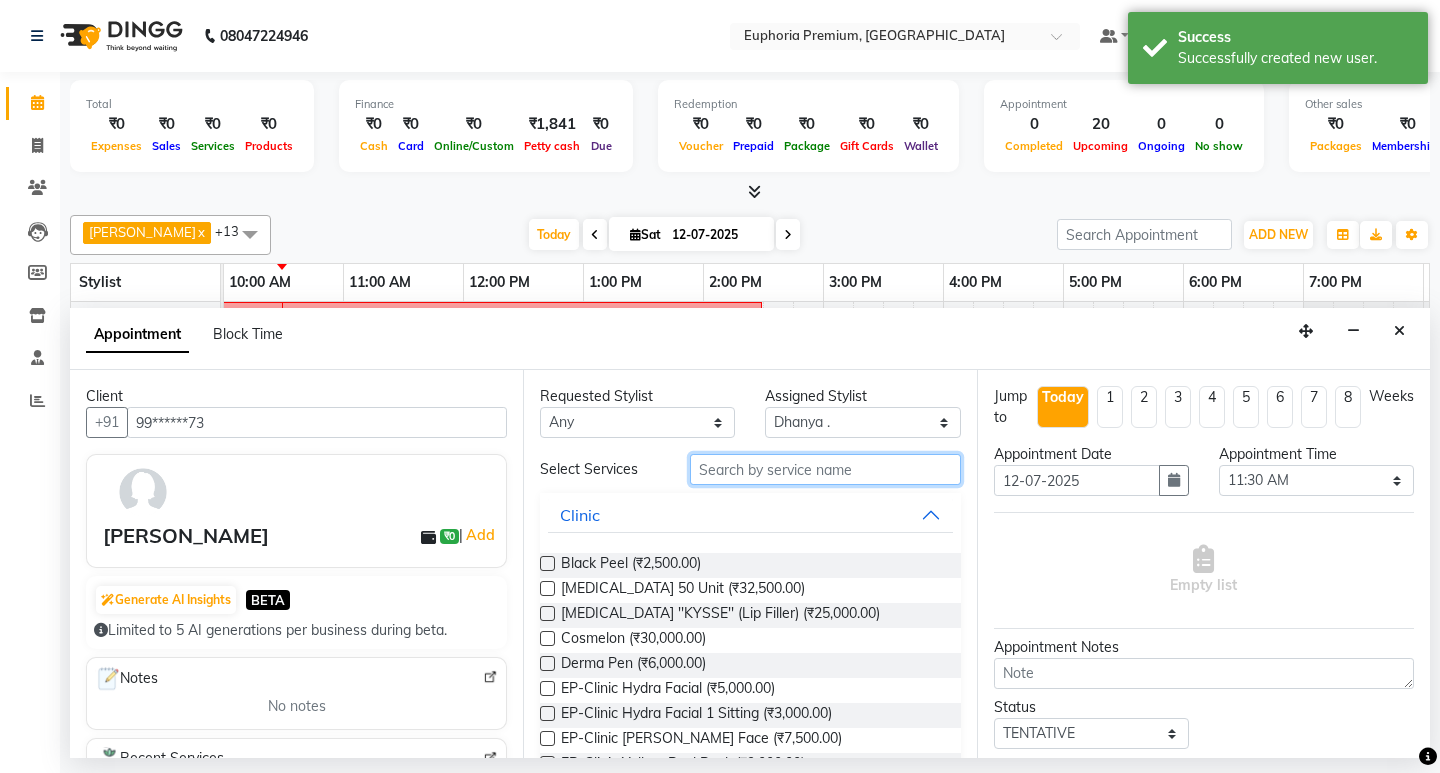 click at bounding box center (825, 469) 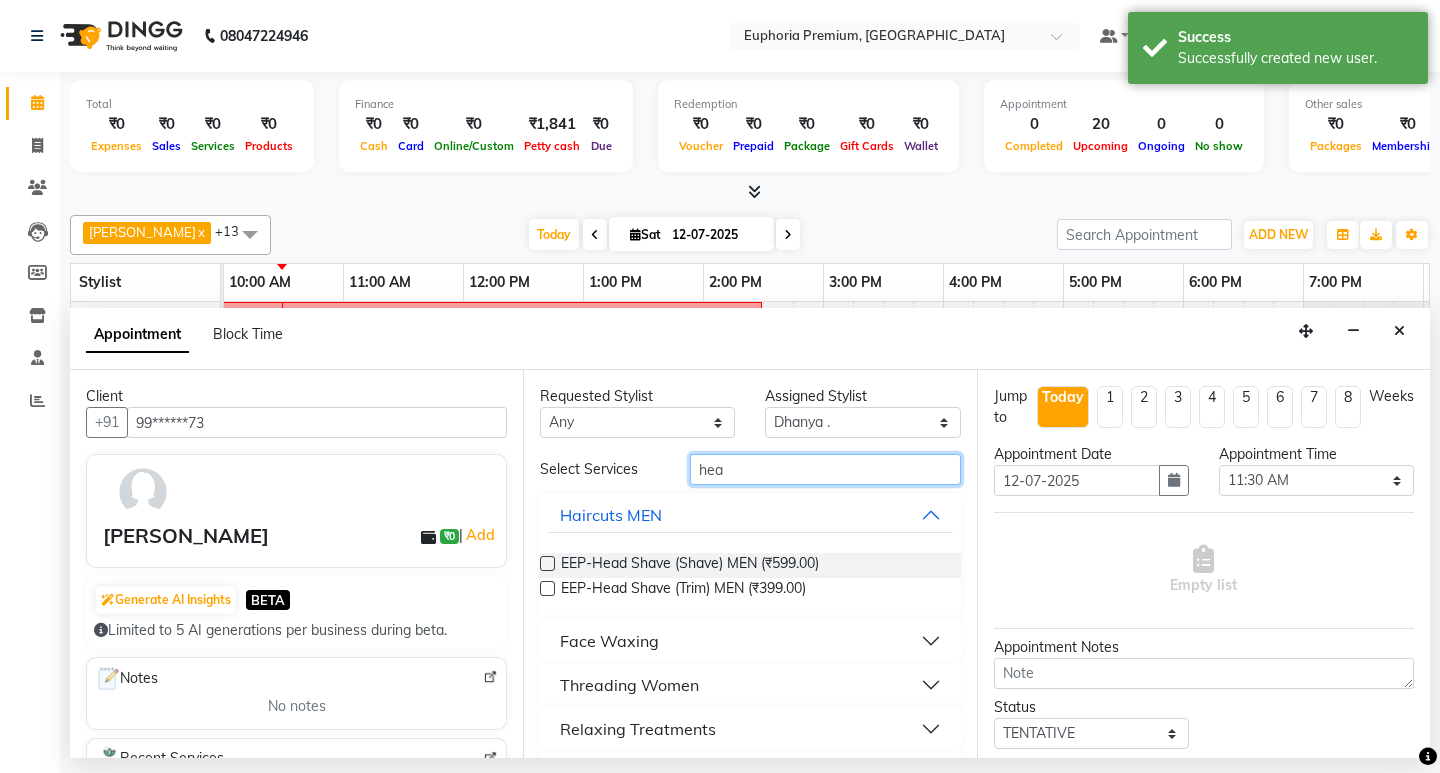 scroll, scrollTop: 53, scrollLeft: 0, axis: vertical 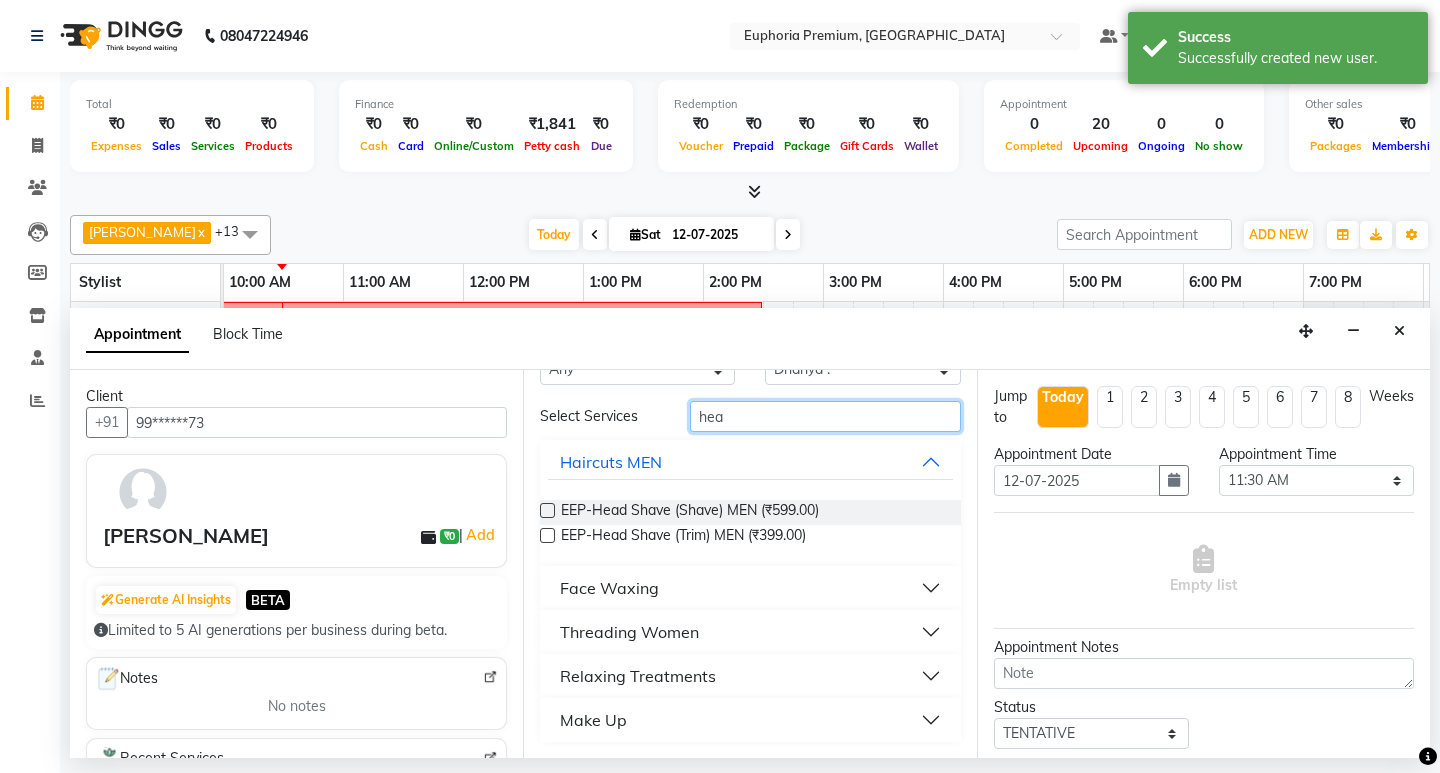 type on "hea" 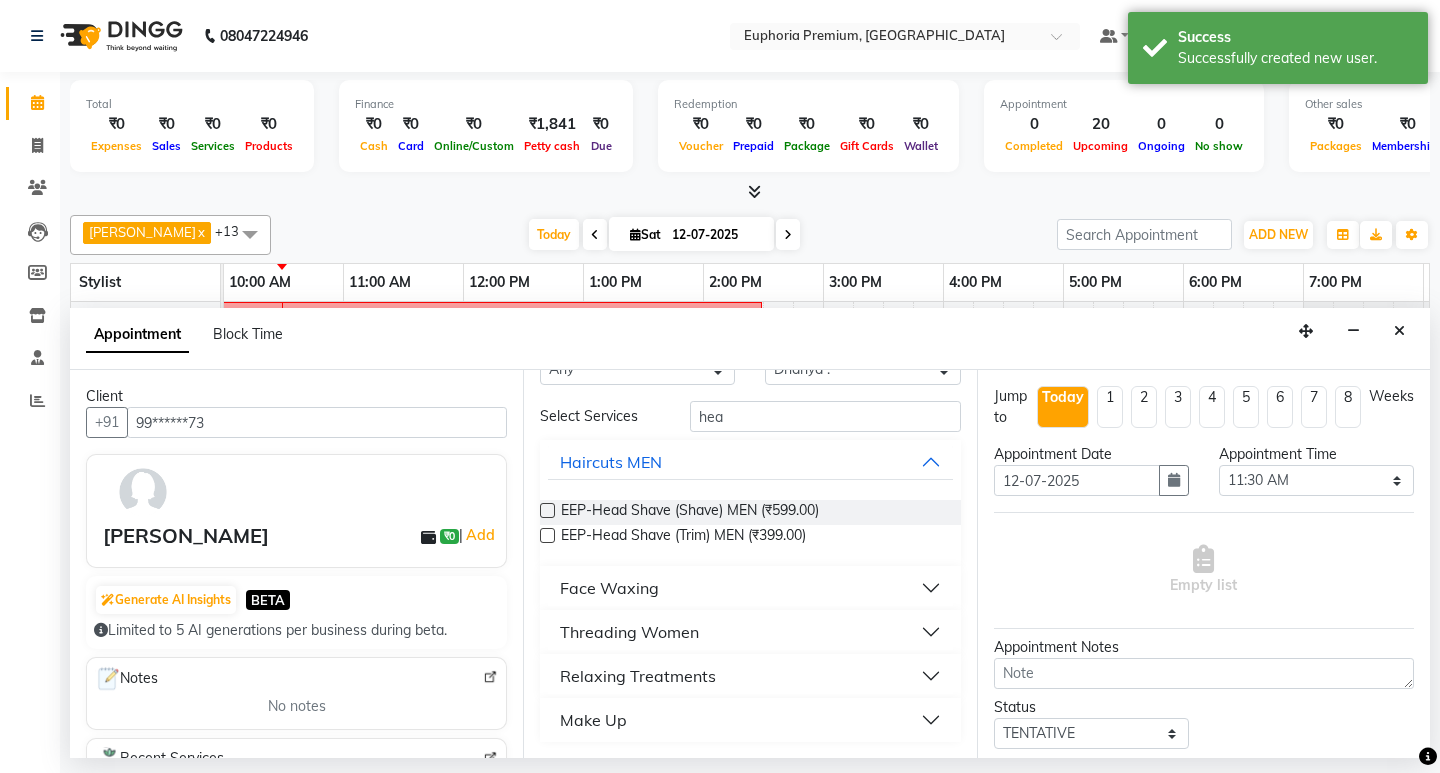 click on "Relaxing Treatments" at bounding box center [750, 676] 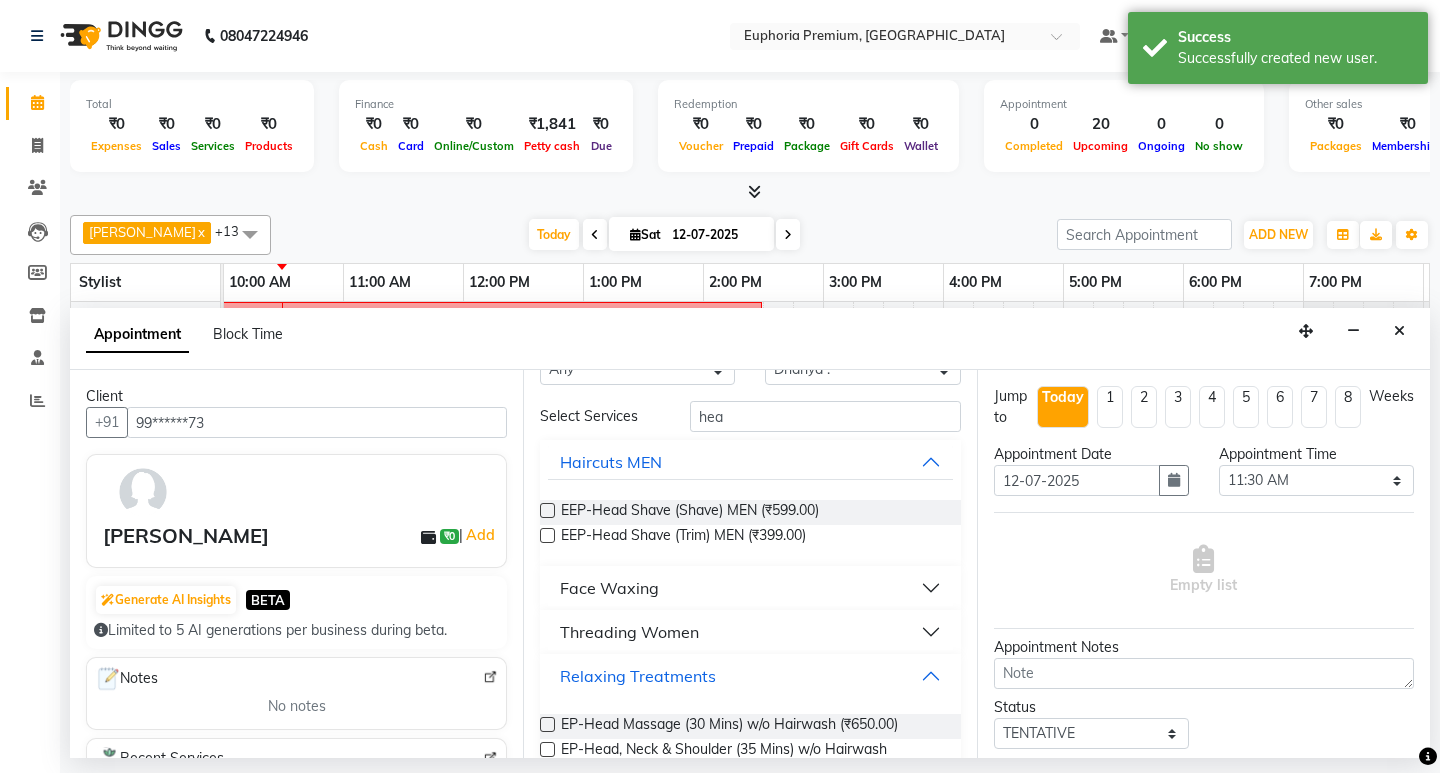 scroll, scrollTop: 194, scrollLeft: 0, axis: vertical 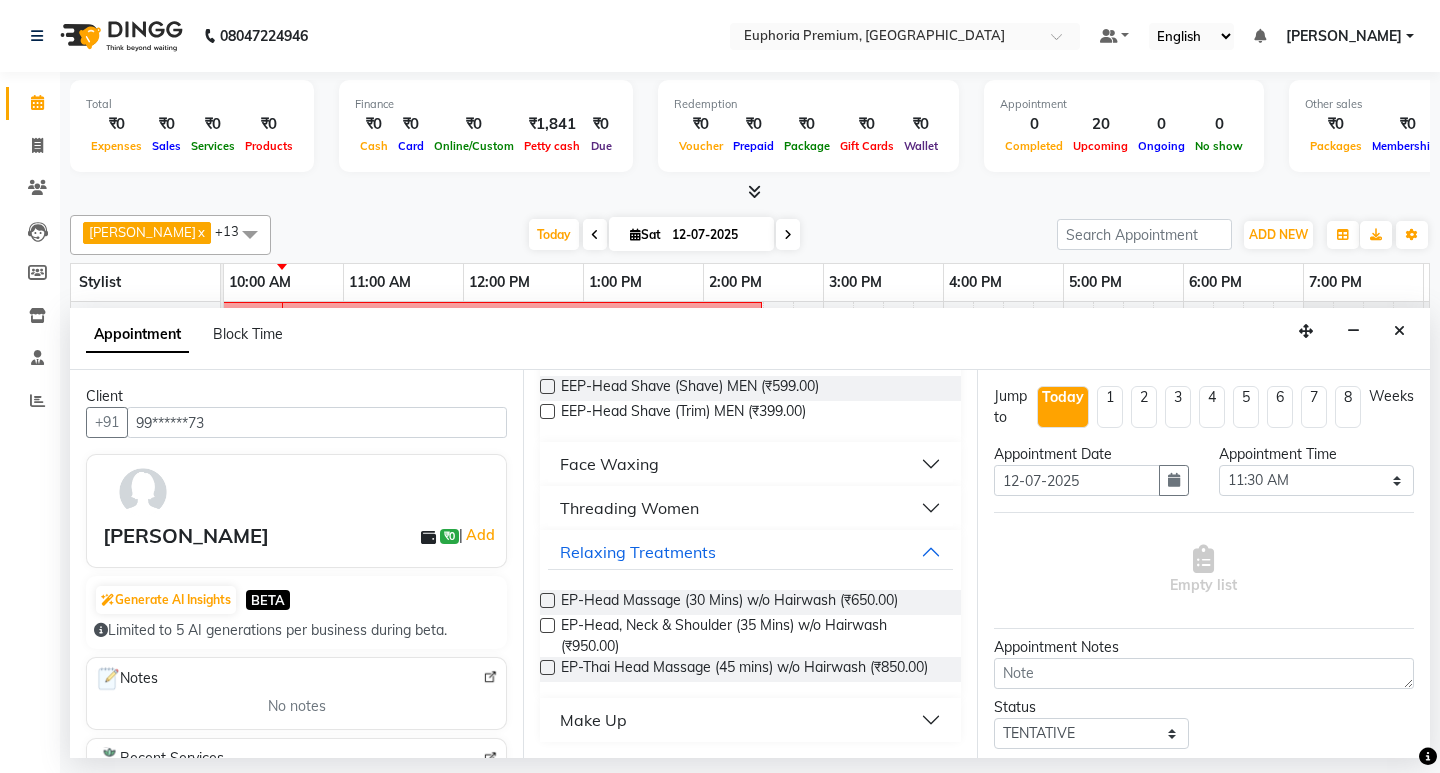 click at bounding box center [547, 600] 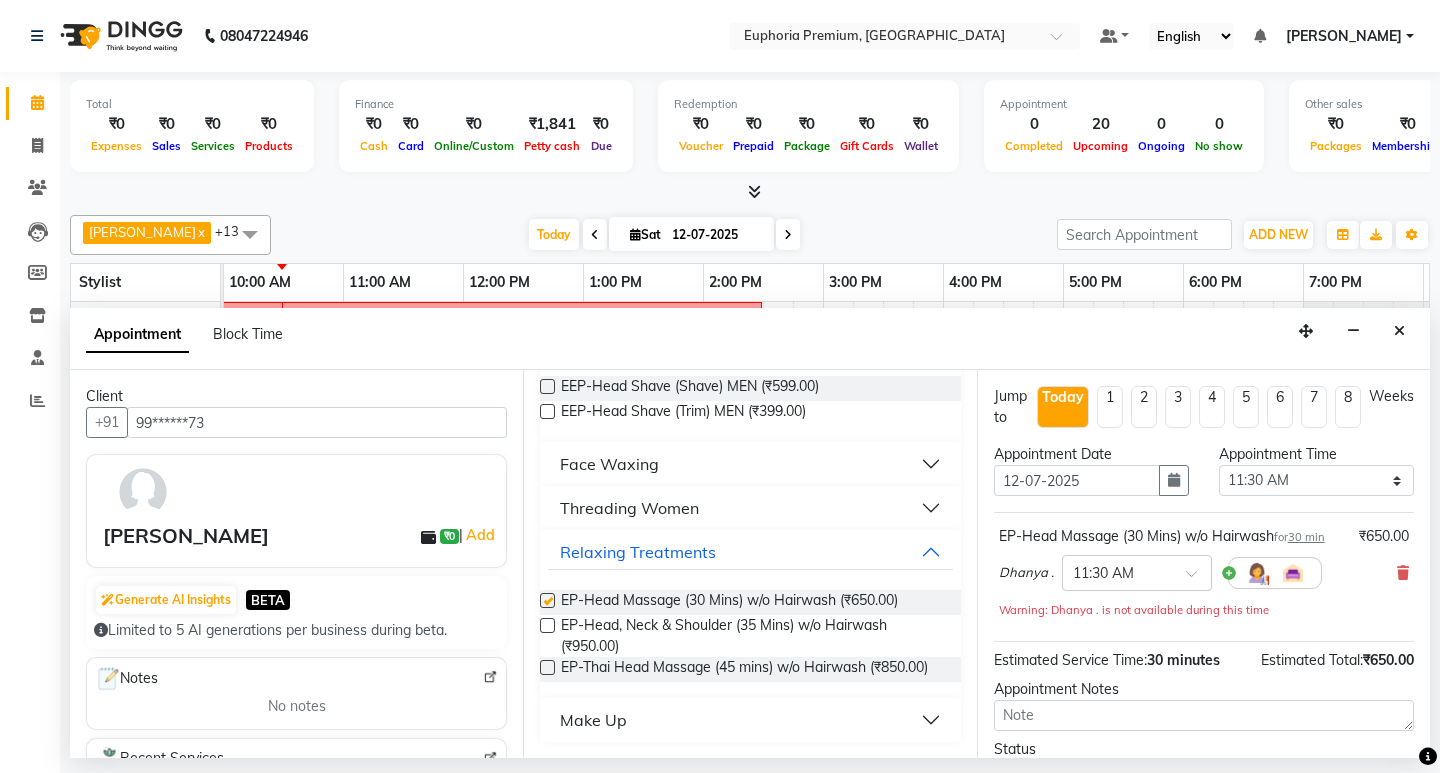 checkbox on "false" 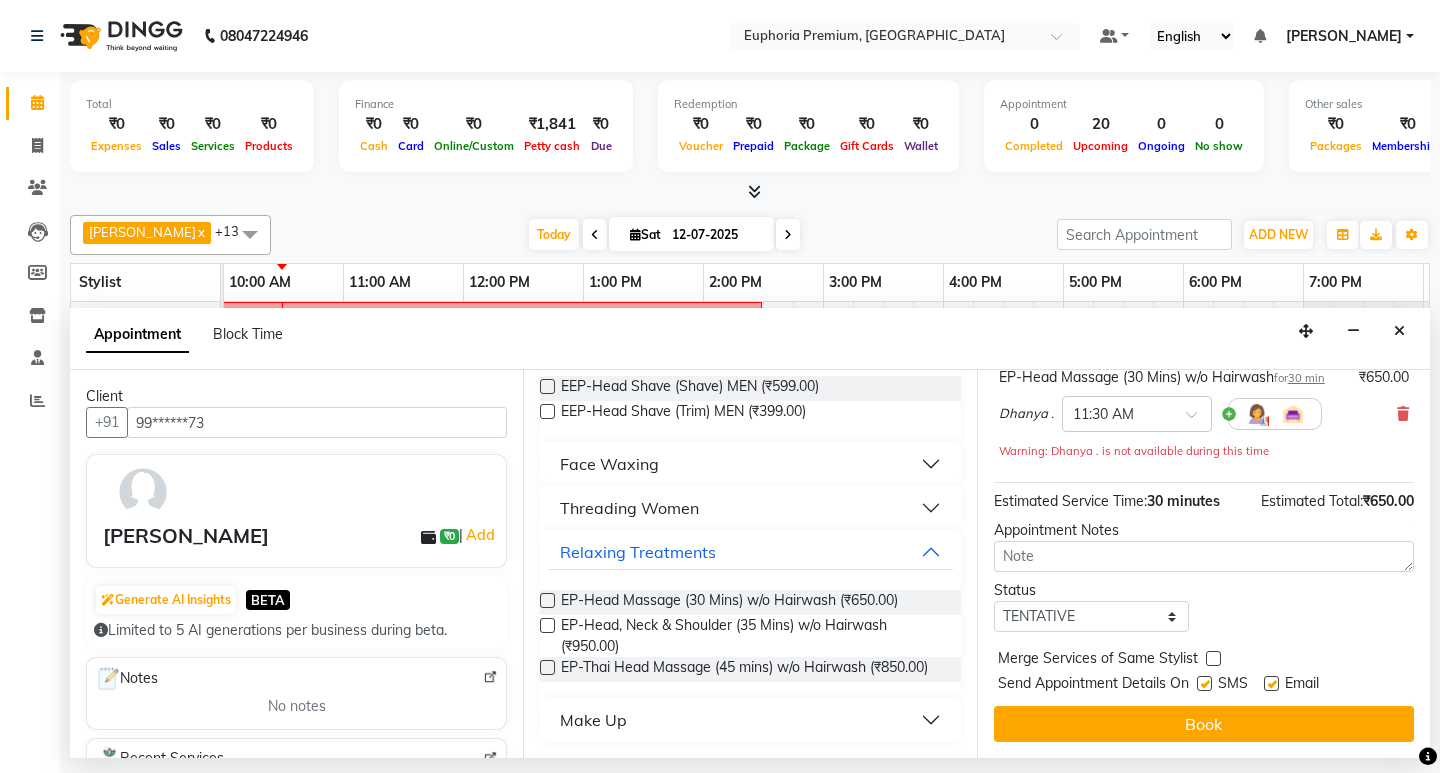 scroll, scrollTop: 180, scrollLeft: 0, axis: vertical 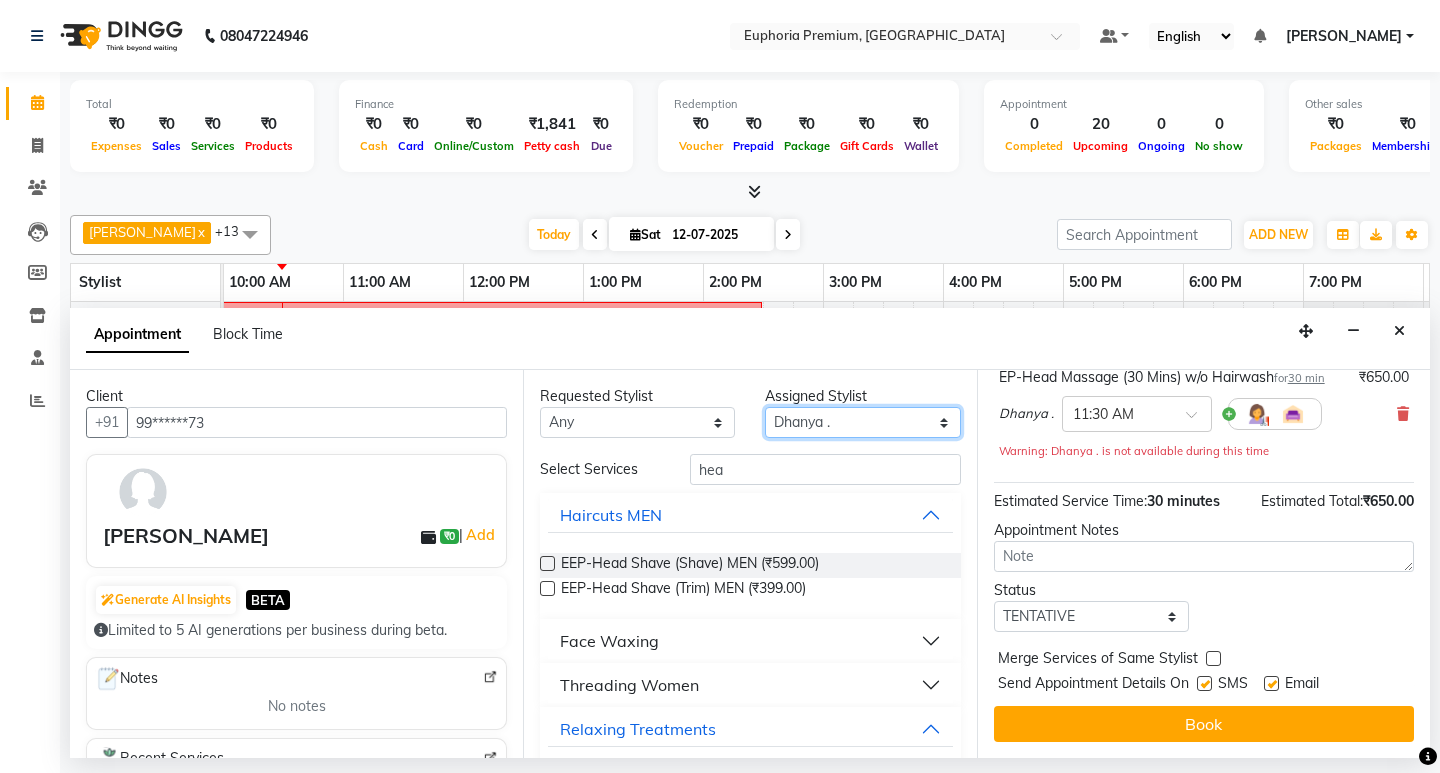 click on "Select Babu V Bharath N [PERSON_NAME] [PERSON_NAME] N  Chiinthian [PERSON_NAME] MOI [PERSON_NAME] . [PERSON_NAME] . [PERSON_NAME] [PERSON_NAME] K [PERSON_NAME] [PERSON_NAME] [MEDICAL_DATA] Pinky . Priya  K Rosy Sanate [PERSON_NAME] [PERSON_NAME] Shishi L [PERSON_NAME] M [PERSON_NAME]" at bounding box center [862, 422] 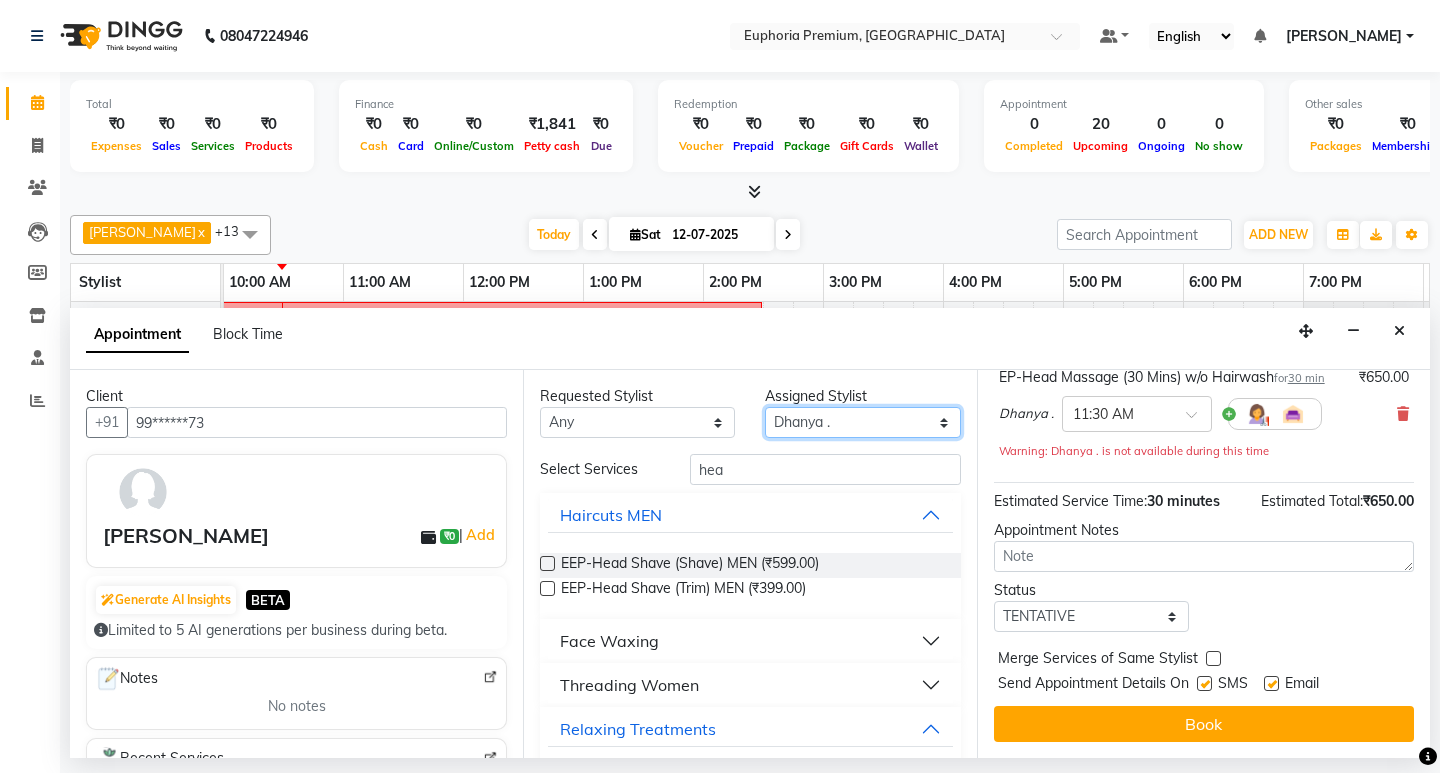 select on "71614" 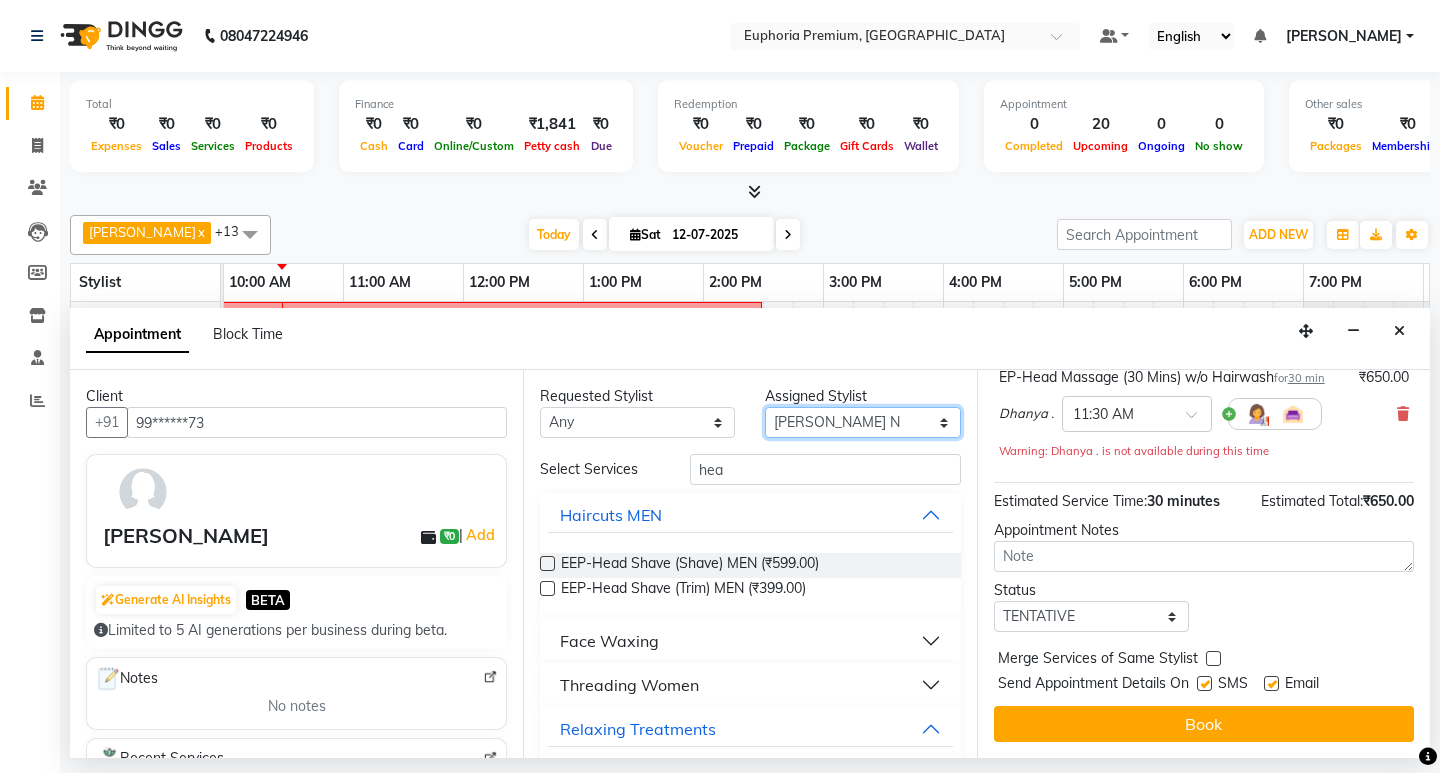 click on "Select Babu V Bharath N [PERSON_NAME] [PERSON_NAME] N  Chiinthian [PERSON_NAME] MOI [PERSON_NAME] . [PERSON_NAME] . [PERSON_NAME] [PERSON_NAME] K [PERSON_NAME] [PERSON_NAME] [MEDICAL_DATA] Pinky . Priya  K Rosy Sanate [PERSON_NAME] [PERSON_NAME] Shishi L [PERSON_NAME] M [PERSON_NAME]" at bounding box center [862, 422] 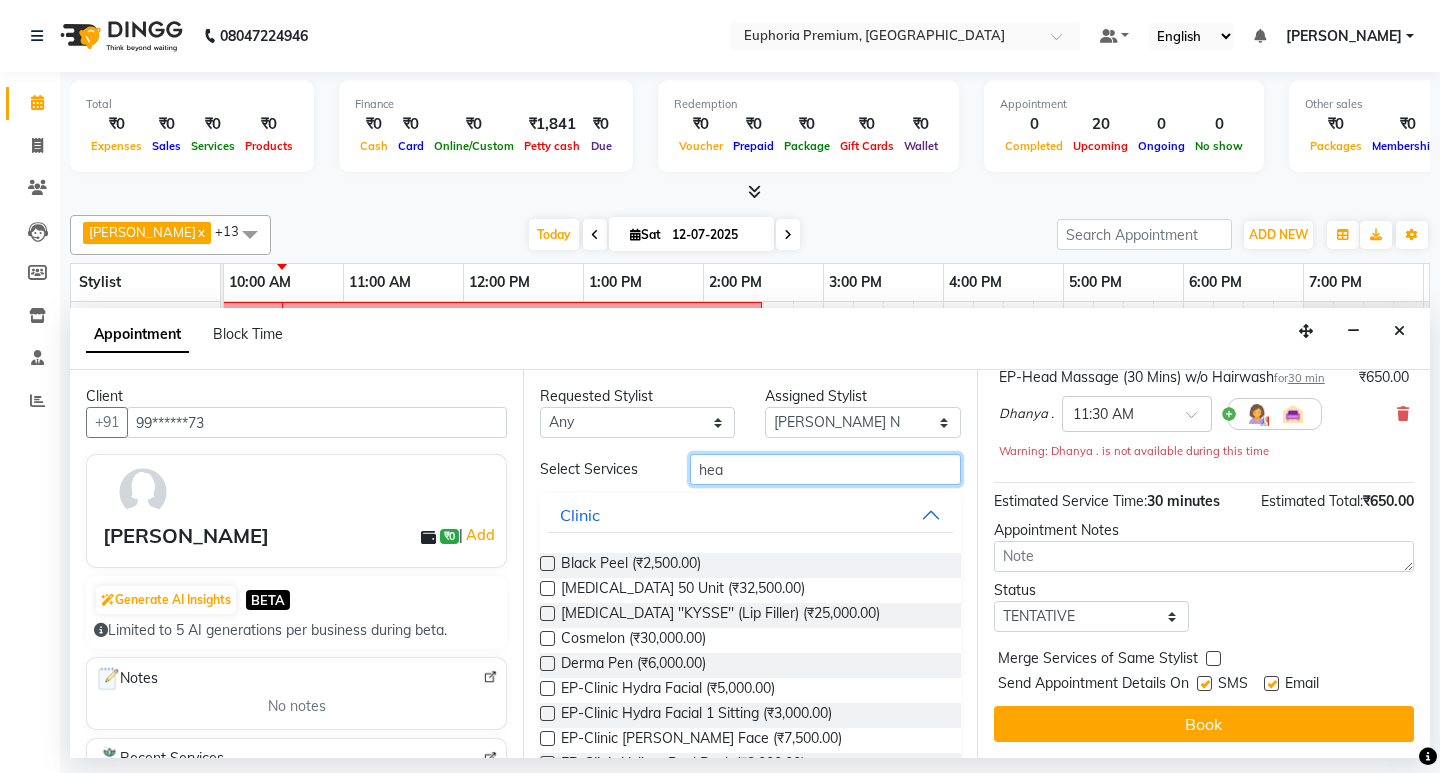 drag, startPoint x: 751, startPoint y: 465, endPoint x: 655, endPoint y: 486, distance: 98.270035 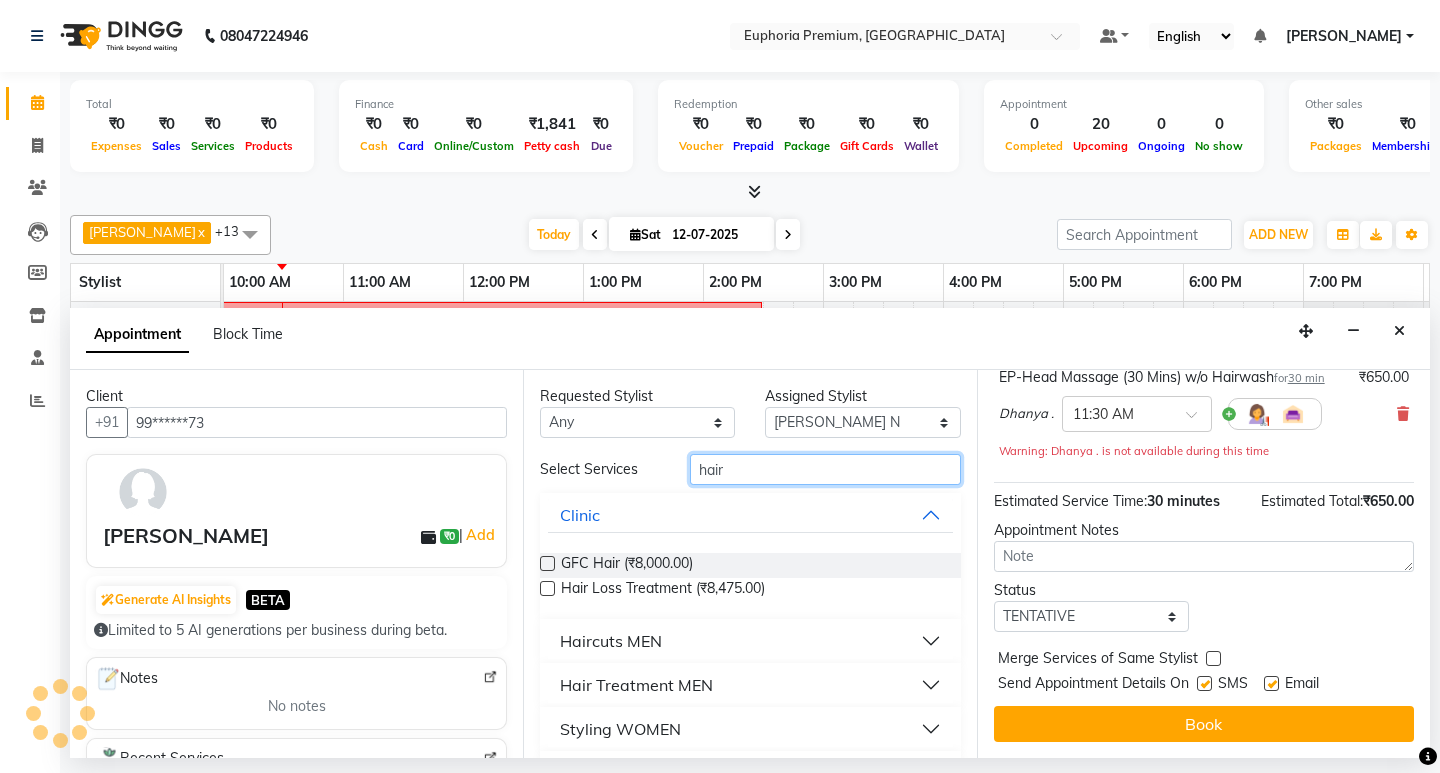 type on "hair" 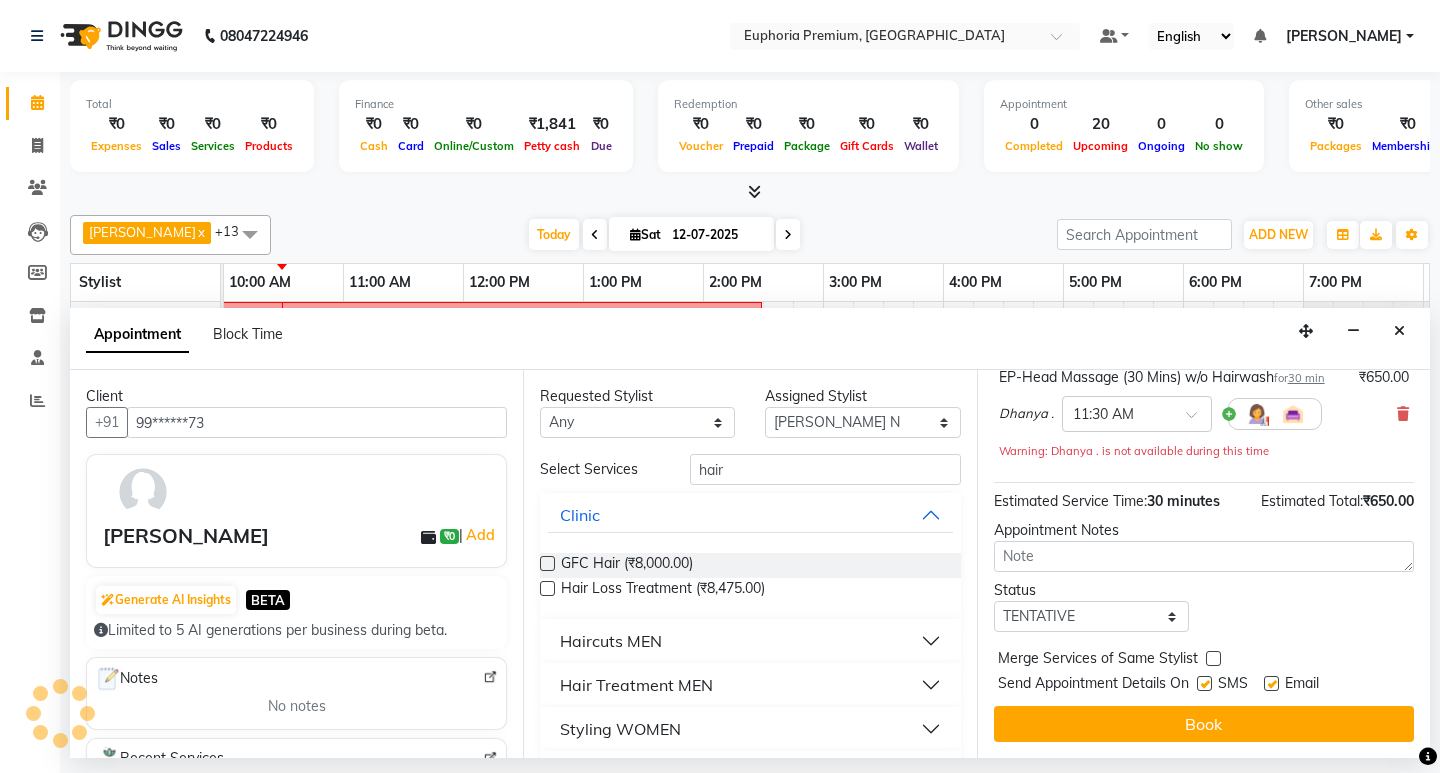 click on "Haircuts MEN" at bounding box center (750, 641) 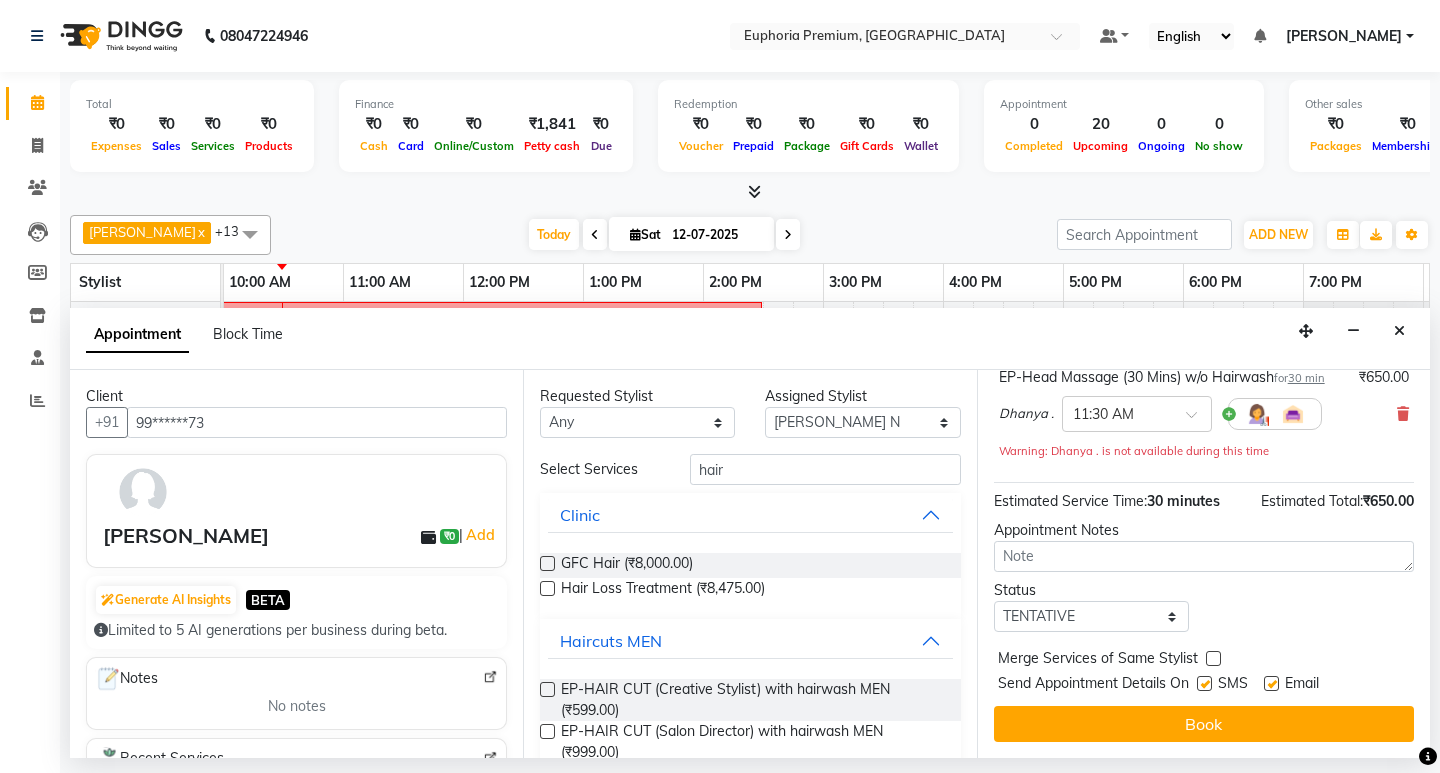 click at bounding box center [547, 689] 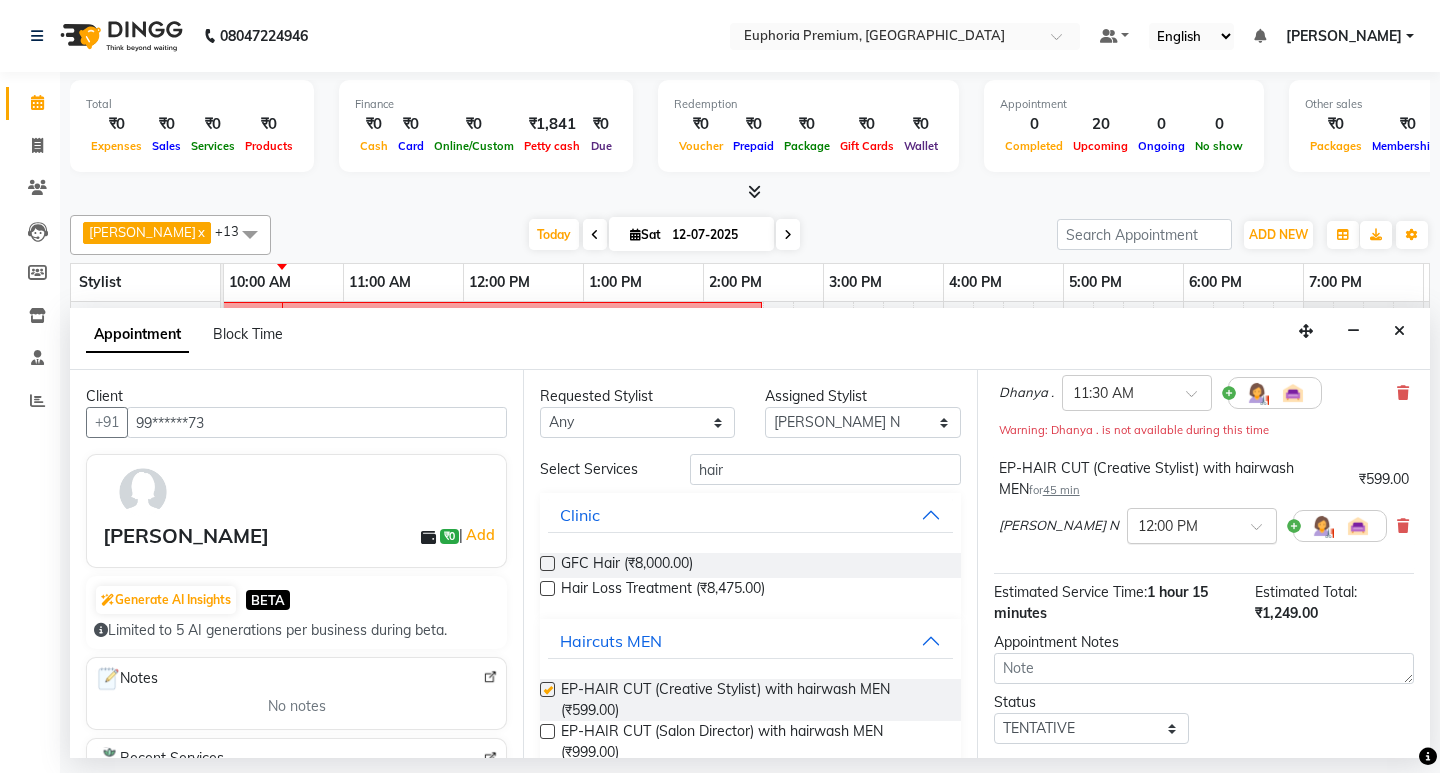 checkbox on "false" 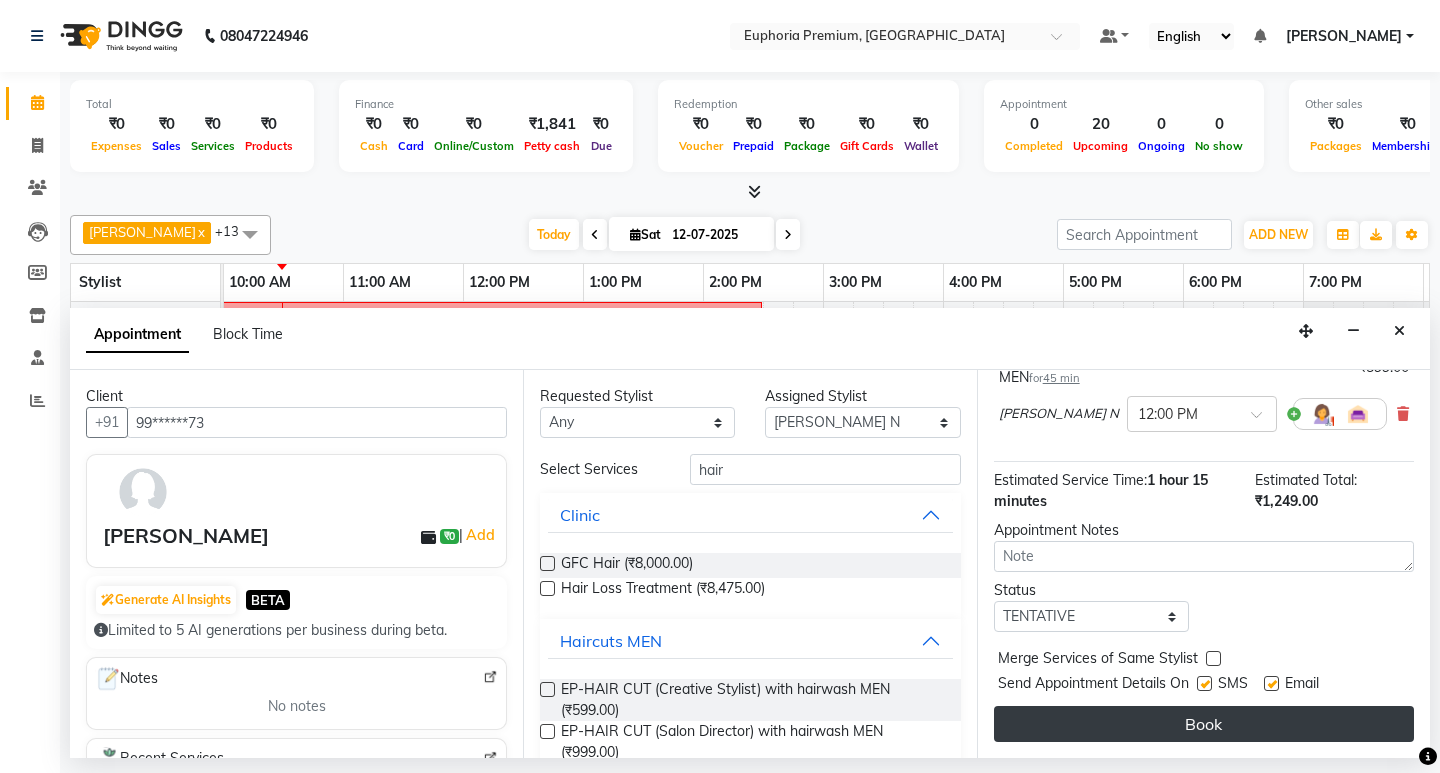 scroll, scrollTop: 313, scrollLeft: 0, axis: vertical 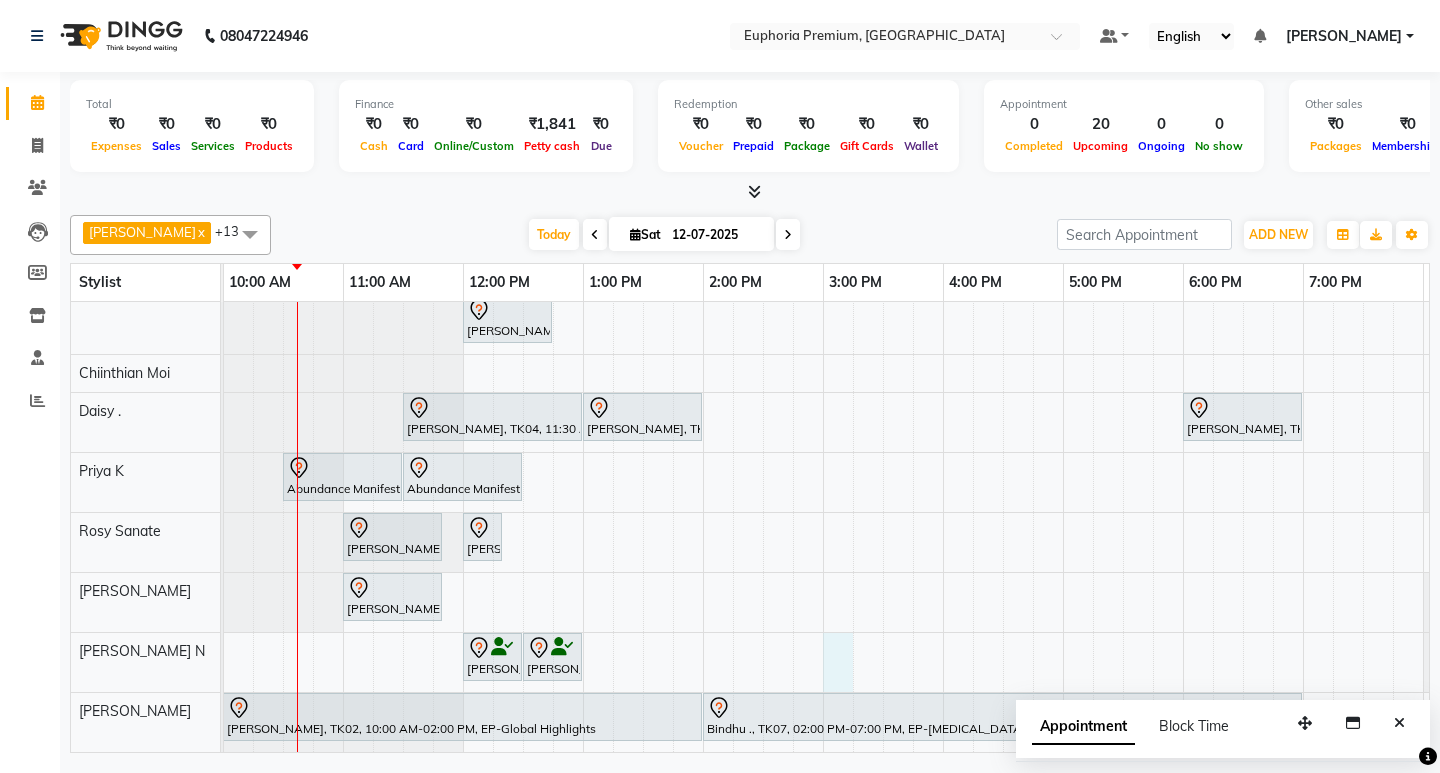 click on "Working 2.30 to 8 pm with maam permission              Abundance Manifestation 29AASCA8886B1Z0, TK01, 12:30 PM-12:50 PM, EP-Eyebrows Threading             Abundance Manifestation 29AASCA8886B1Z0, TK01, 12:45 PM-01:05 PM, EP-Upperlip Threading             [PERSON_NAME], TK02, 11:00 AM-12:00 PM, EP-Temporary Nail Ext             Poobesh ., TK03, 04:00 PM-04:30 PM, EP-Shoulder & Back (30 Mins)             [PERSON_NAME], TK08, 11:30 AM-12:00 PM, EP-Head Massage (30 Mins) w/o Hairwash             Poobesh ., TK03, 04:00 PM-04:30 PM, EP-Shoulder & Back (30 Mins)             [PERSON_NAME], TK04, 12:00 PM-12:45 PM, EP-Regenerate (Intense Alchemy) MEN             [PERSON_NAME], TK04, 12:45 PM-01:30 PM, EP-HAIR CUT (Creative Stylist) with hairwash MEN             [PERSON_NAME], TK04, 01:30 PM-02:00 PM, EP-[PERSON_NAME] Trim/Design MEN             [PERSON_NAME], TK08, 12:00 PM-12:45 PM, EP-HAIR CUT (Creative Stylist) with hairwash MEN             [PERSON_NAME], TK04, 11:30 AM-01:00 PM, EP-Cover Fusion CT" at bounding box center [823, 316] 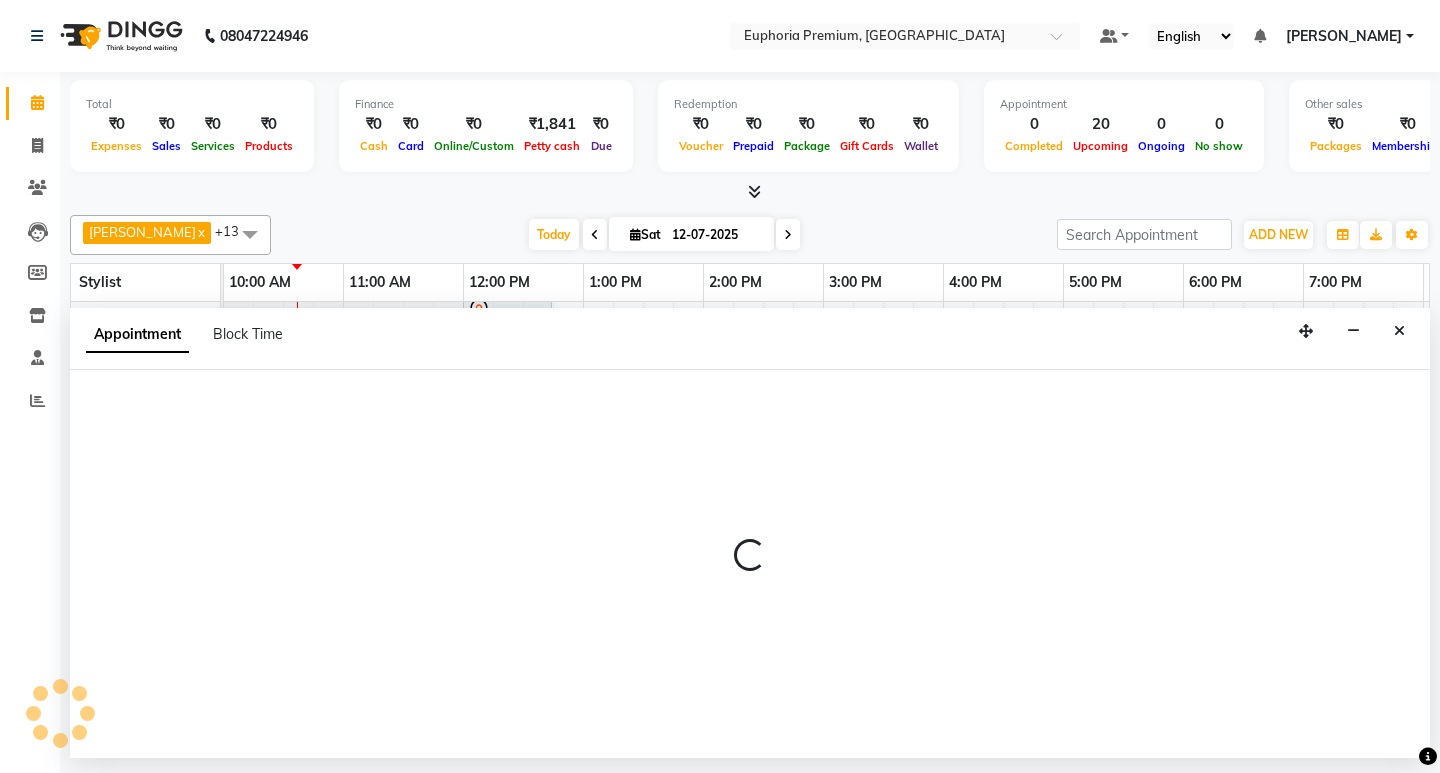 select on "74080" 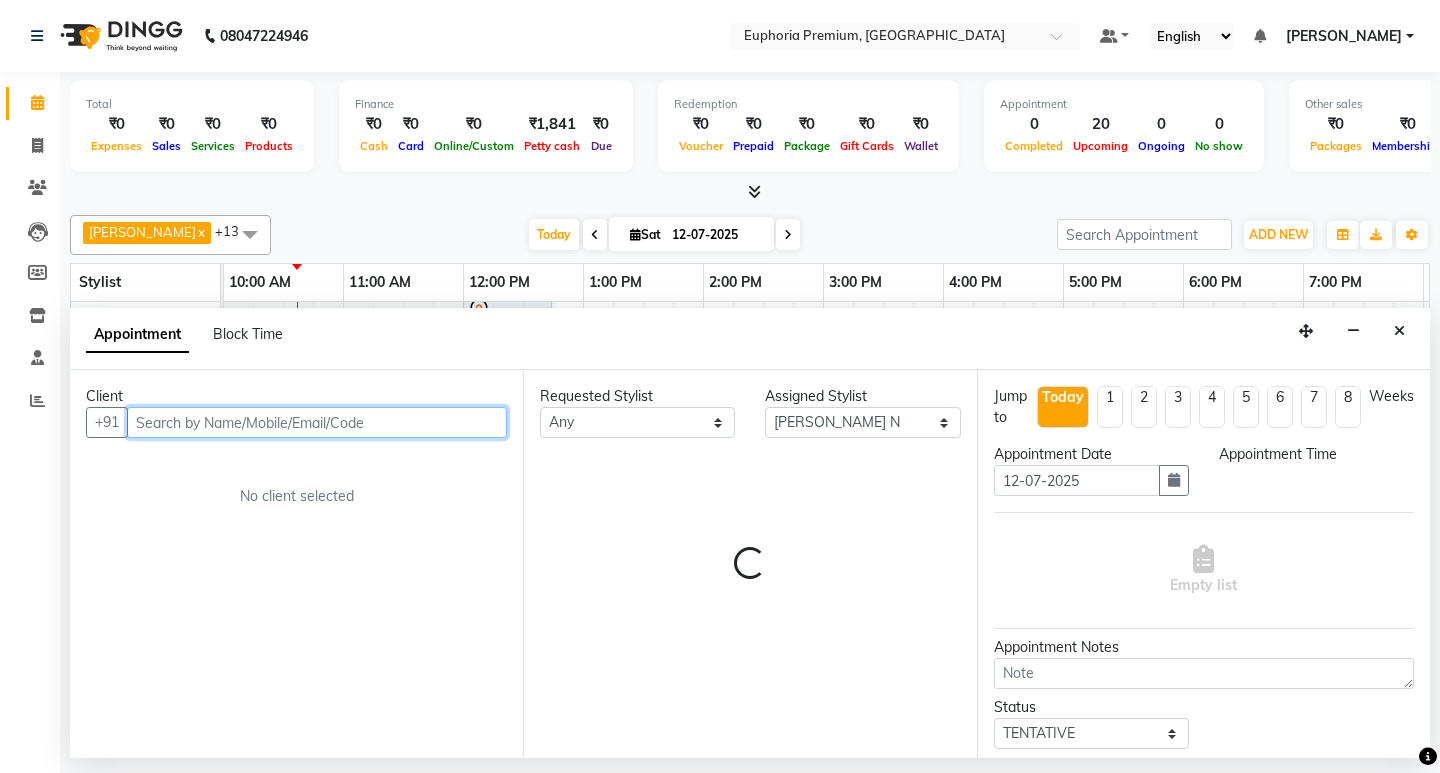 select on "900" 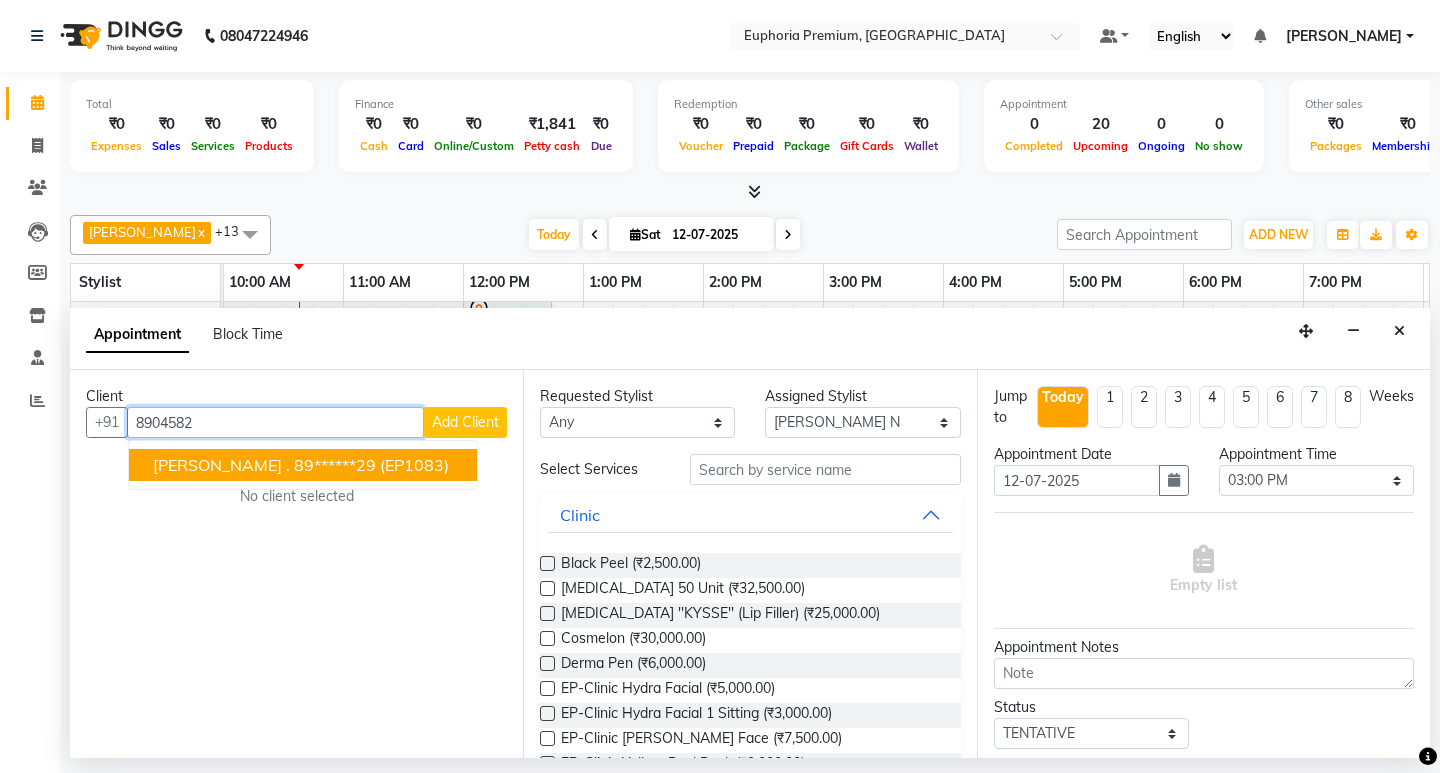 click on "[PERSON_NAME] .  89******29 (EP1083)" at bounding box center (303, 465) 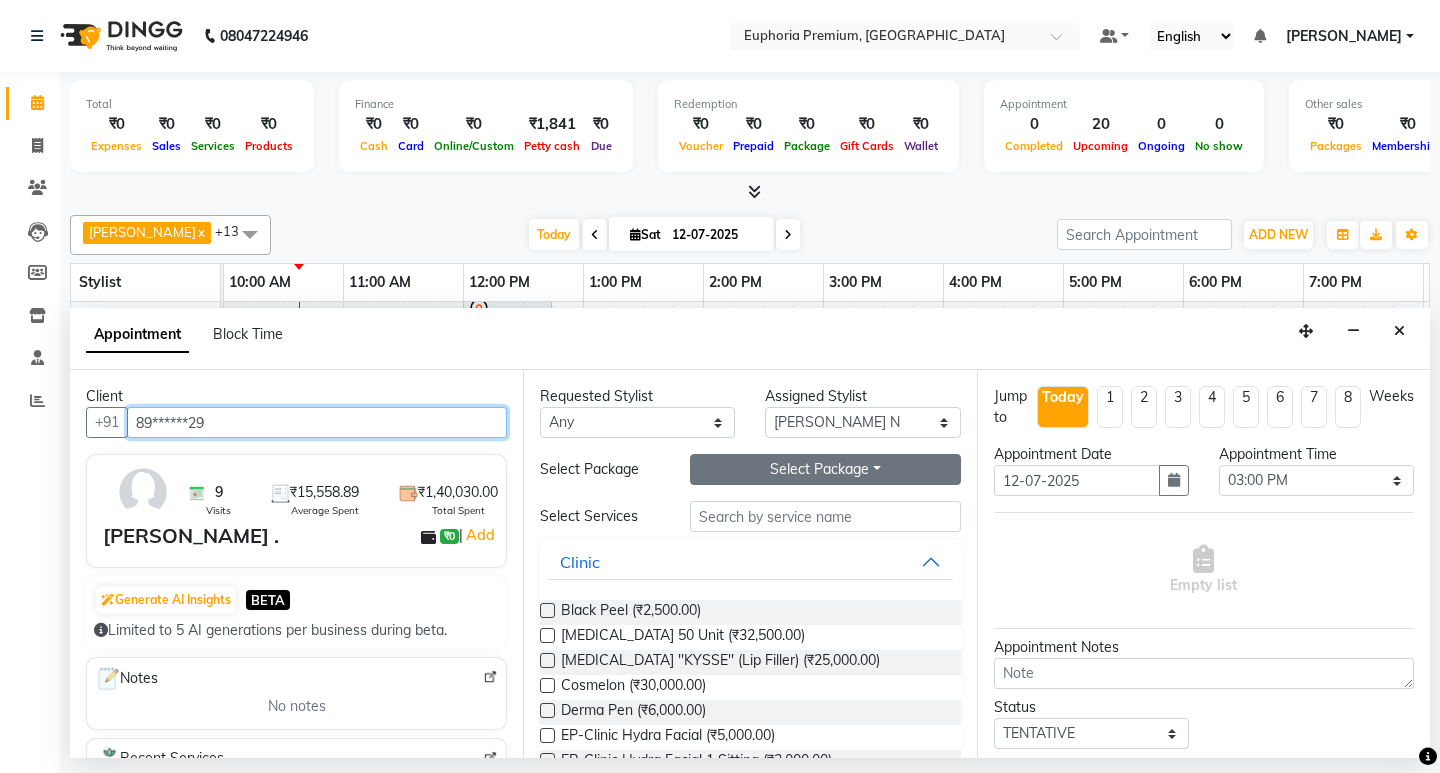 type on "89******29" 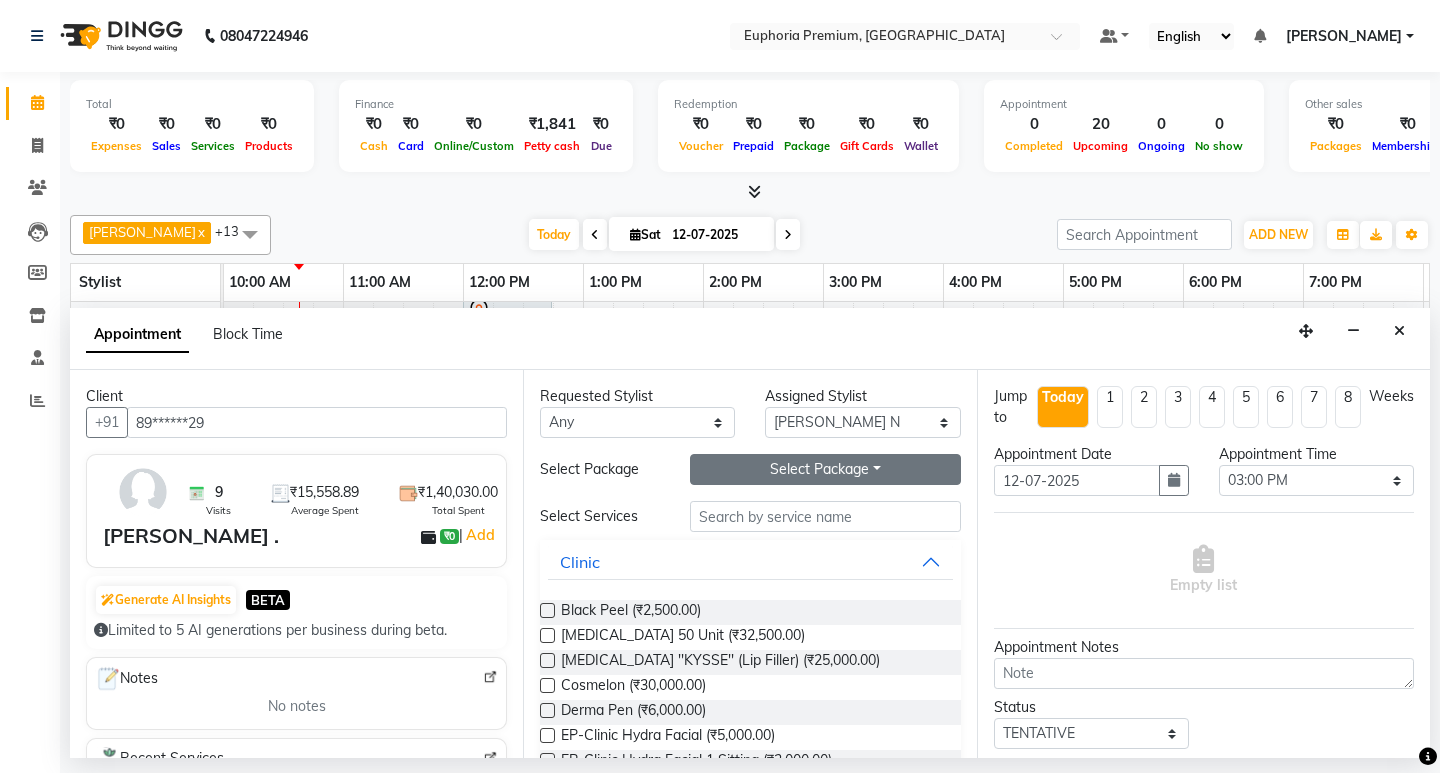 click on "Select Package  Toggle Dropdown" at bounding box center [825, 469] 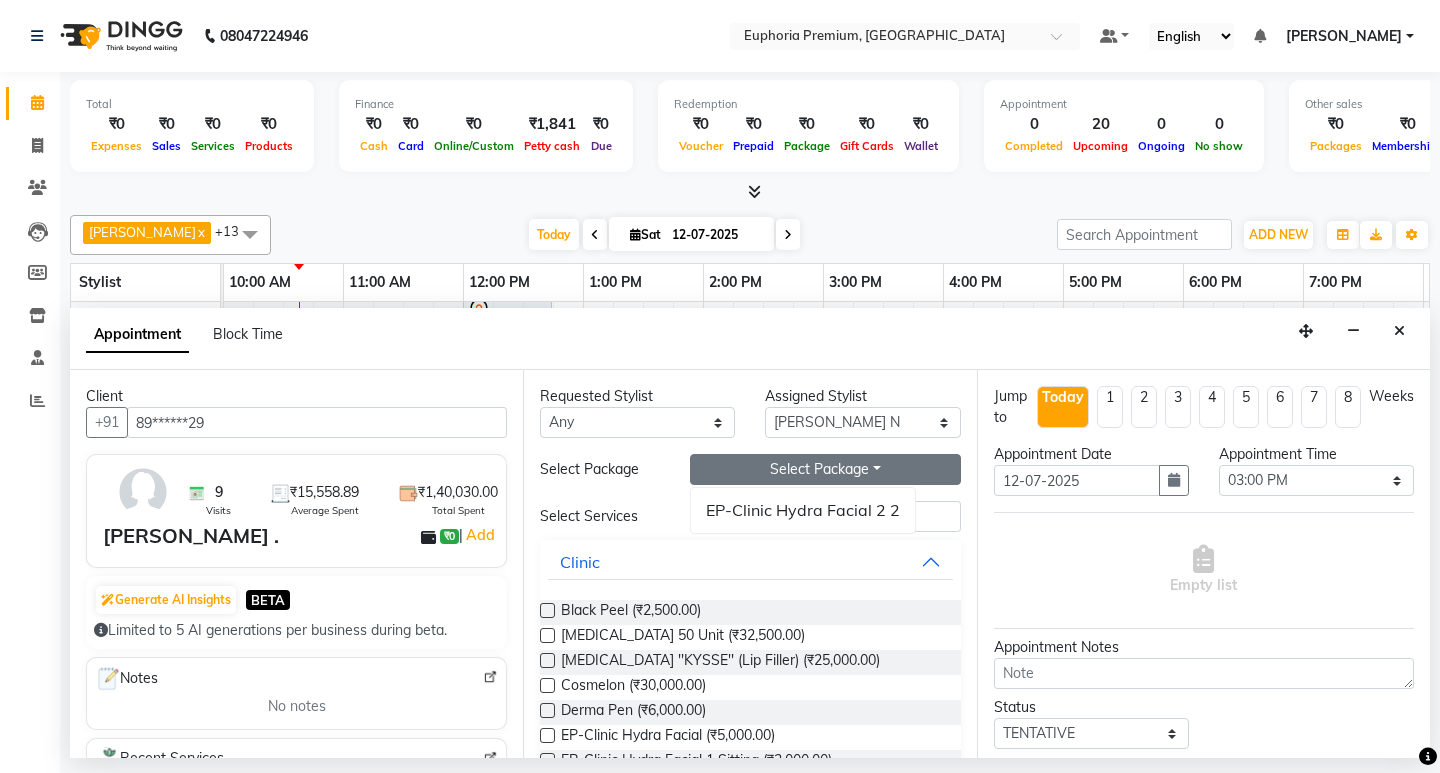 click on "Select Package  Toggle Dropdown" at bounding box center [825, 469] 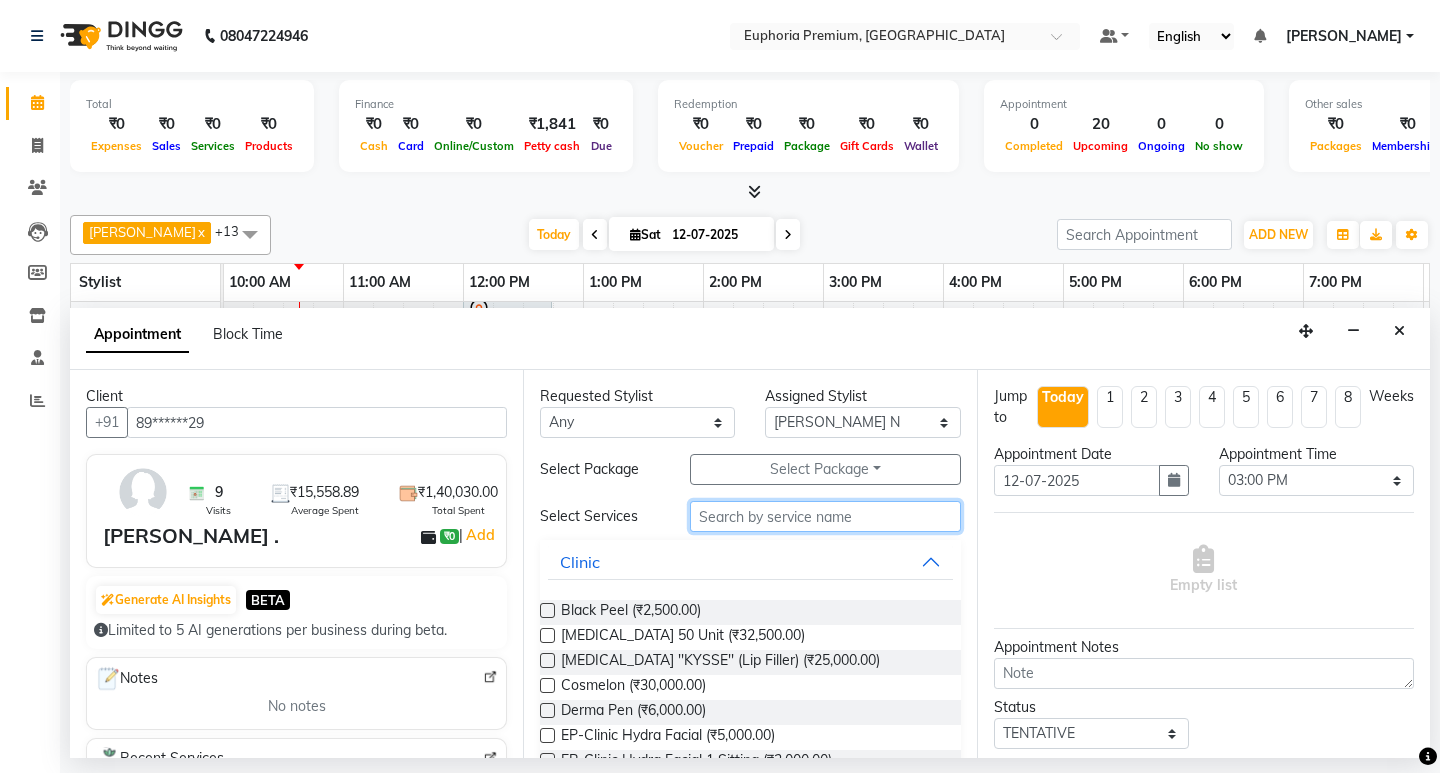 click at bounding box center [825, 516] 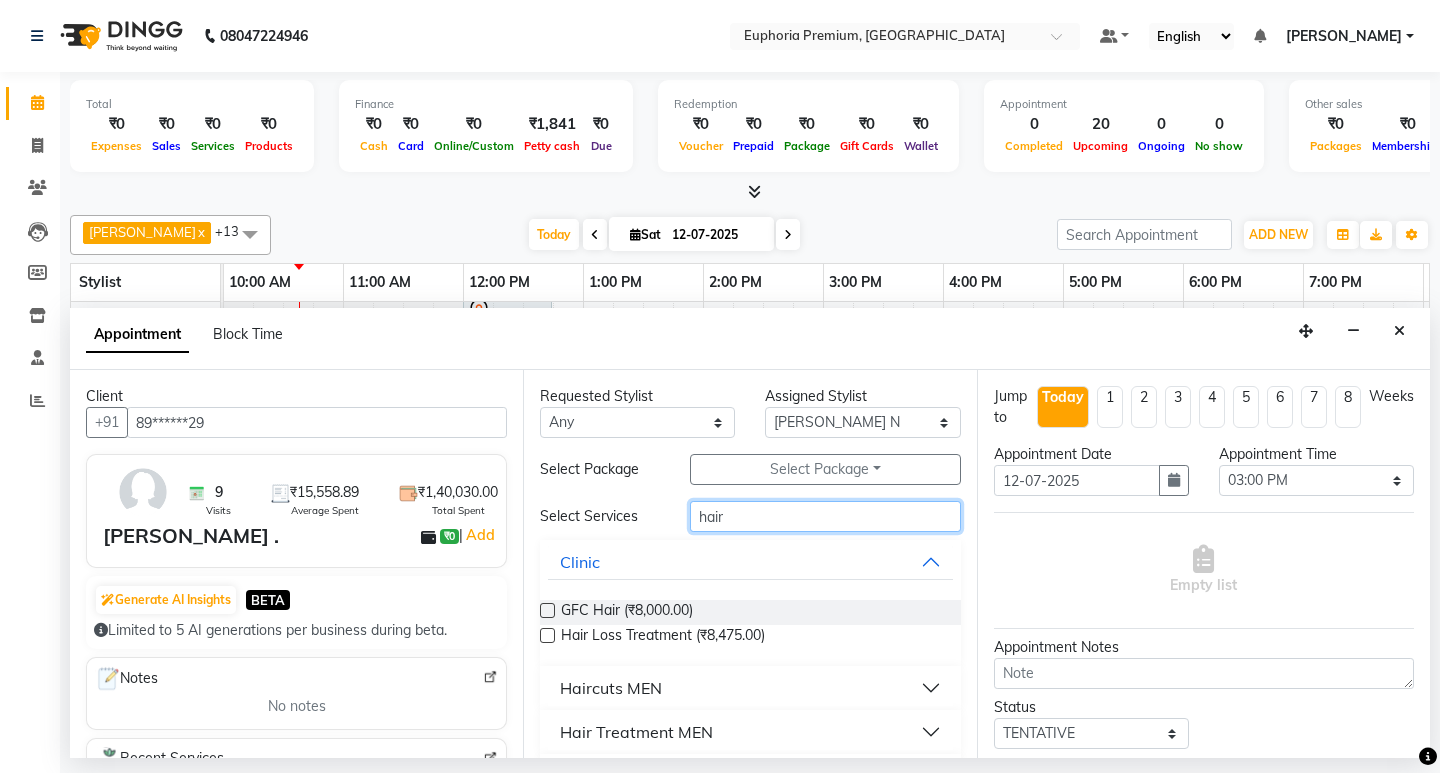type on "hair" 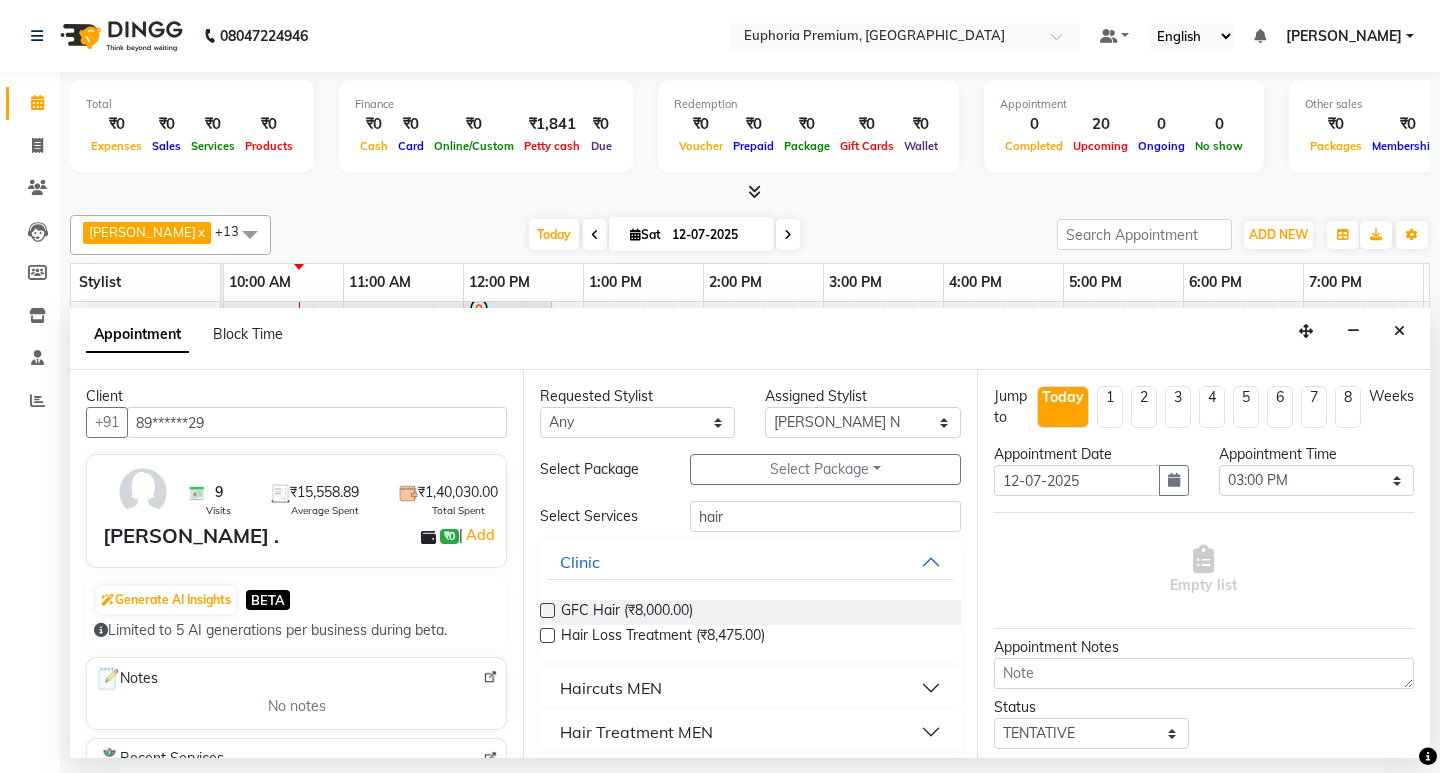 click on "Haircuts MEN" at bounding box center [750, 688] 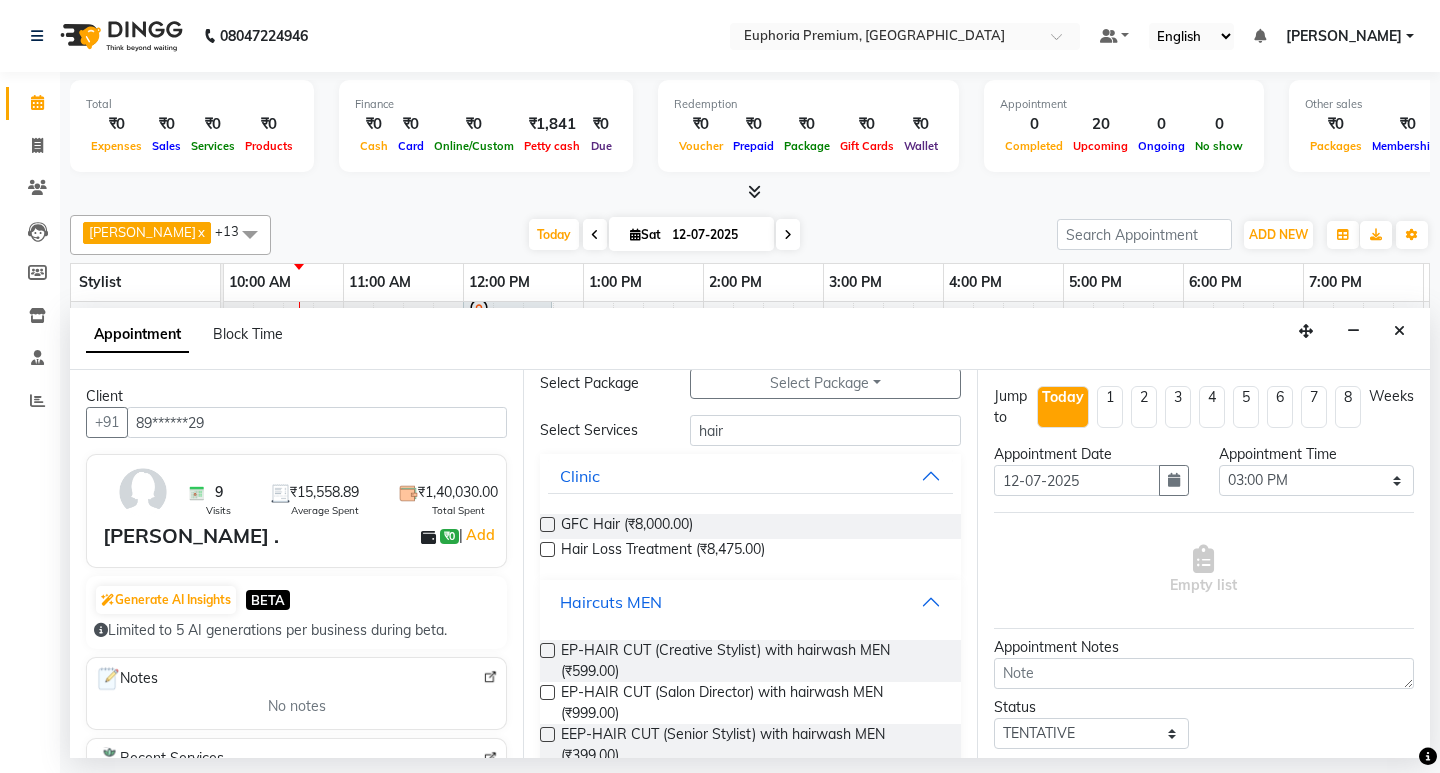 scroll, scrollTop: 200, scrollLeft: 0, axis: vertical 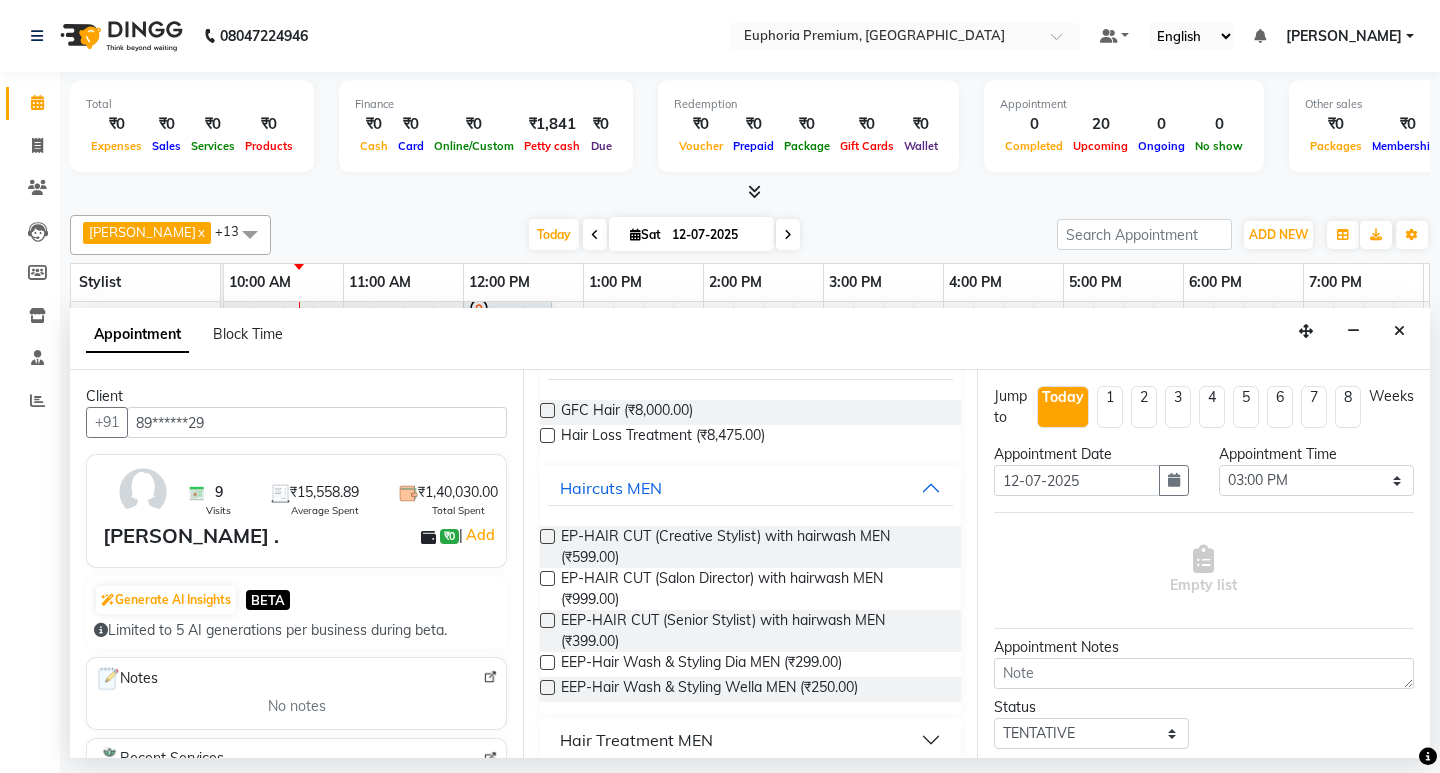 click at bounding box center [547, 536] 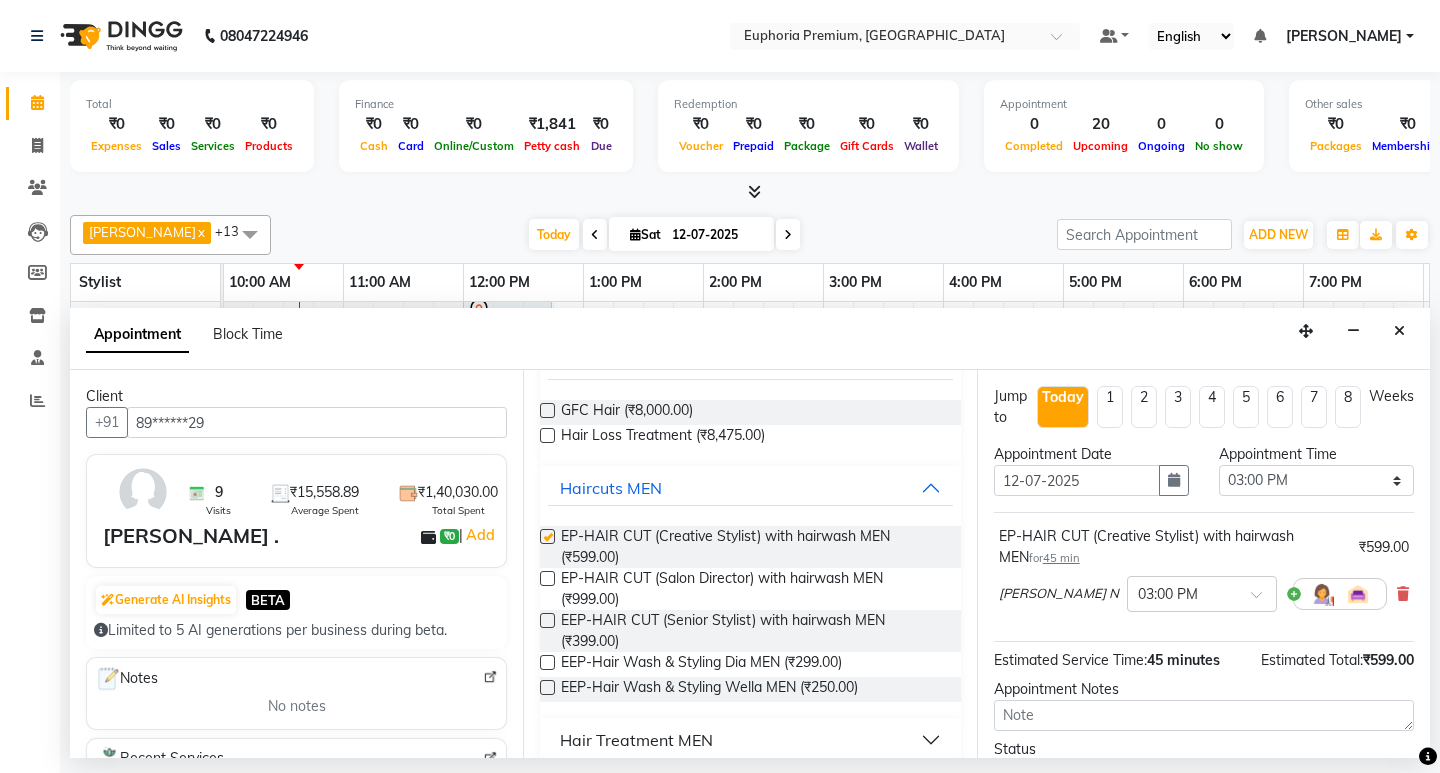 checkbox on "false" 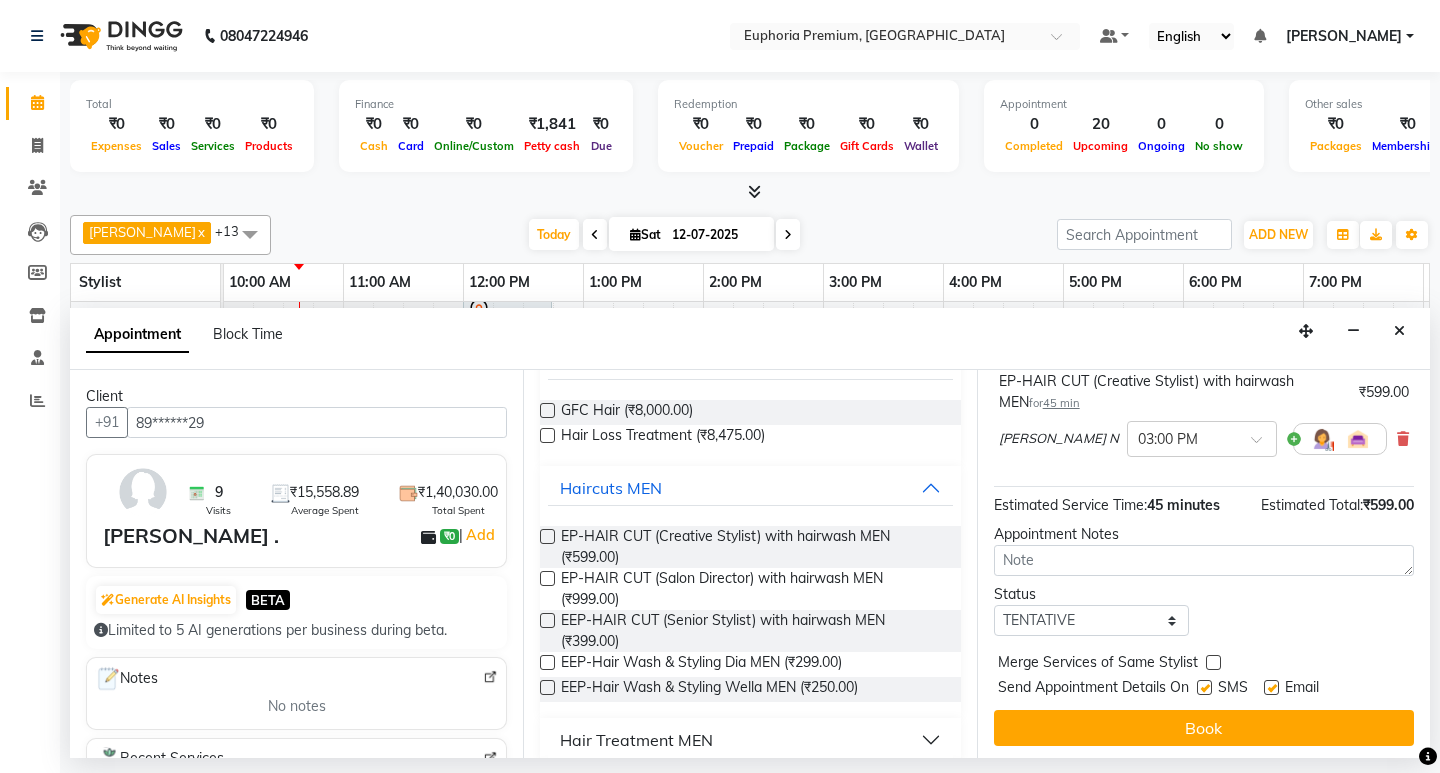 scroll, scrollTop: 159, scrollLeft: 0, axis: vertical 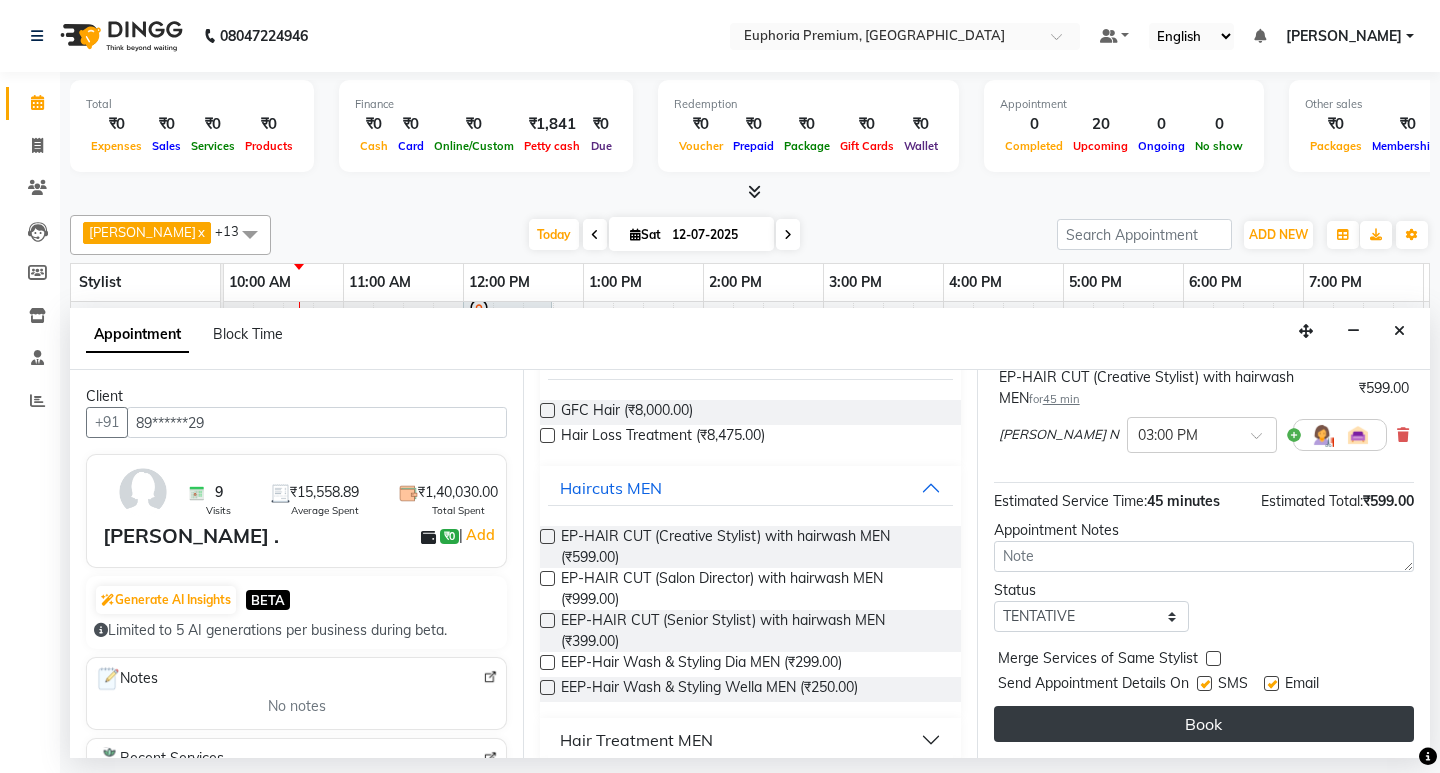 click on "Book" at bounding box center (1204, 724) 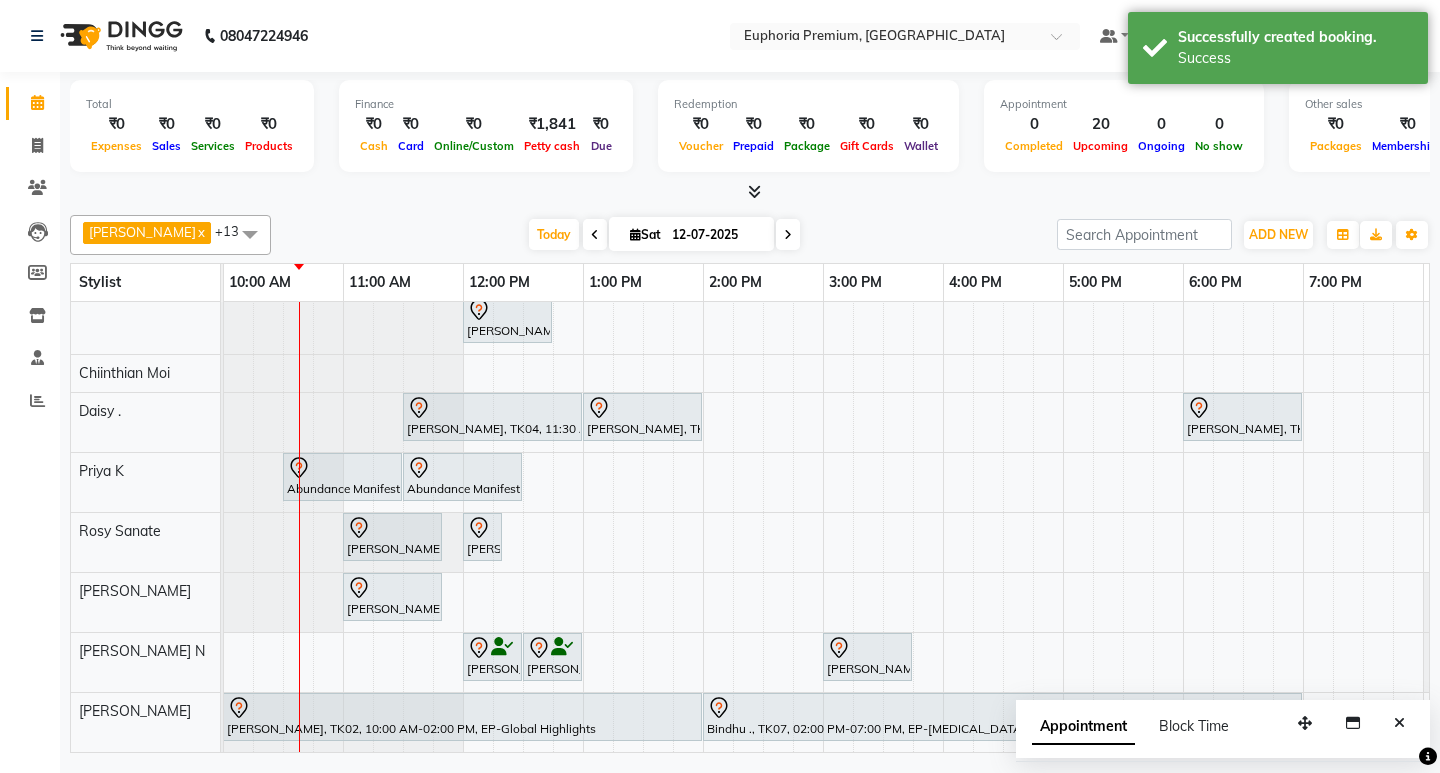 scroll, scrollTop: 436, scrollLeft: 151, axis: both 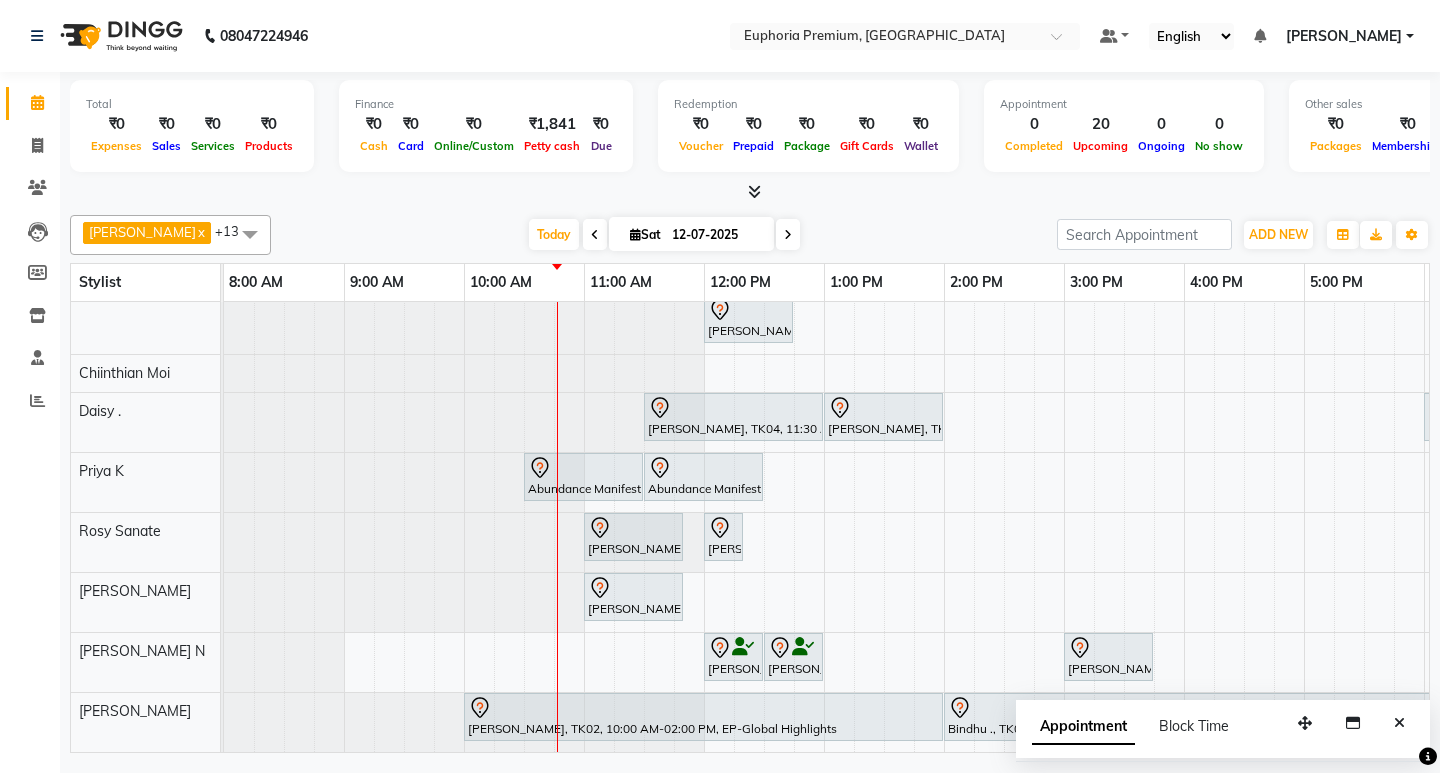 click at bounding box center [754, 191] 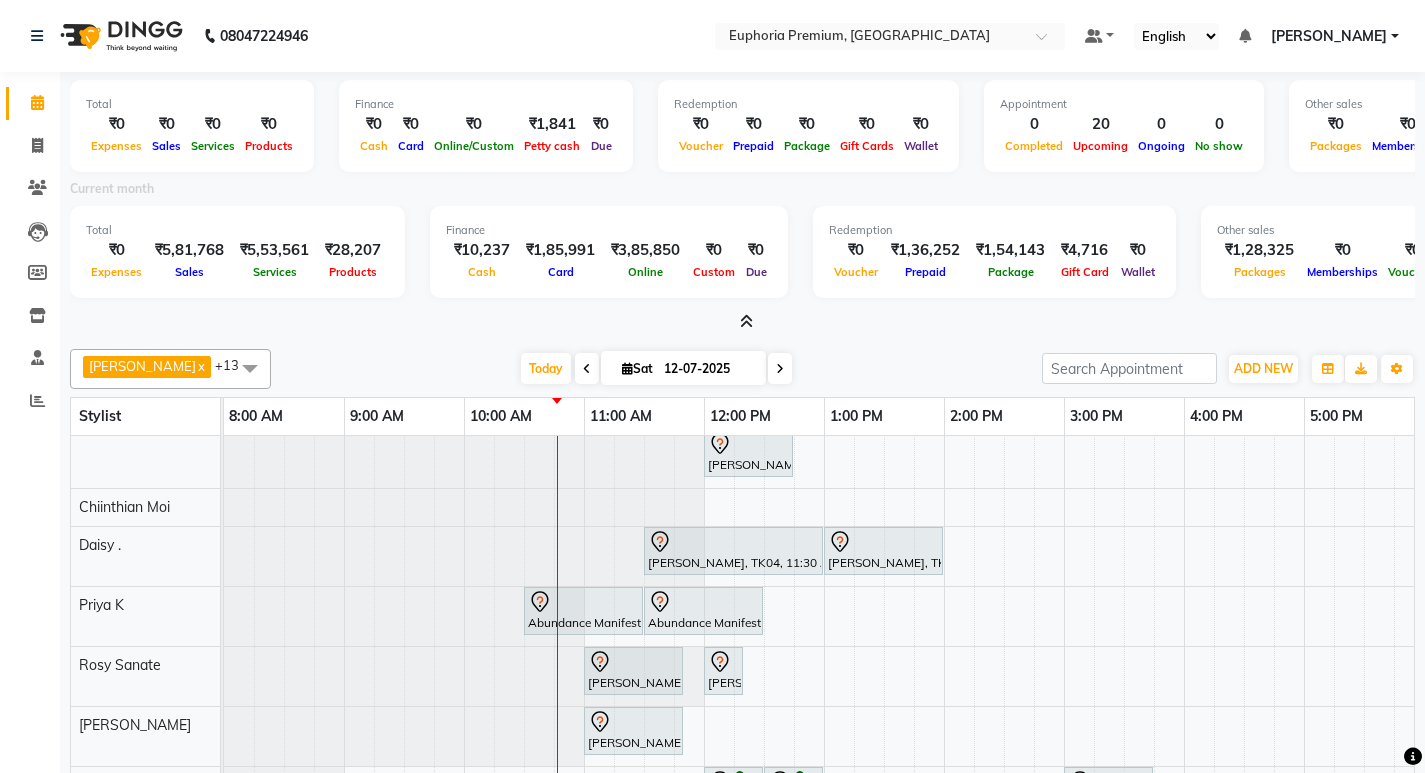 click at bounding box center [746, 321] 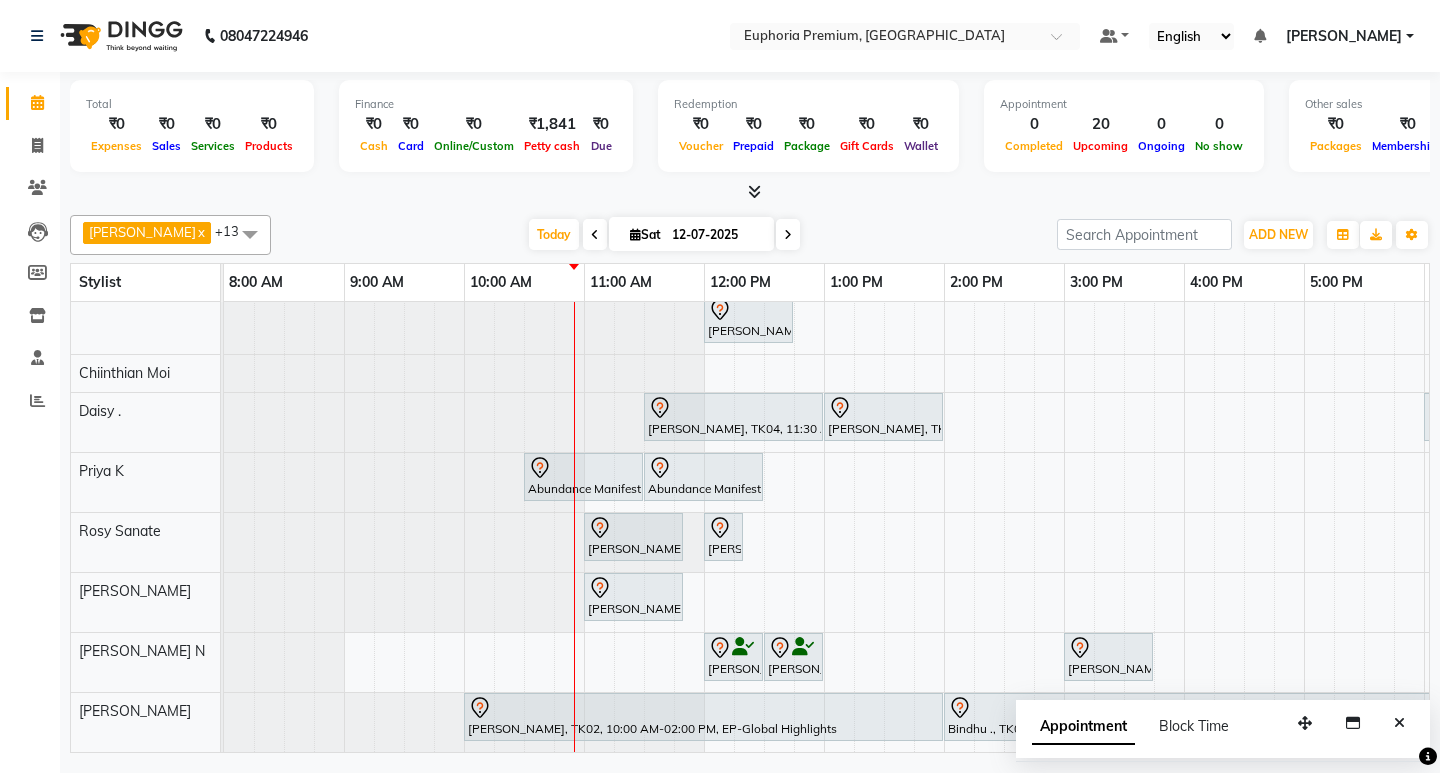 scroll, scrollTop: 218, scrollLeft: 0, axis: vertical 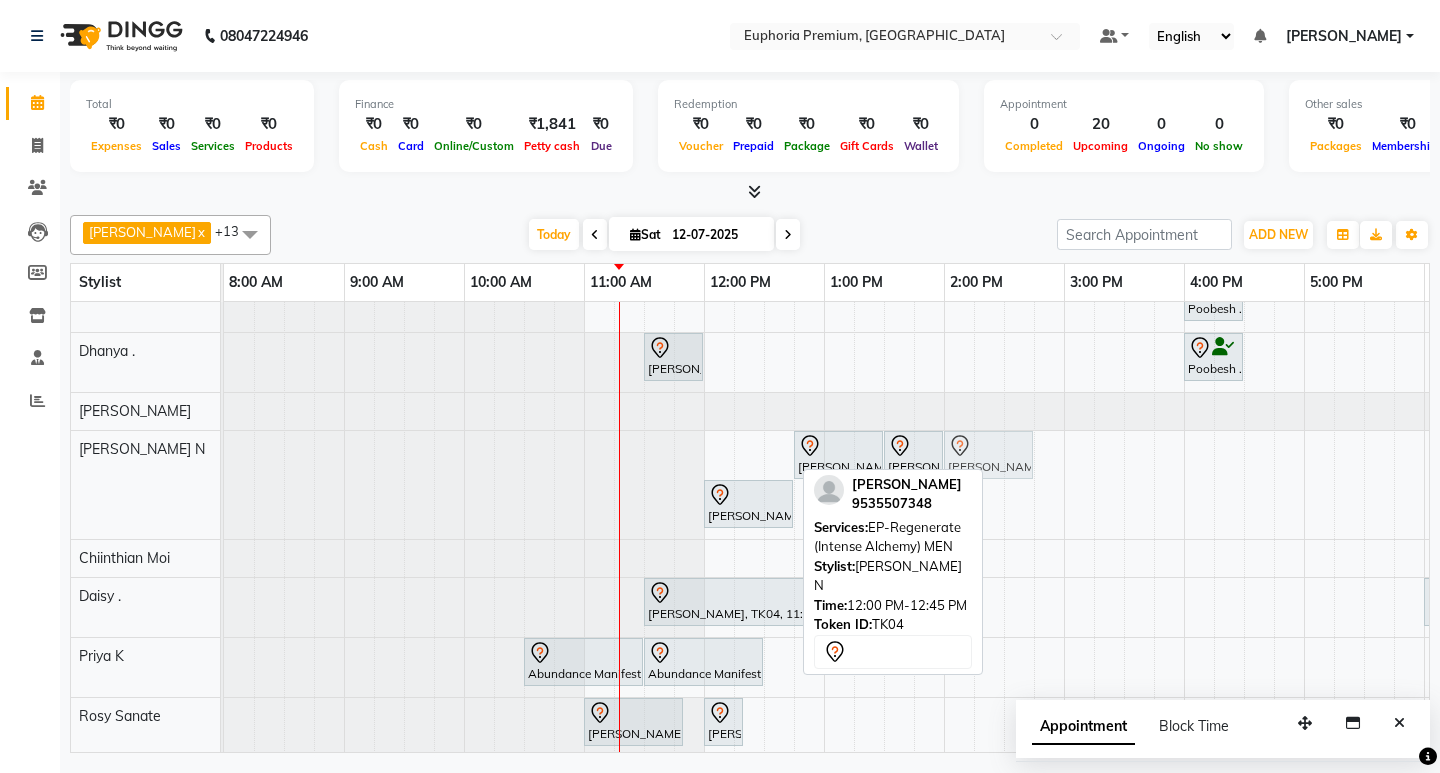 drag, startPoint x: 737, startPoint y: 461, endPoint x: 991, endPoint y: 442, distance: 254.70964 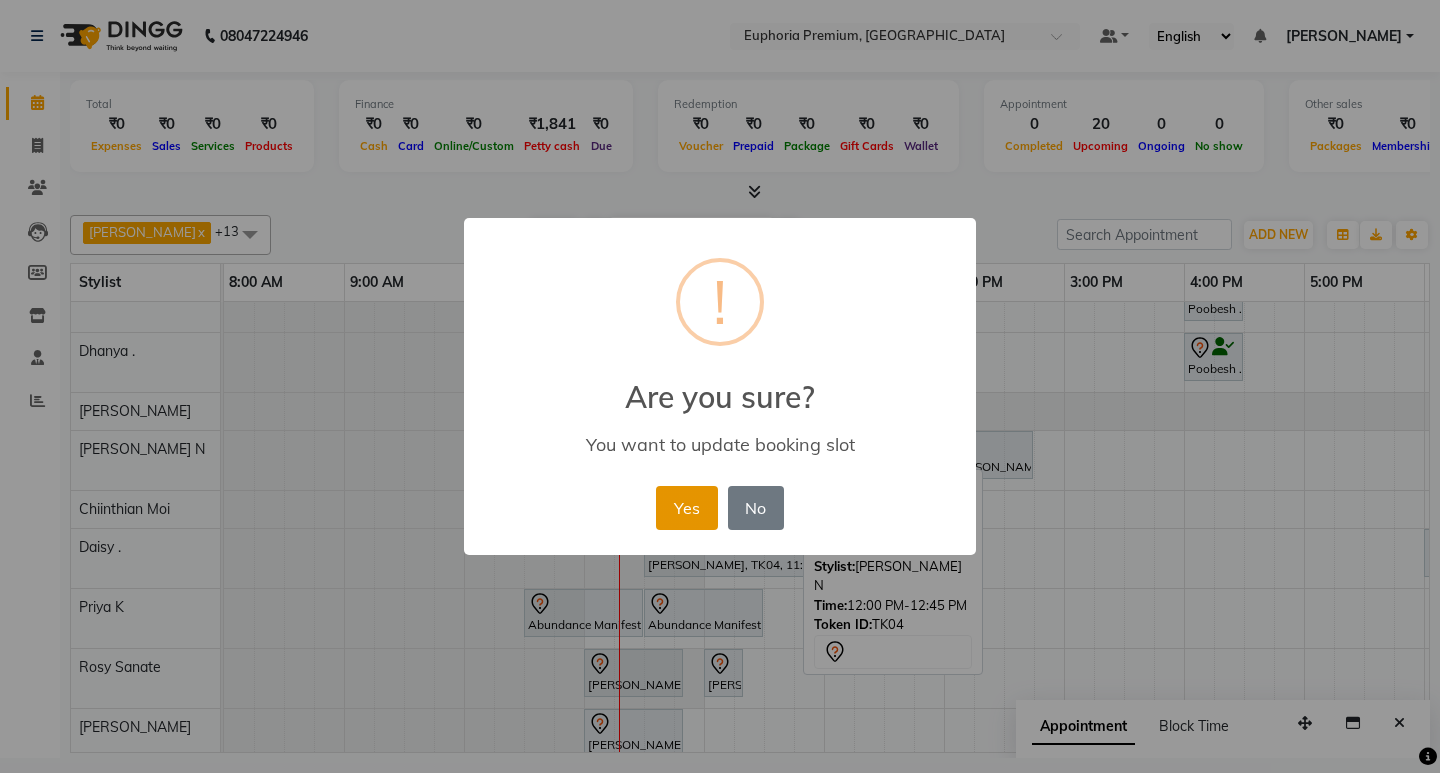click on "Yes" at bounding box center [686, 508] 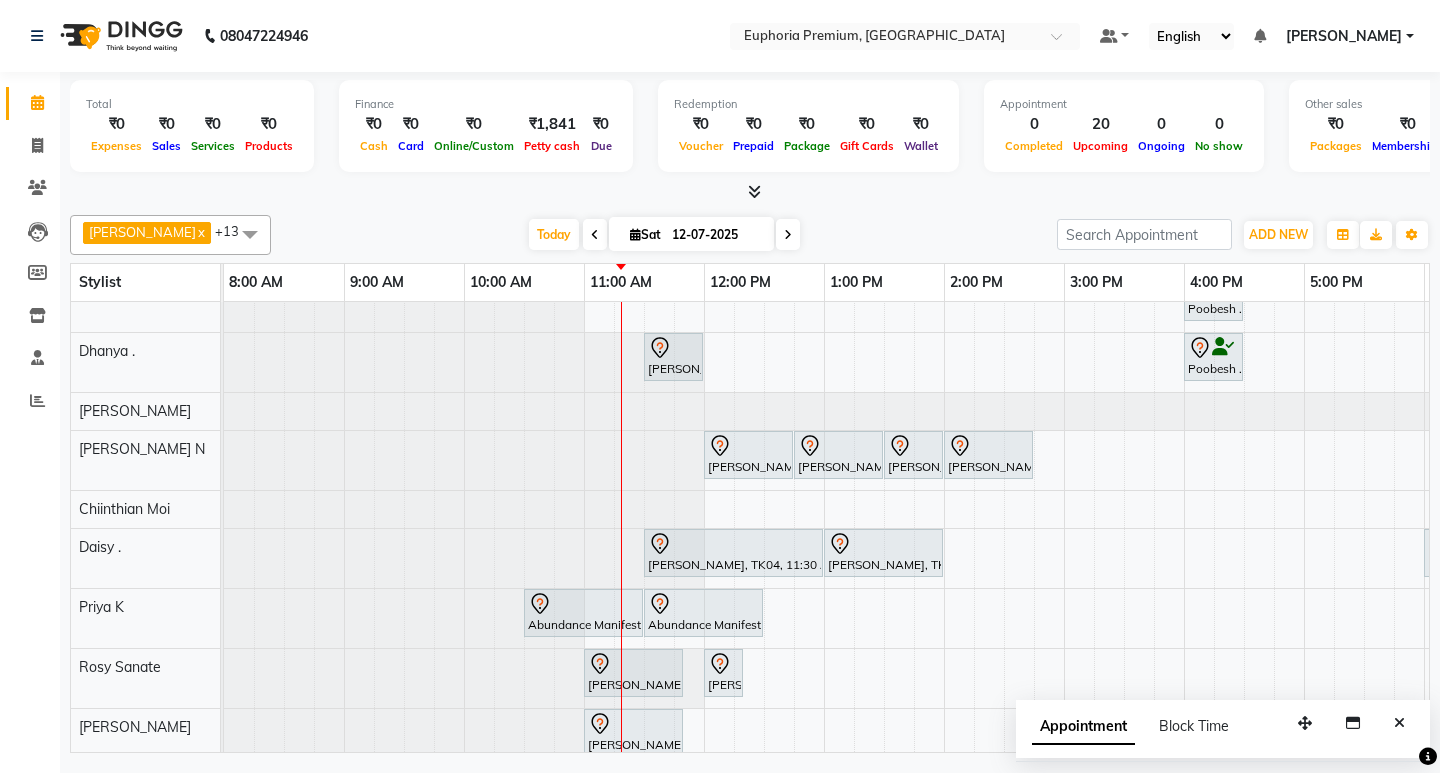 click on "Working 2.30 to 8 pm with maam permission              Abundance Manifestation 29AASCA8886B1Z0, TK01, 12:30 PM-12:50 PM, EP-Eyebrows Threading             Abundance Manifestation 29AASCA8886B1Z0, TK01, 12:45 PM-01:05 PM, EP-Upperlip Threading             [PERSON_NAME], TK02, 11:00 AM-12:00 PM, EP-Temporary Nail Ext             Poobesh ., TK03, 04:00 PM-04:30 PM, EP-Shoulder & Back (30 Mins)             [PERSON_NAME], TK08, 11:30 AM-12:00 PM, EP-Head Massage (30 Mins) w/o Hairwash             Poobesh ., TK03, 04:00 PM-04:30 PM, EP-Shoulder & Back (30 Mins)             [PERSON_NAME], TK08, 12:00 PM-12:45 PM, EP-HAIR CUT (Creative Stylist) with hairwash MEN             [PERSON_NAME], TK04, 12:45 PM-01:30 PM, EP-HAIR CUT (Creative Stylist) with hairwash MEN             [PERSON_NAME], TK04, 01:30 PM-02:00 PM, EP-[PERSON_NAME] Trim/Design MEN             [PERSON_NAME], TK04, 02:00 PM-02:45 PM, EP-Regenerate (Intense Alchemy) MEN             [PERSON_NAME], TK04, 11:30 AM-01:00 PM, EP-Cover Fusion CT" at bounding box center (1064, 477) 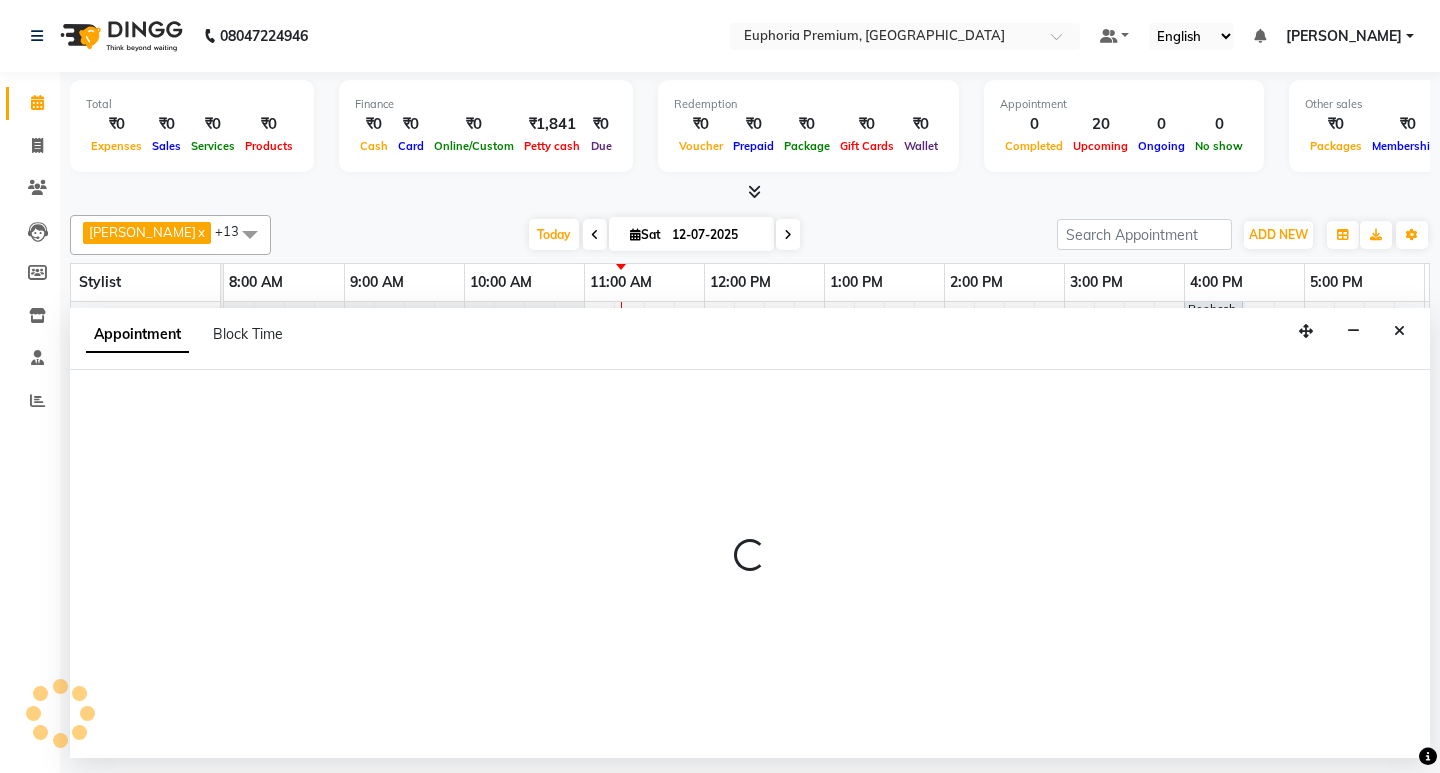 select on "71621" 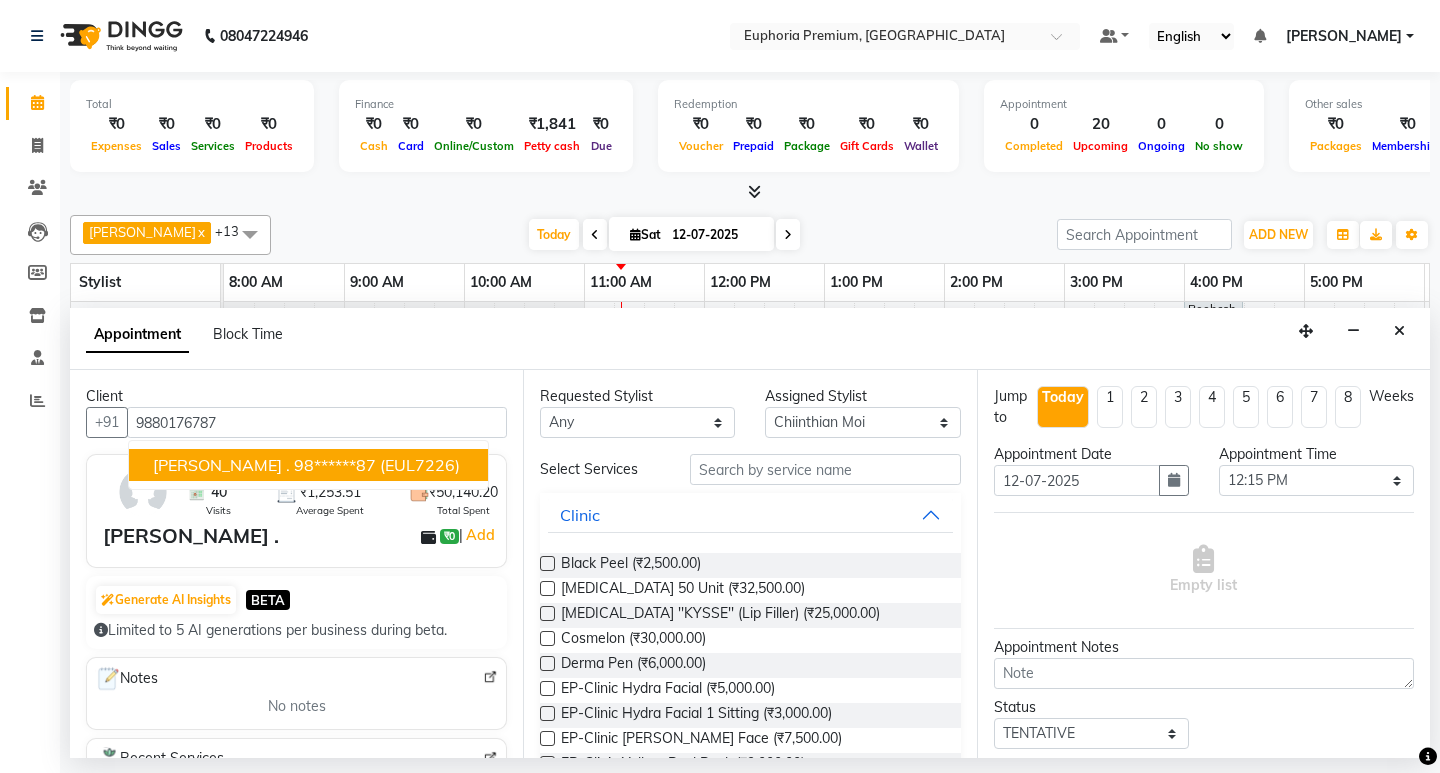 click on "[PERSON_NAME] .  98******87 (EUL7226)" at bounding box center (308, 465) 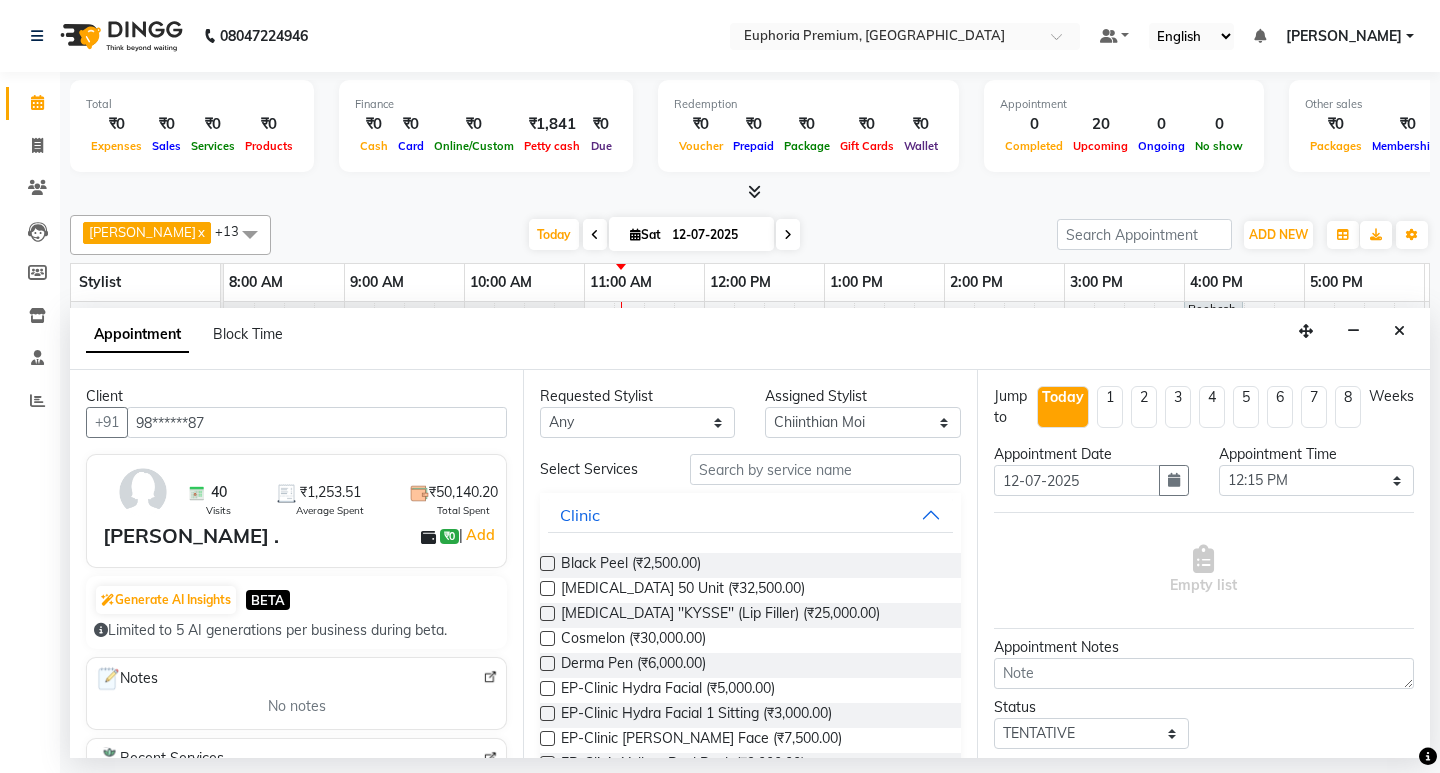 type on "98******87" 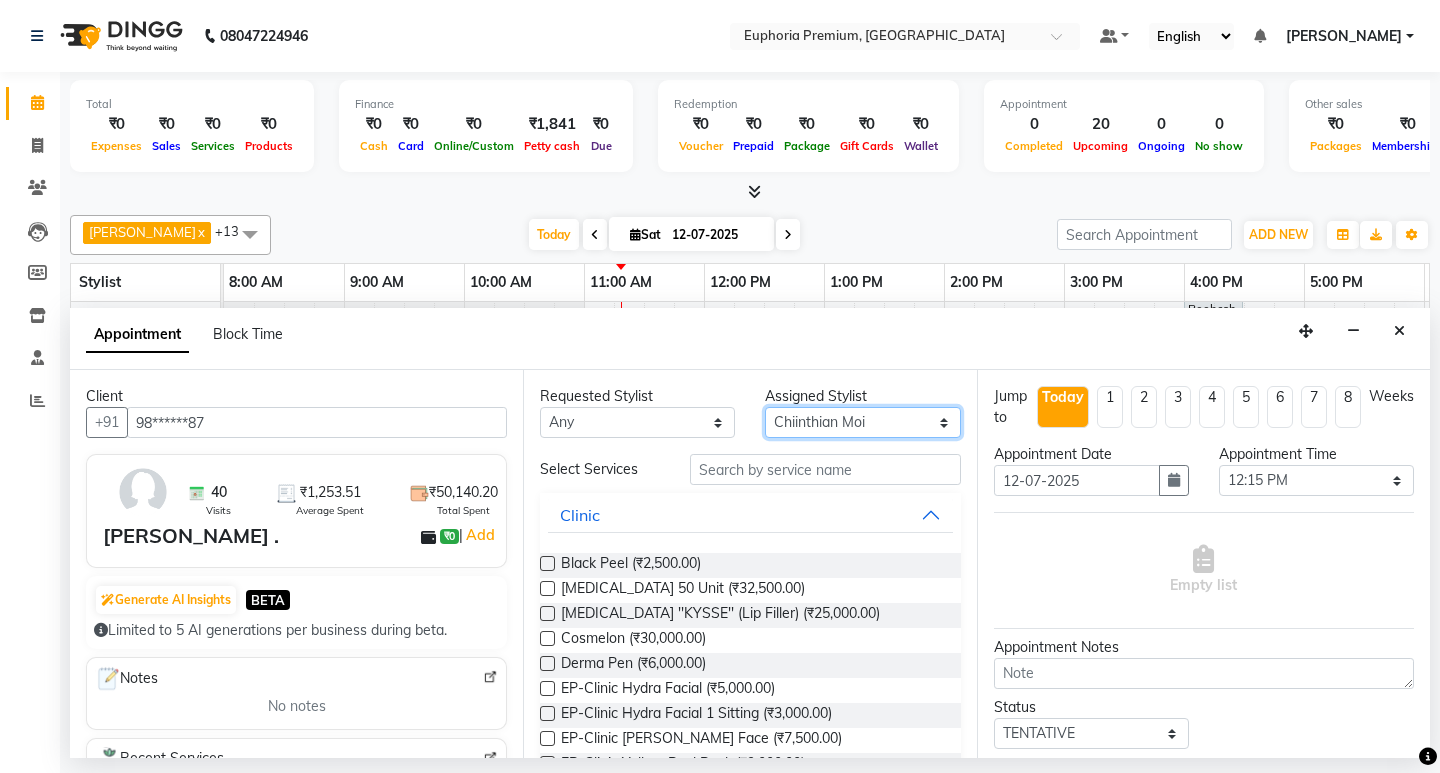 click on "Select Babu V Bharath N [PERSON_NAME] [PERSON_NAME] N  Chiinthian [PERSON_NAME] MOI [PERSON_NAME] . [PERSON_NAME] . [PERSON_NAME] [PERSON_NAME] K [PERSON_NAME] [PERSON_NAME] [MEDICAL_DATA] Pinky . Priya  K Rosy Sanate [PERSON_NAME] [PERSON_NAME] Shishi L [PERSON_NAME] M [PERSON_NAME]" at bounding box center (862, 422) 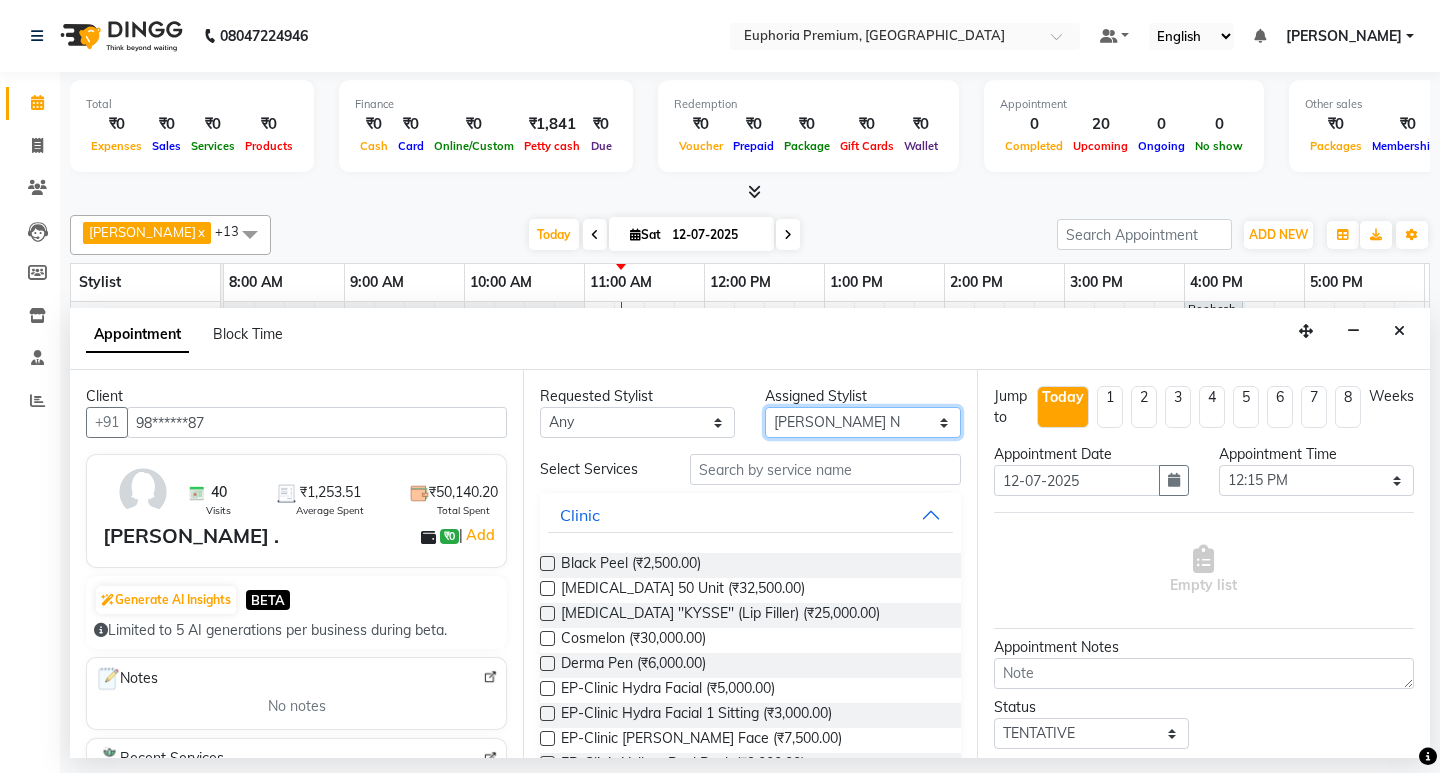 click on "Select Babu V Bharath N [PERSON_NAME] [PERSON_NAME] N  Chiinthian [PERSON_NAME] MOI [PERSON_NAME] . [PERSON_NAME] . [PERSON_NAME] [PERSON_NAME] K [PERSON_NAME] [PERSON_NAME] [MEDICAL_DATA] Pinky . Priya  K Rosy Sanate [PERSON_NAME] [PERSON_NAME] Shishi L [PERSON_NAME] M [PERSON_NAME]" at bounding box center (862, 422) 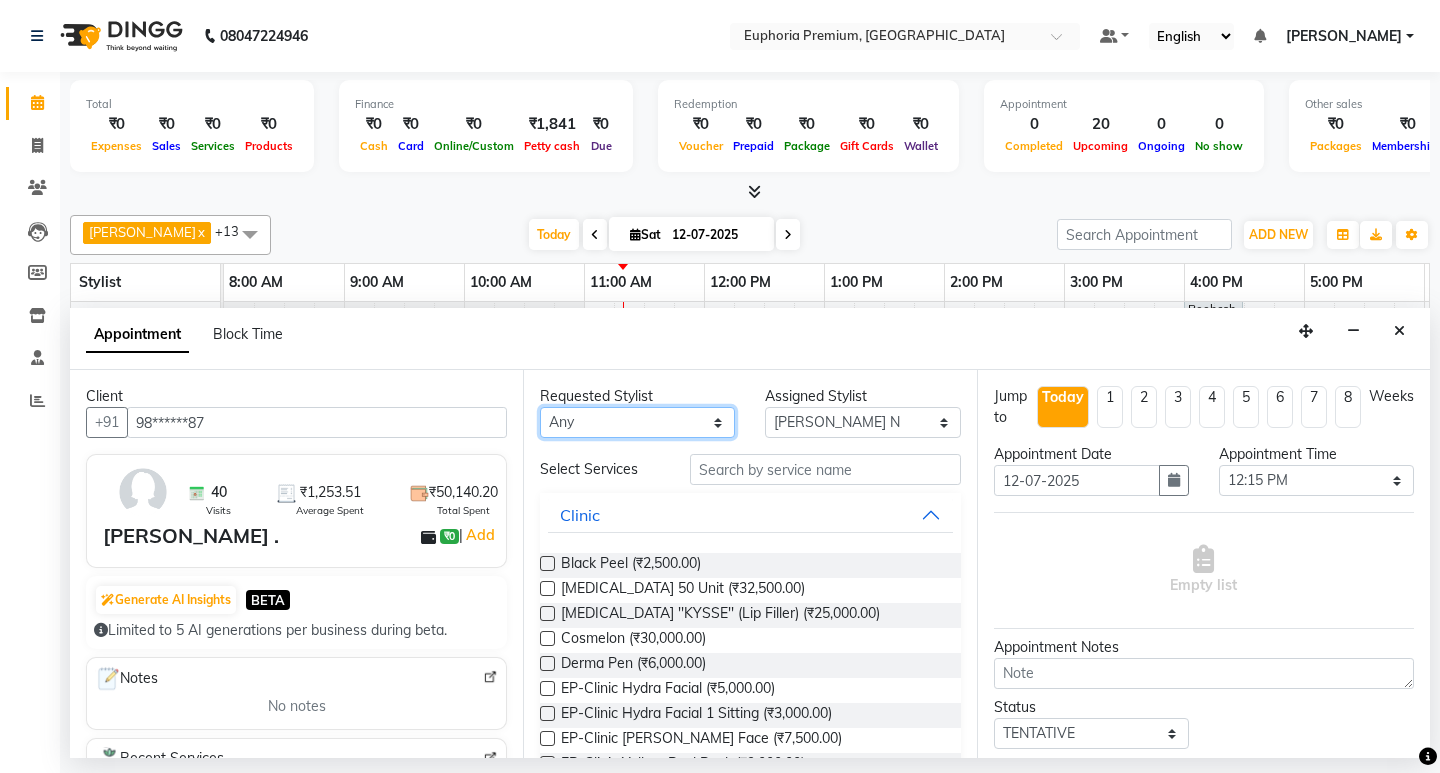 click on "Any Babu V Bharath N [PERSON_NAME] [PERSON_NAME] N  Chiinthian [PERSON_NAME] MOI [PERSON_NAME] . [PERSON_NAME] . [PERSON_NAME] [PERSON_NAME] K [PERSON_NAME] [PERSON_NAME] [MEDICAL_DATA] Pinky . Priya  K Rosy Sanate [PERSON_NAME] [PERSON_NAME] Shishi L [PERSON_NAME] M [PERSON_NAME]" at bounding box center (637, 422) 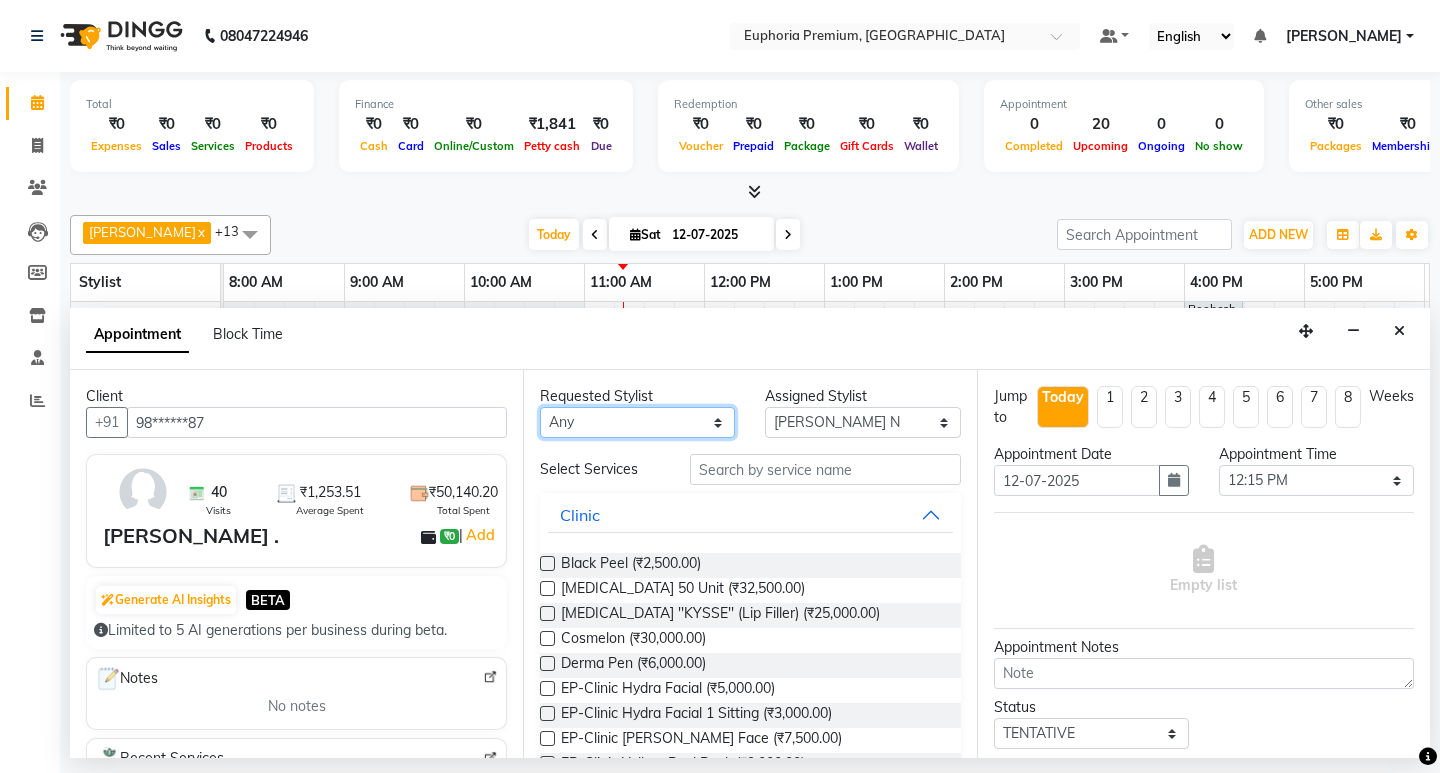 select on "71614" 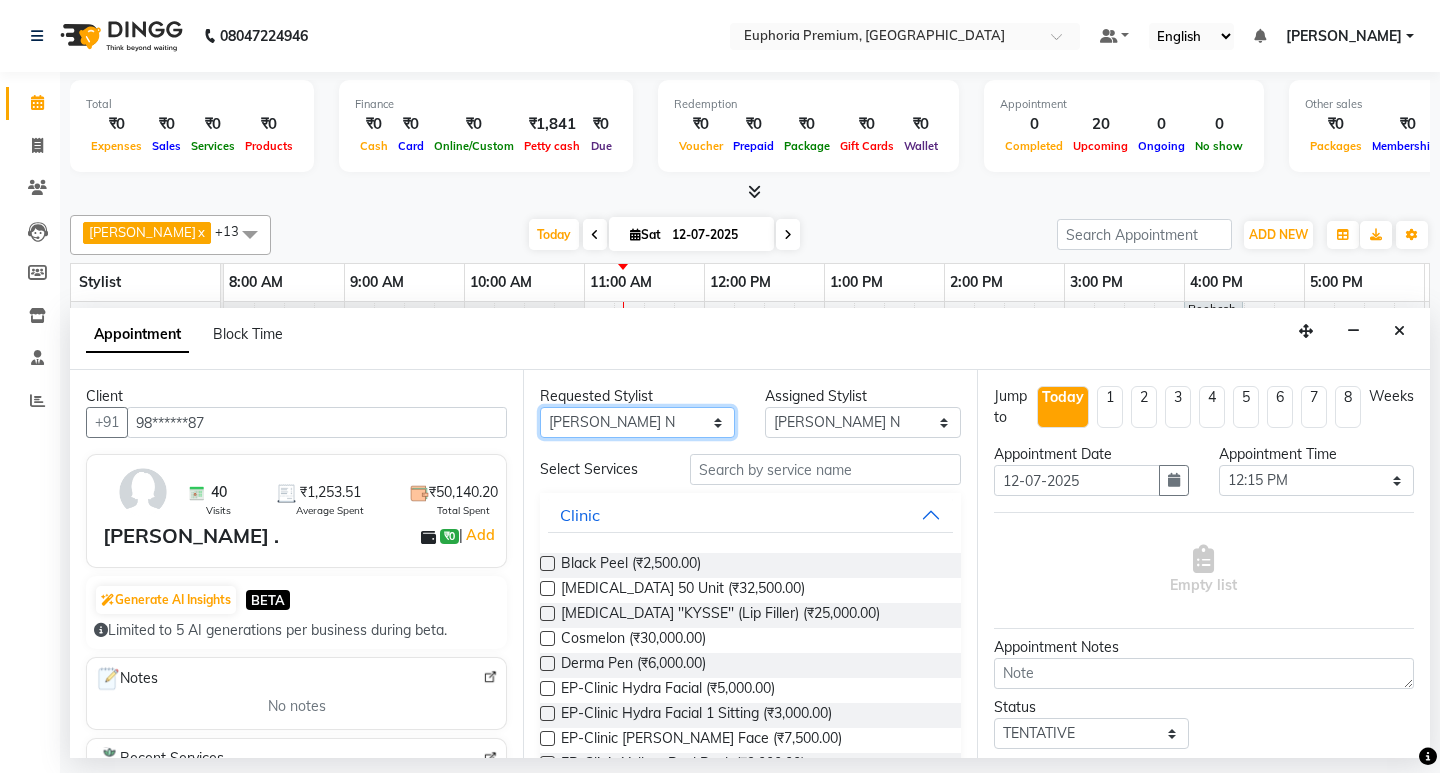 click on "Any Babu V Bharath N [PERSON_NAME] [PERSON_NAME] N  Chiinthian [PERSON_NAME] MOI [PERSON_NAME] . [PERSON_NAME] . [PERSON_NAME] [PERSON_NAME] K [PERSON_NAME] [PERSON_NAME] [MEDICAL_DATA] Pinky . Priya  K Rosy Sanate [PERSON_NAME] [PERSON_NAME] Shishi L [PERSON_NAME] M [PERSON_NAME]" at bounding box center (637, 422) 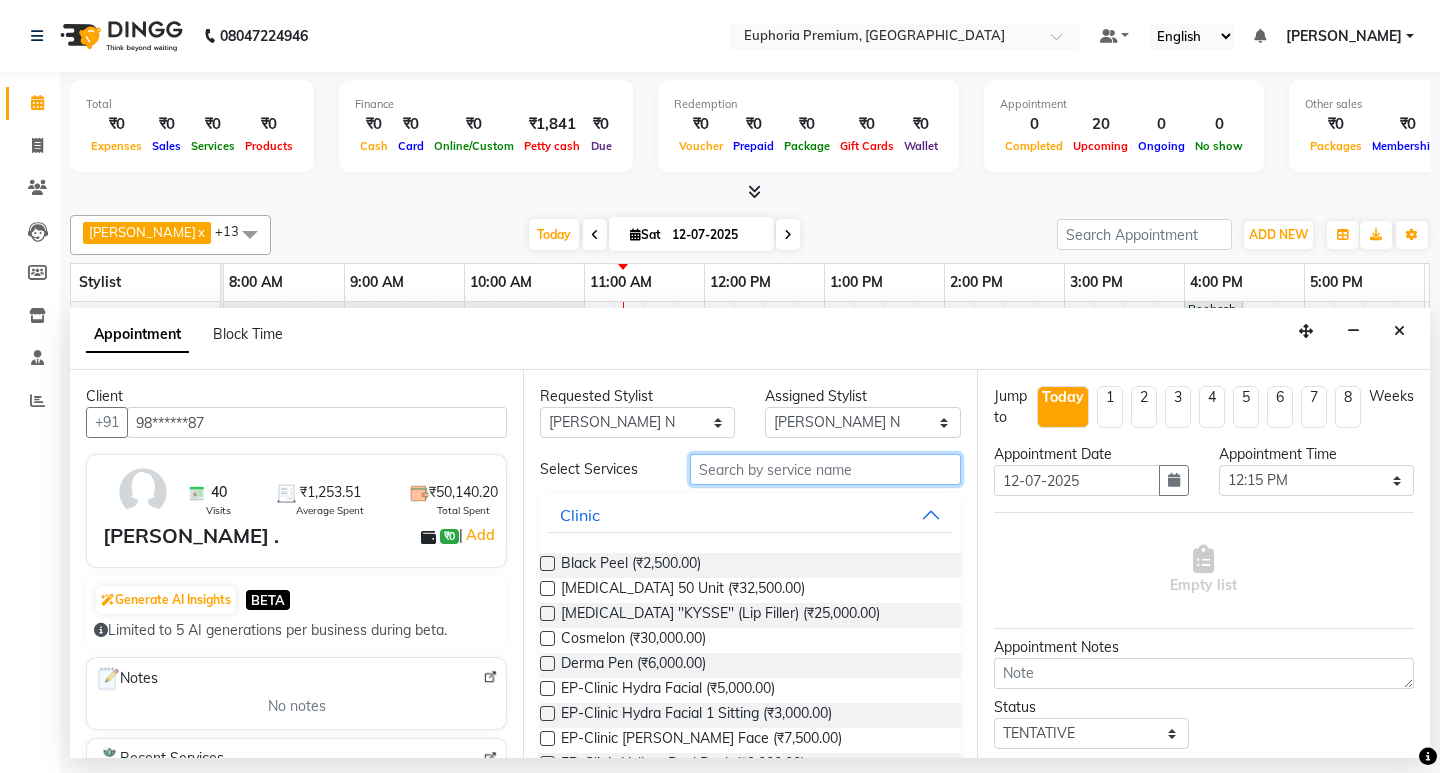 click at bounding box center (825, 469) 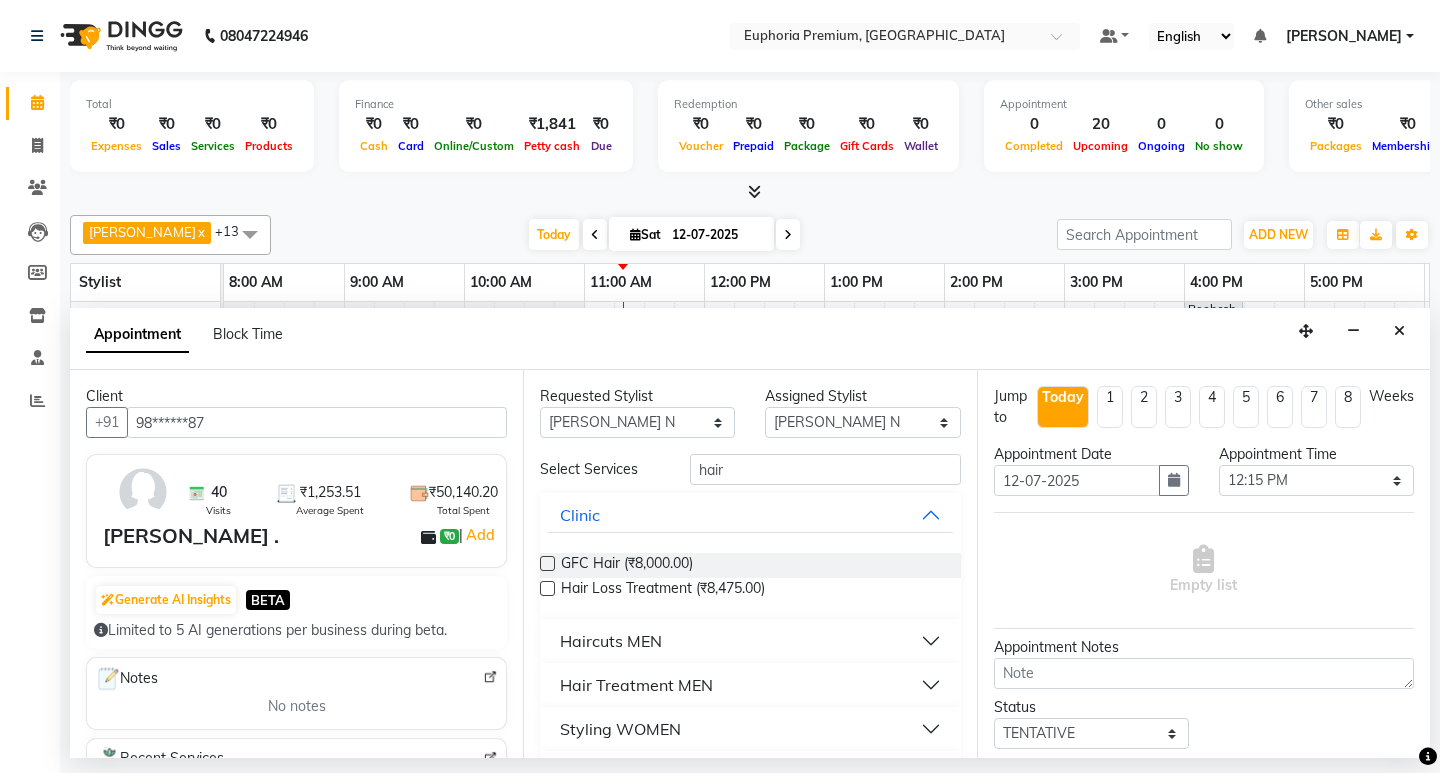 click on "Hair Treatment MEN" at bounding box center (750, 685) 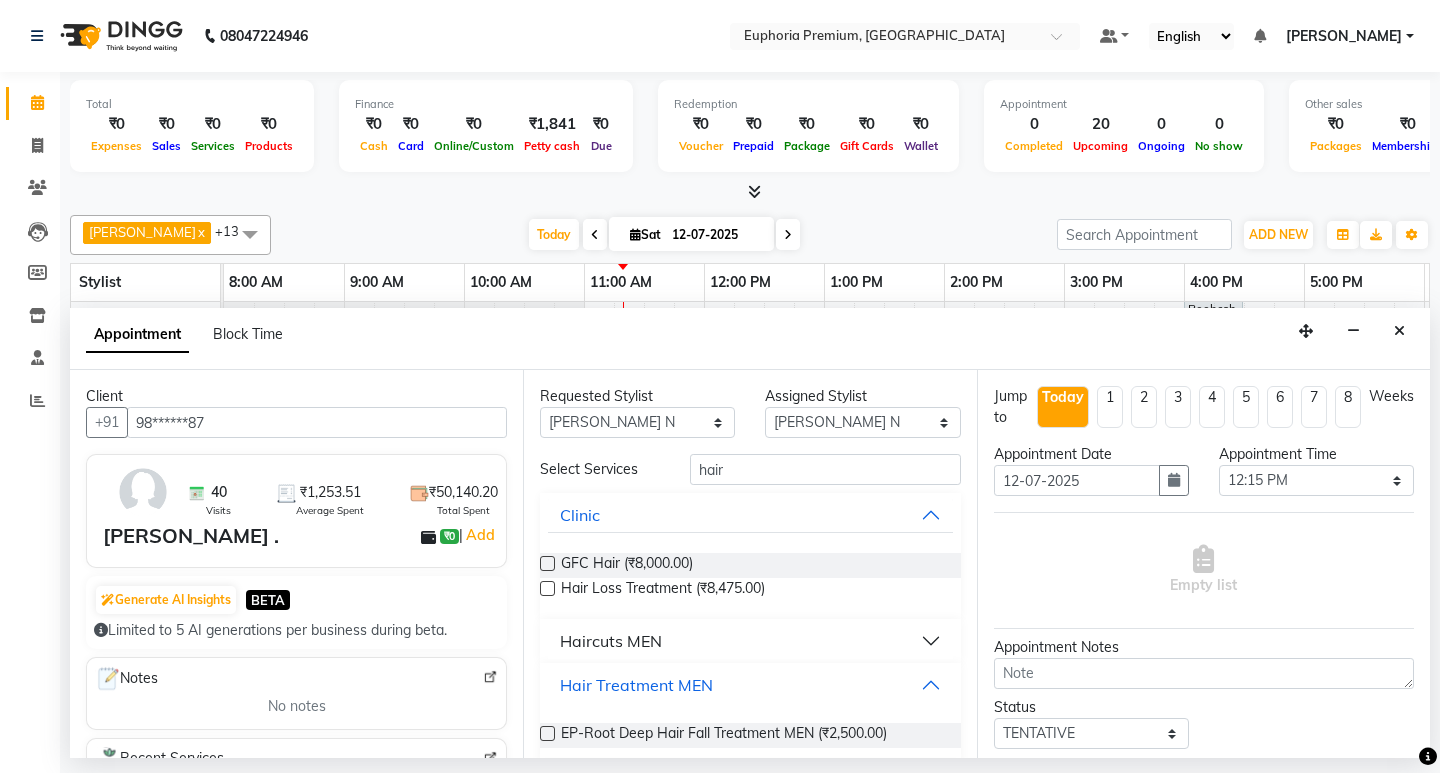 click on "Hair Treatment MEN" at bounding box center (750, 685) 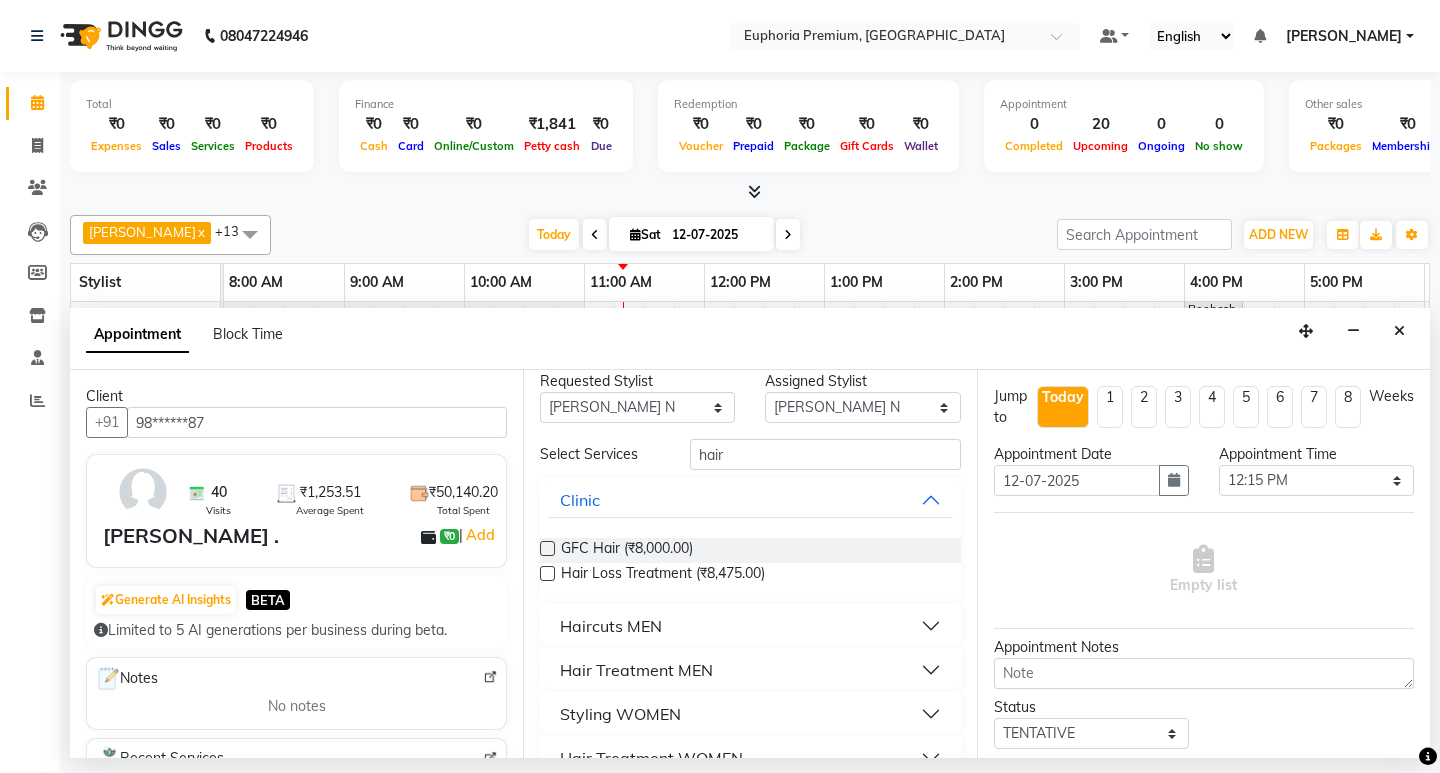 scroll, scrollTop: 0, scrollLeft: 0, axis: both 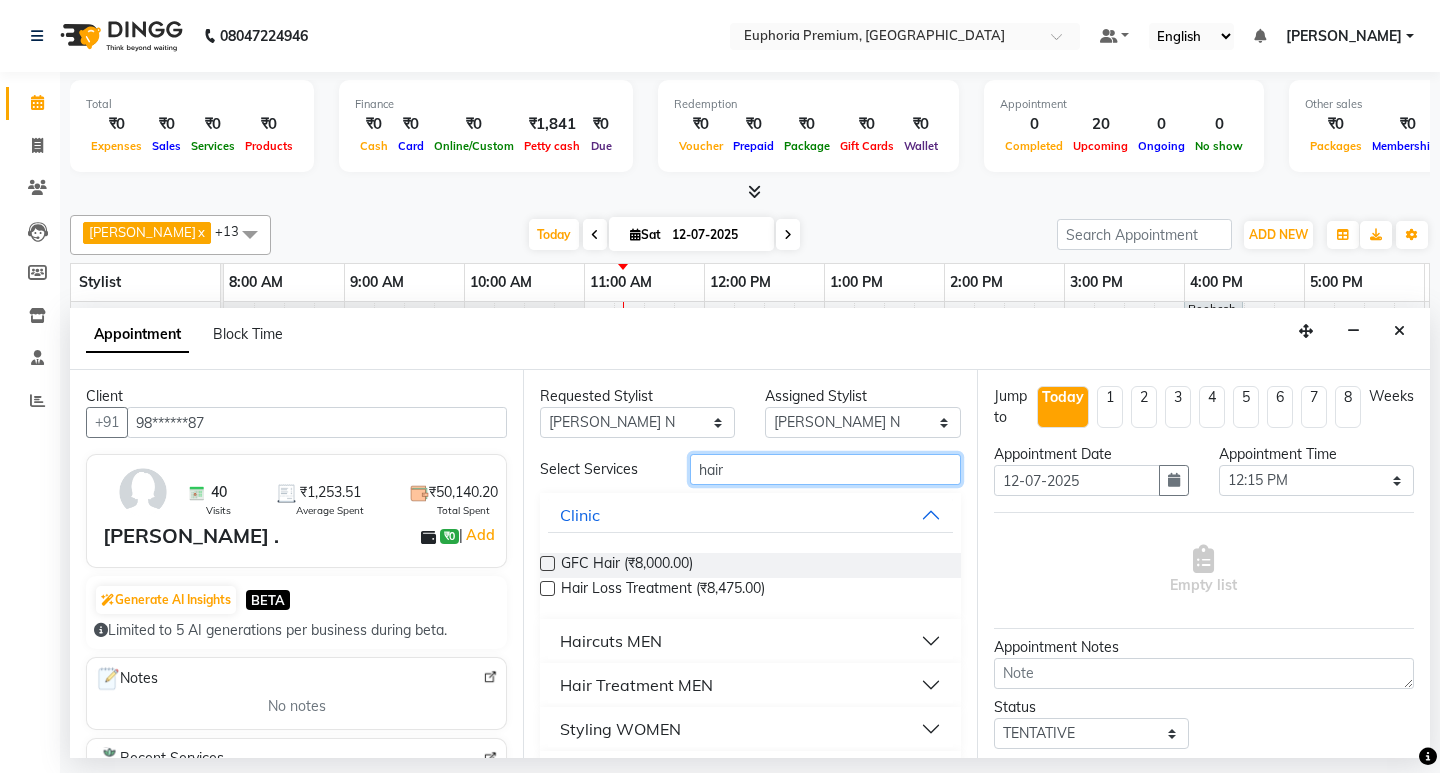 drag, startPoint x: 745, startPoint y: 474, endPoint x: 631, endPoint y: 486, distance: 114.62984 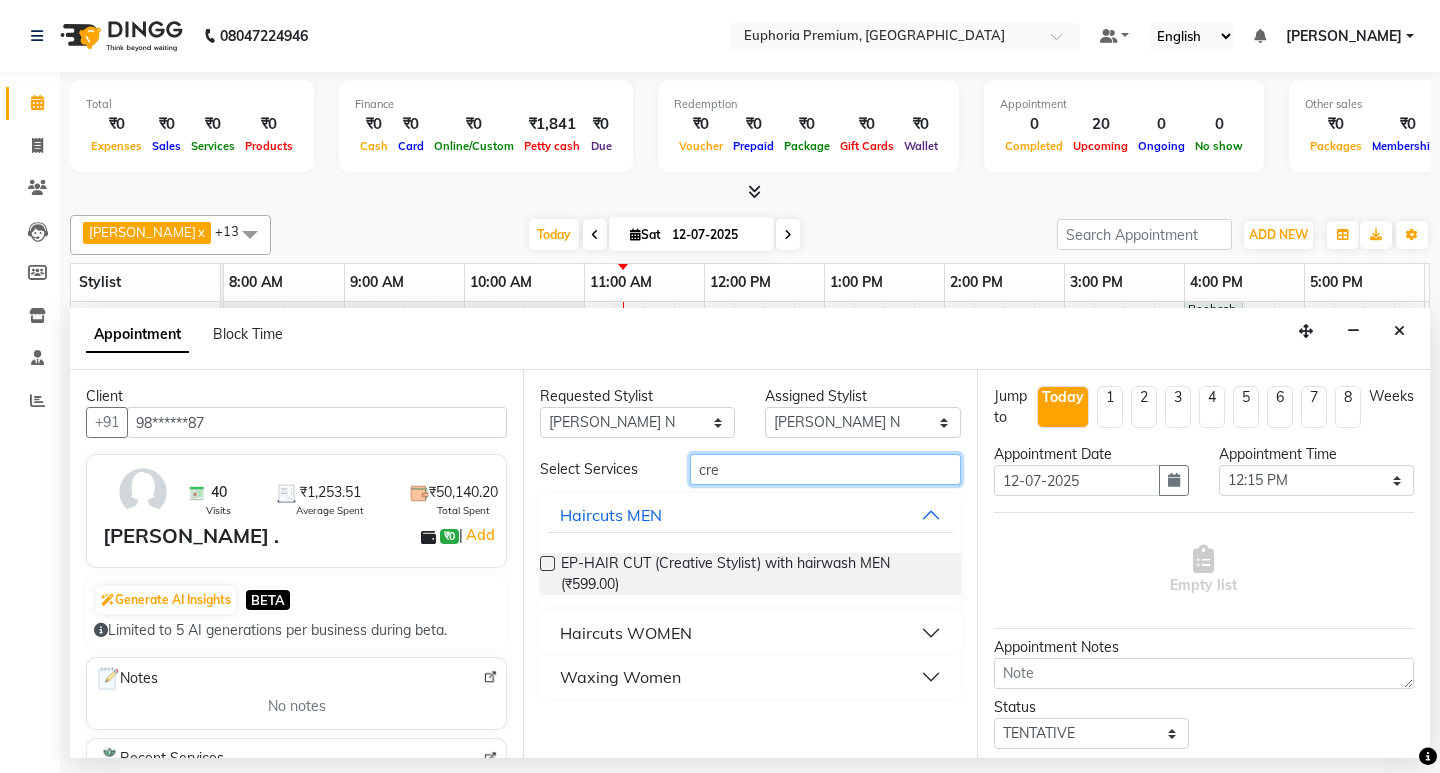 type on "cre" 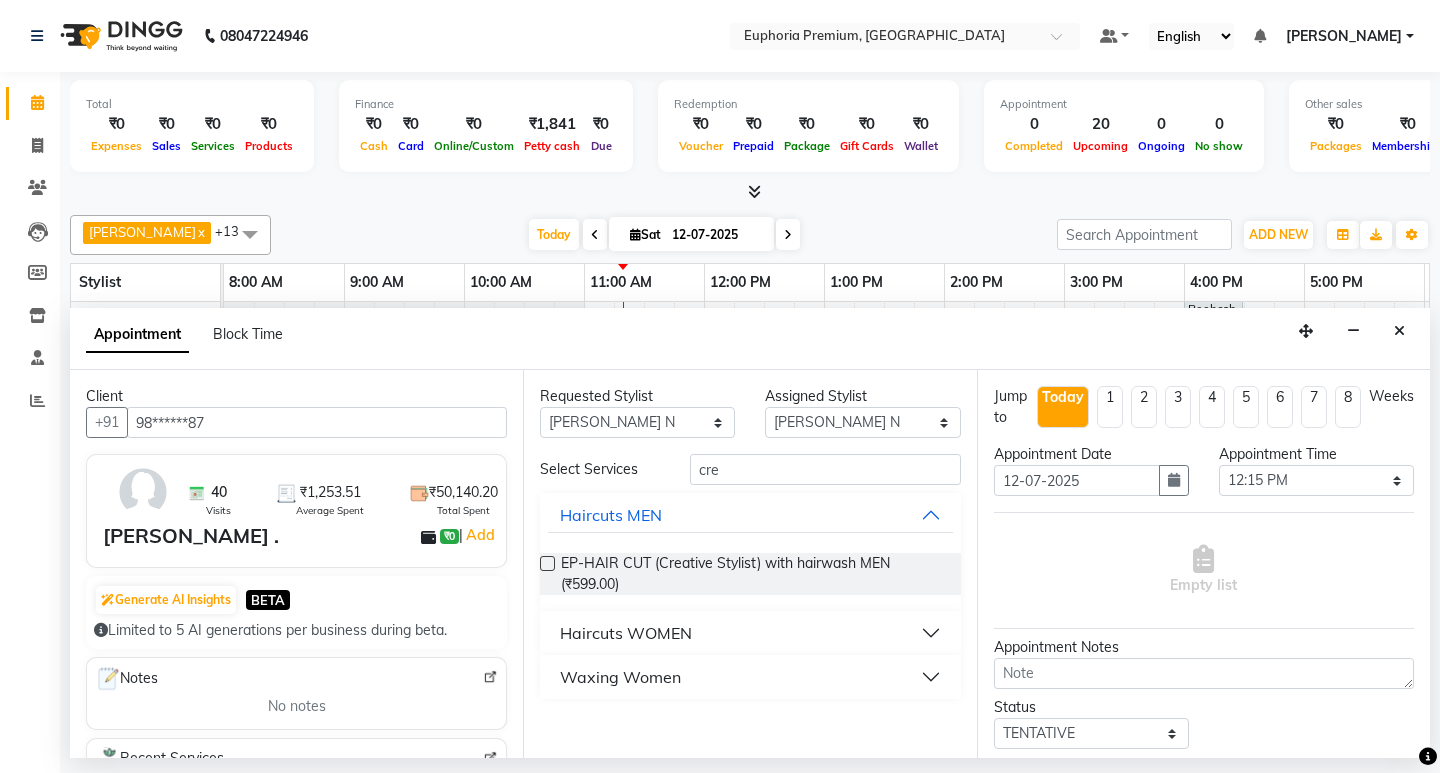 click on "Haircuts WOMEN" at bounding box center (626, 633) 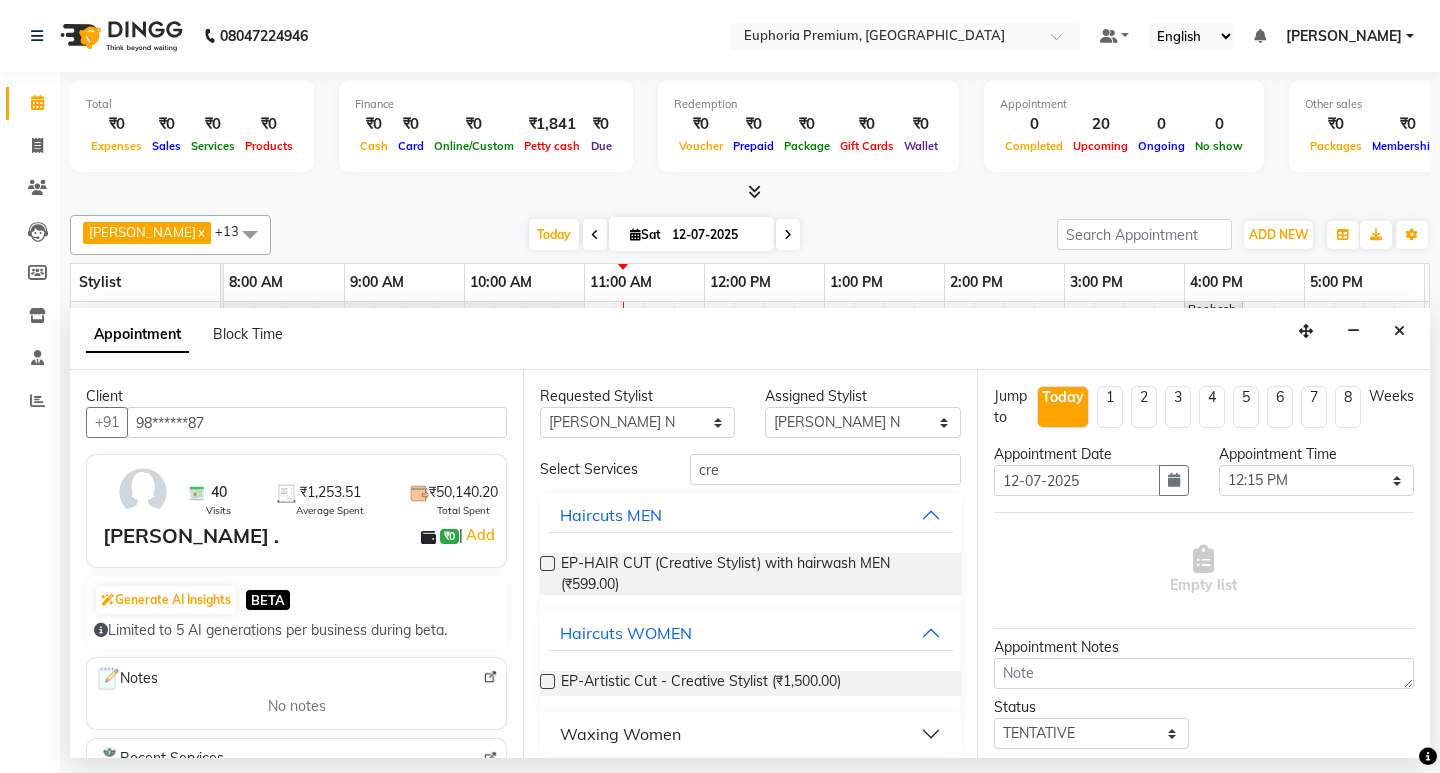 click at bounding box center [547, 681] 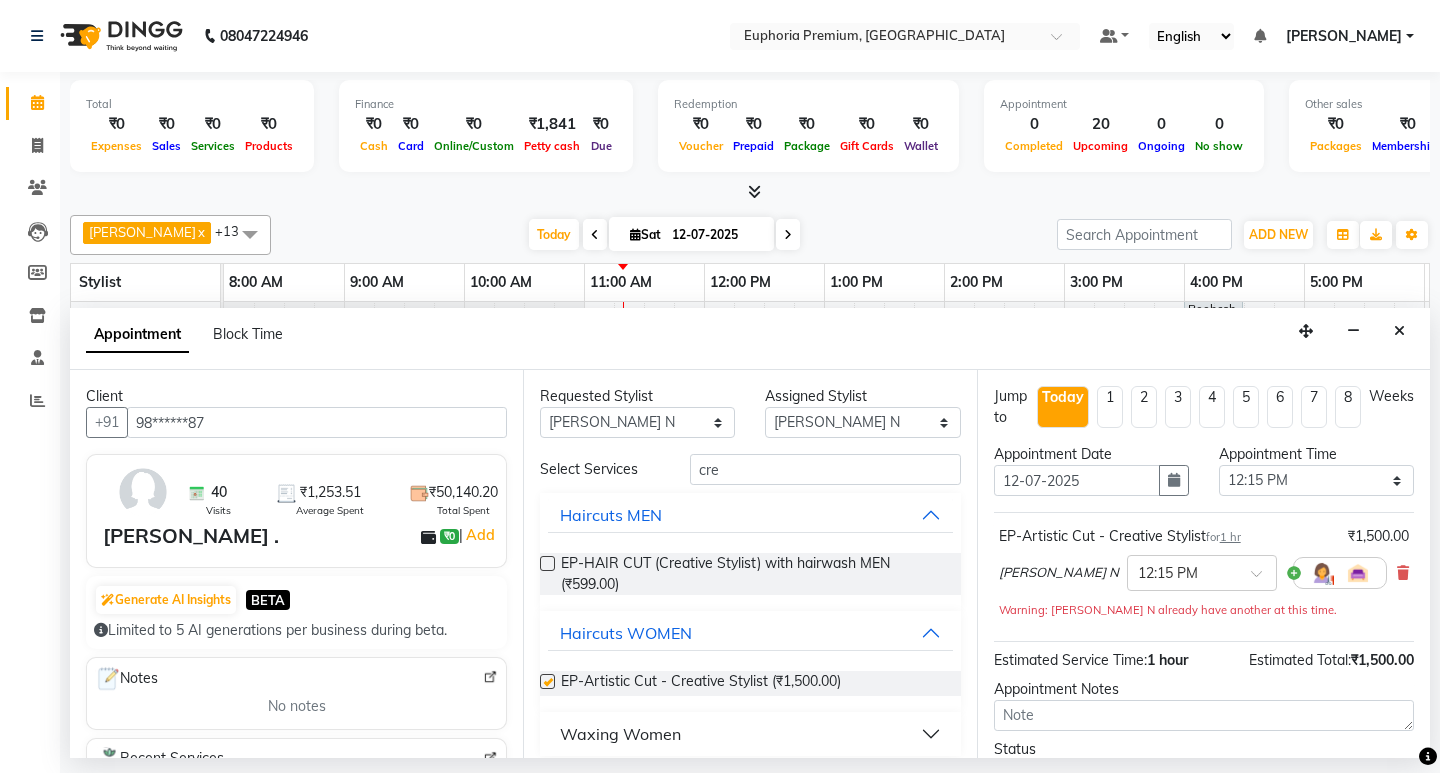 checkbox on "false" 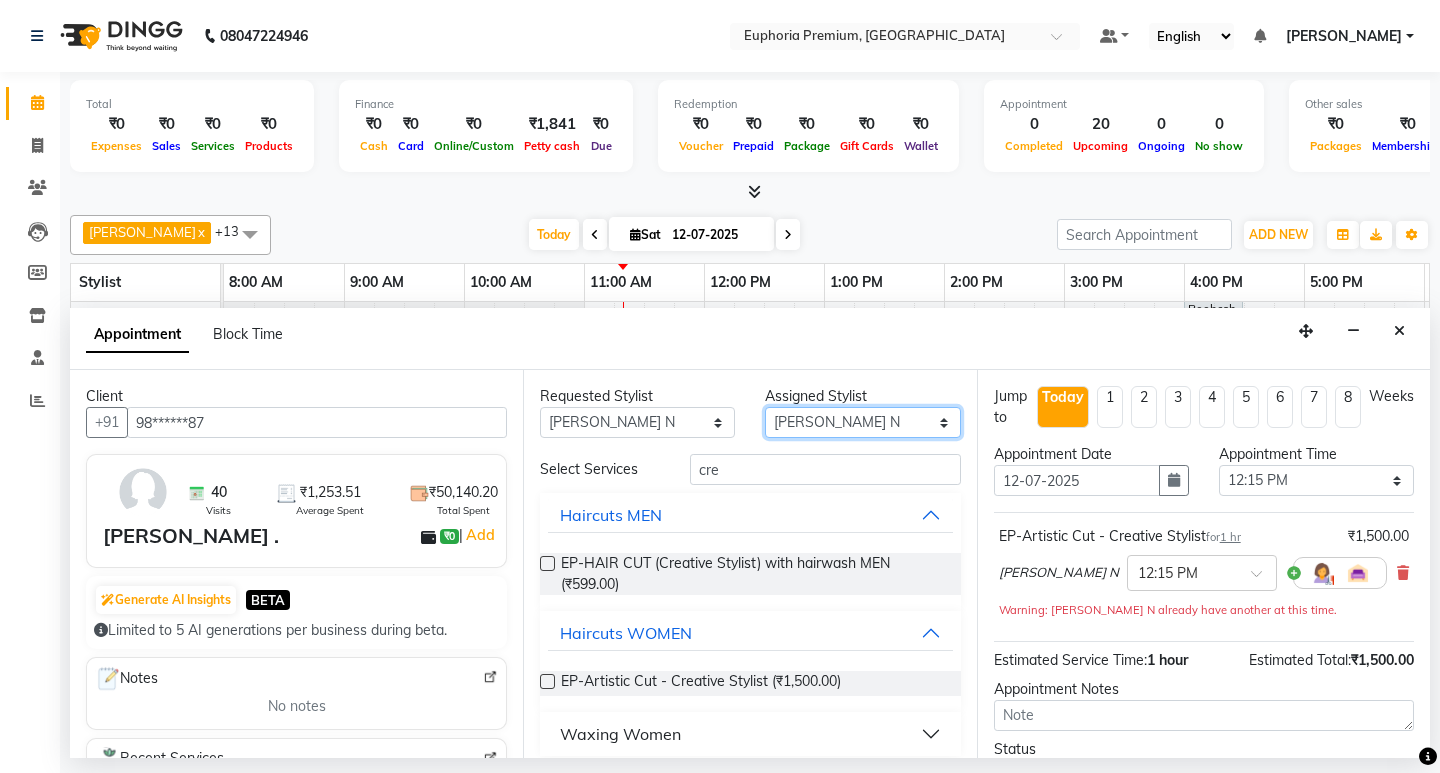 click on "Select Babu V Bharath N [PERSON_NAME] [PERSON_NAME] N  Chiinthian [PERSON_NAME] MOI [PERSON_NAME] . [PERSON_NAME] . [PERSON_NAME] [PERSON_NAME] K [PERSON_NAME] [PERSON_NAME] [MEDICAL_DATA] Pinky . Priya  K Rosy Sanate [PERSON_NAME] [PERSON_NAME] Shishi L [PERSON_NAME] M [PERSON_NAME]" at bounding box center (862, 422) 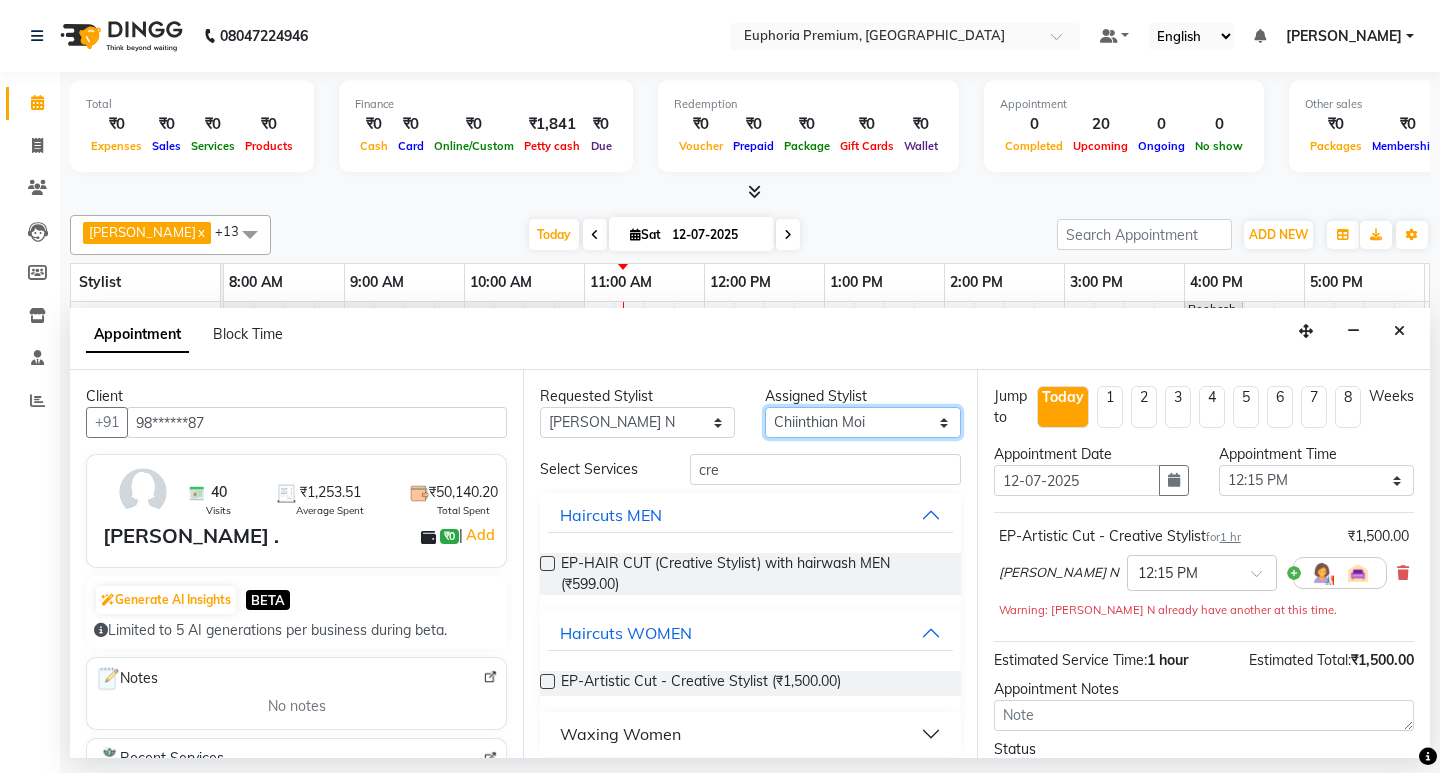 click on "Select Babu V Bharath N [PERSON_NAME] [PERSON_NAME] N  Chiinthian [PERSON_NAME] MOI [PERSON_NAME] . [PERSON_NAME] . [PERSON_NAME] [PERSON_NAME] K [PERSON_NAME] [PERSON_NAME] [MEDICAL_DATA] Pinky . Priya  K Rosy Sanate [PERSON_NAME] [PERSON_NAME] Shishi L [PERSON_NAME] M [PERSON_NAME]" at bounding box center [862, 422] 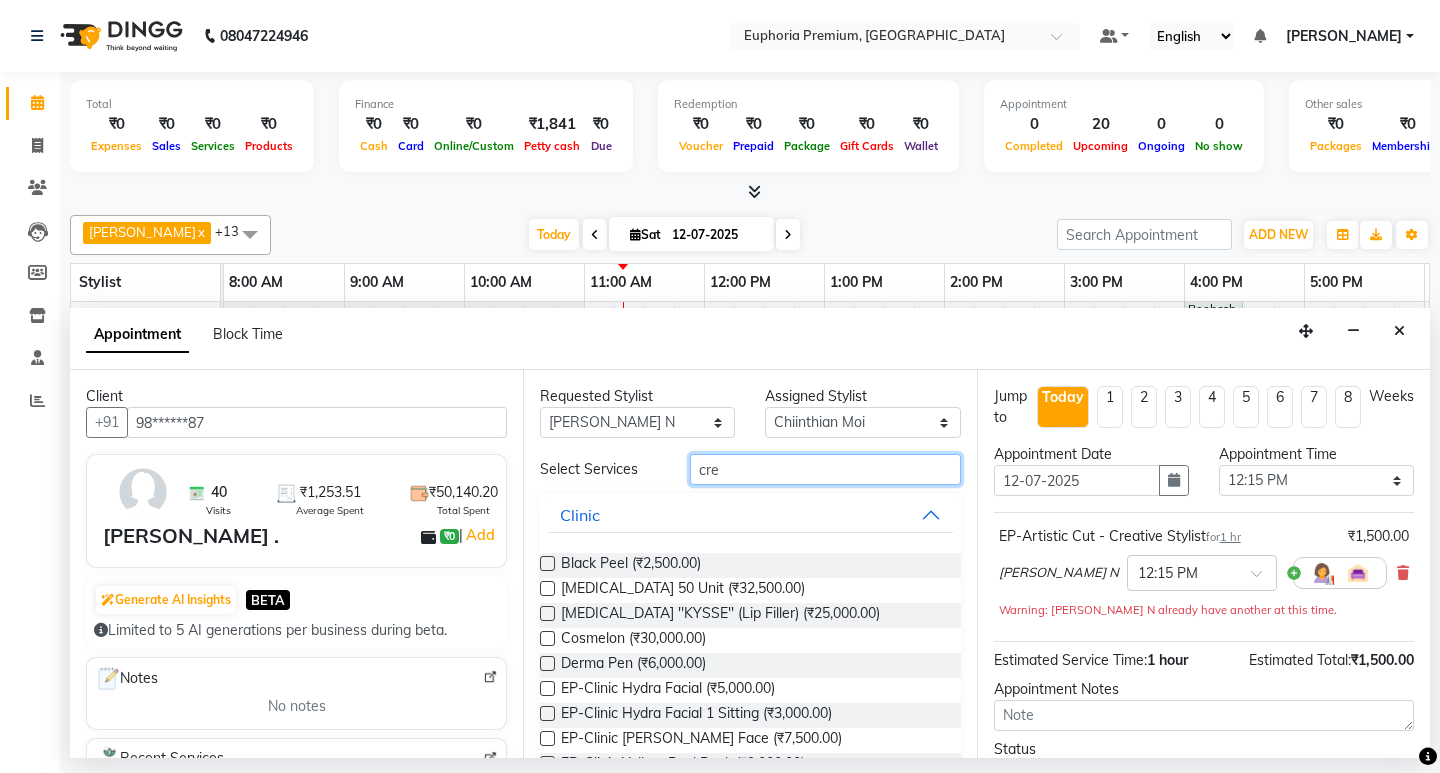 click on "cre" at bounding box center (825, 469) 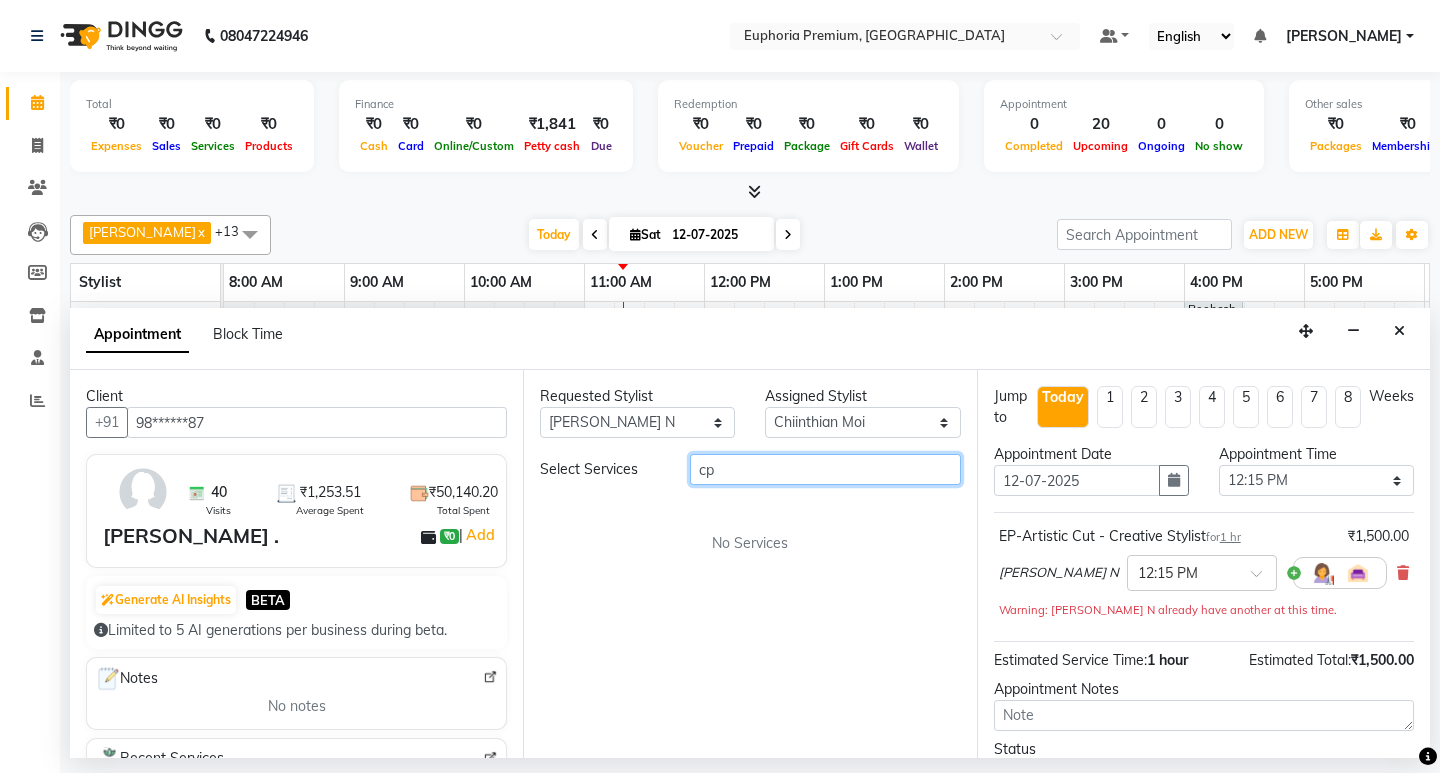 type on "c" 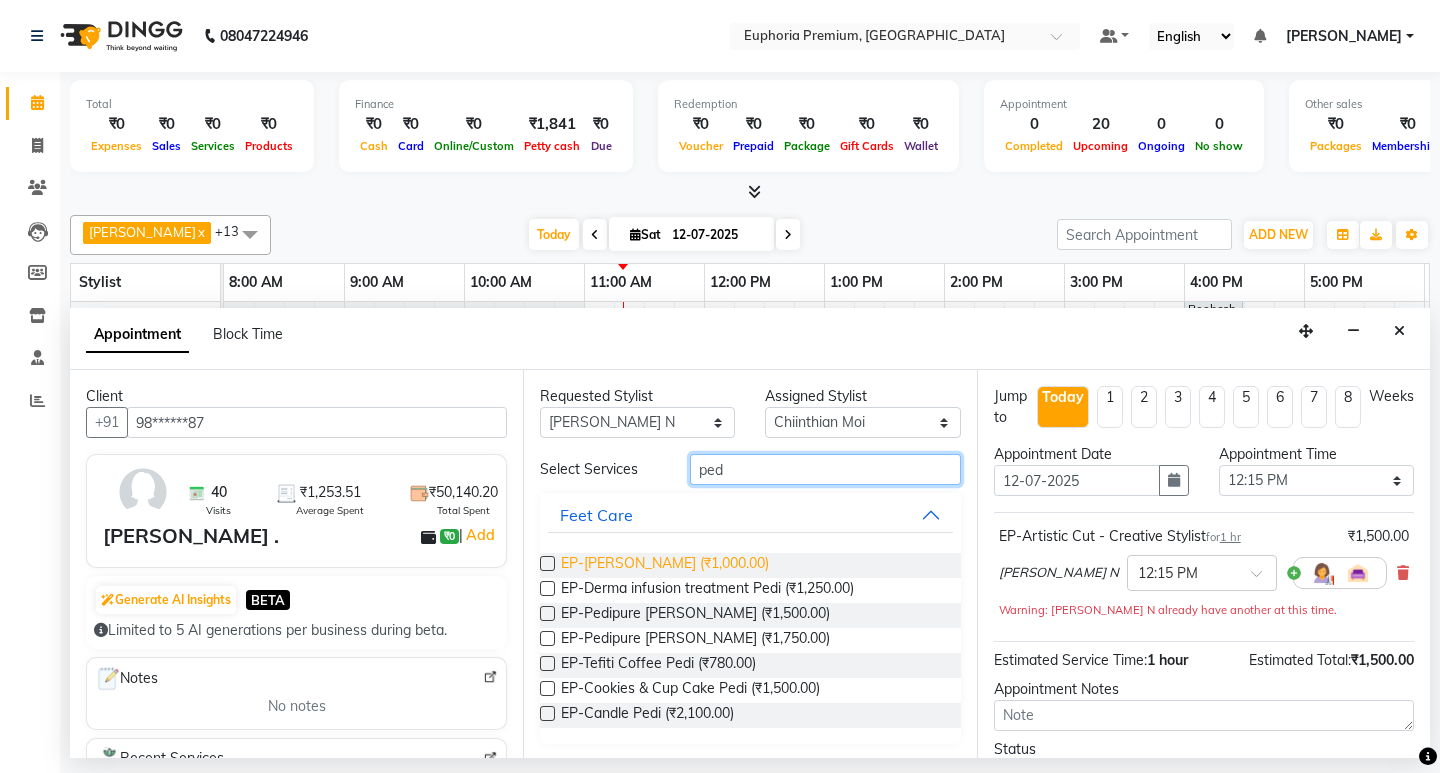 type on "ped" 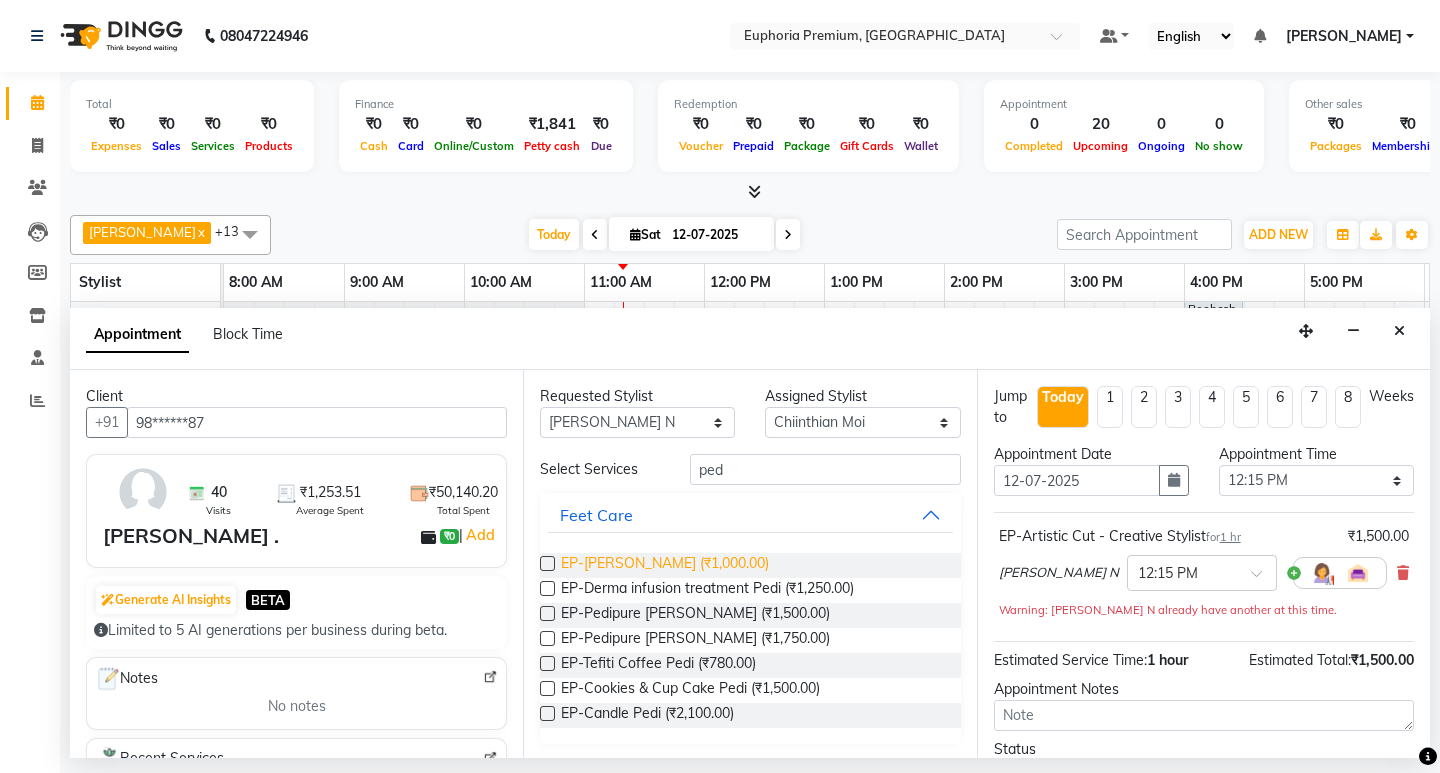 click on "EP-[PERSON_NAME] (₹1,000.00)" at bounding box center (665, 565) 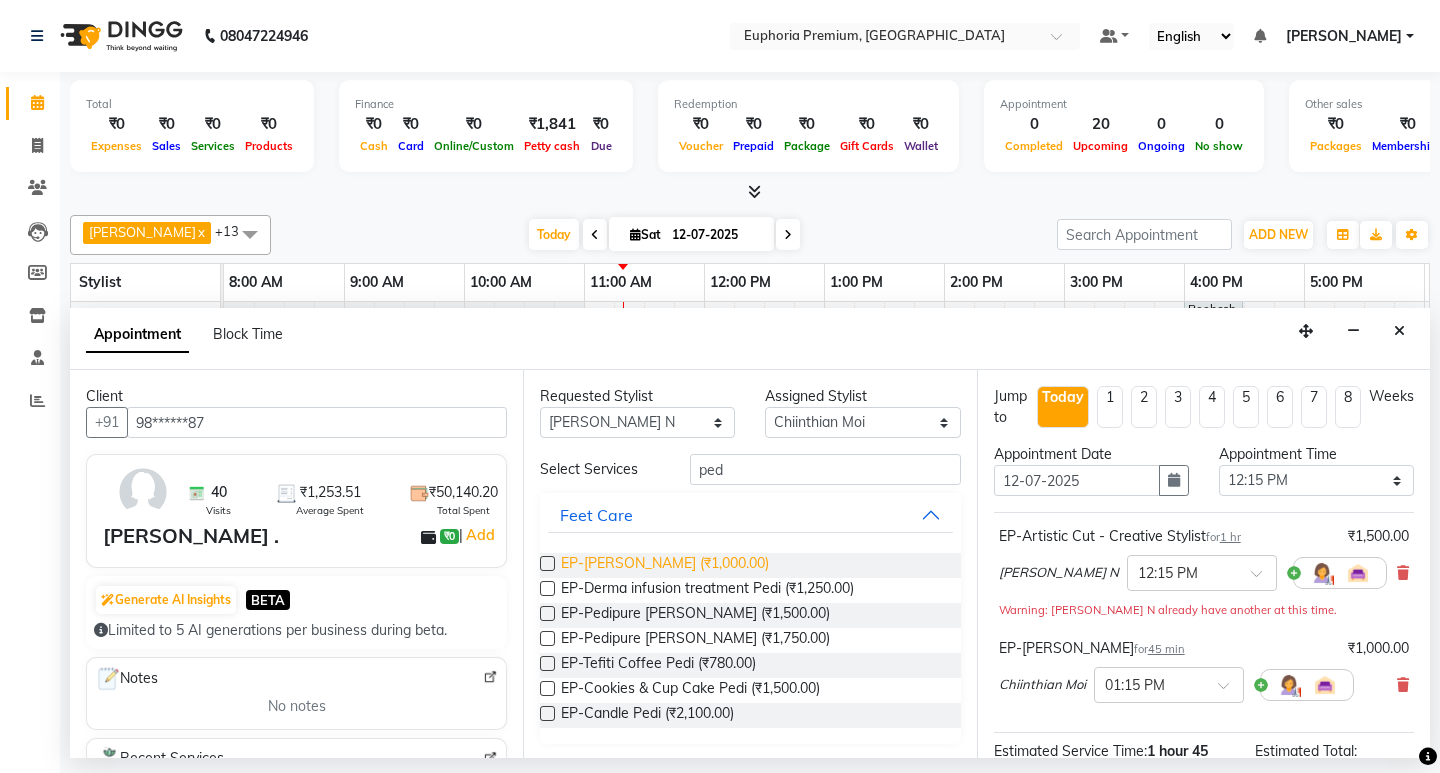 click on "EP-[PERSON_NAME] (₹1,000.00)" at bounding box center (665, 565) 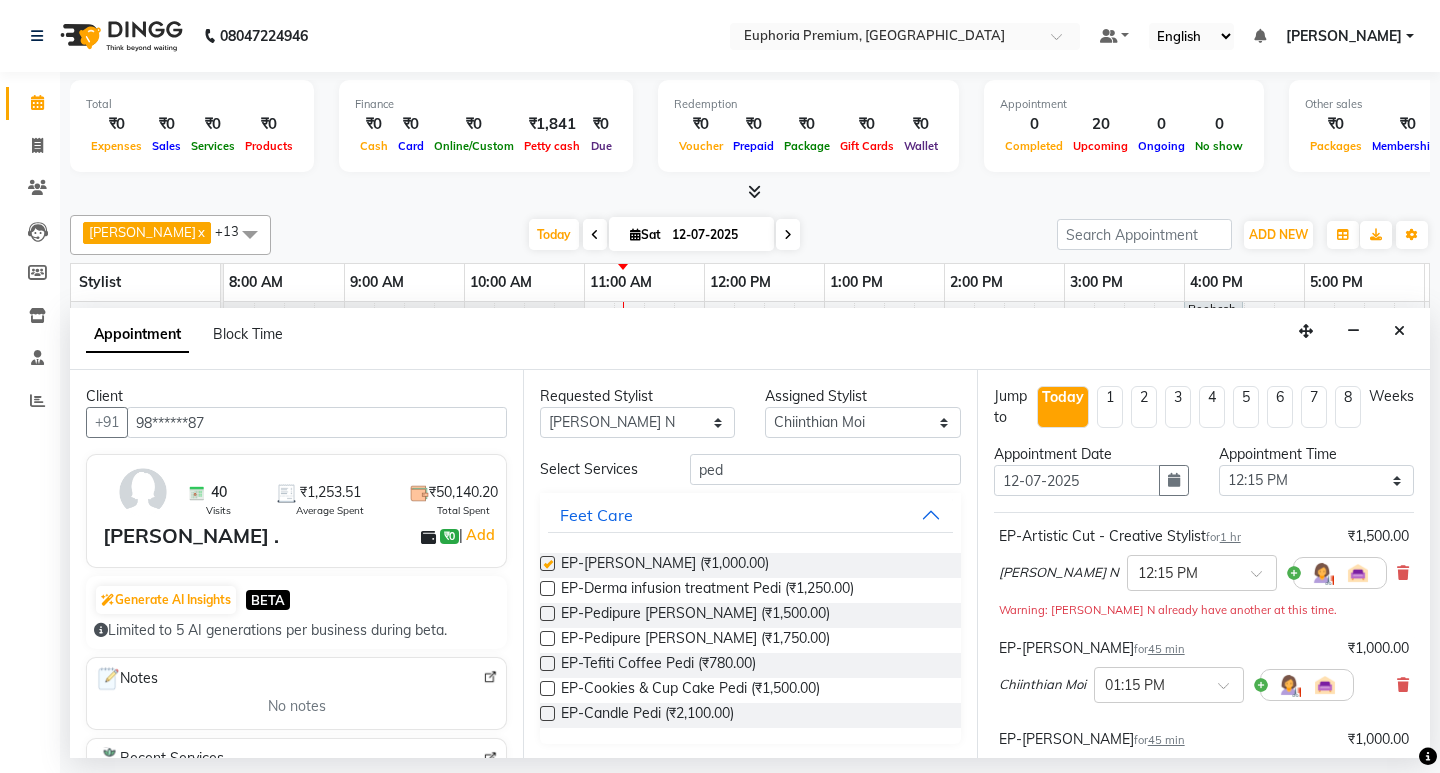 checkbox on "false" 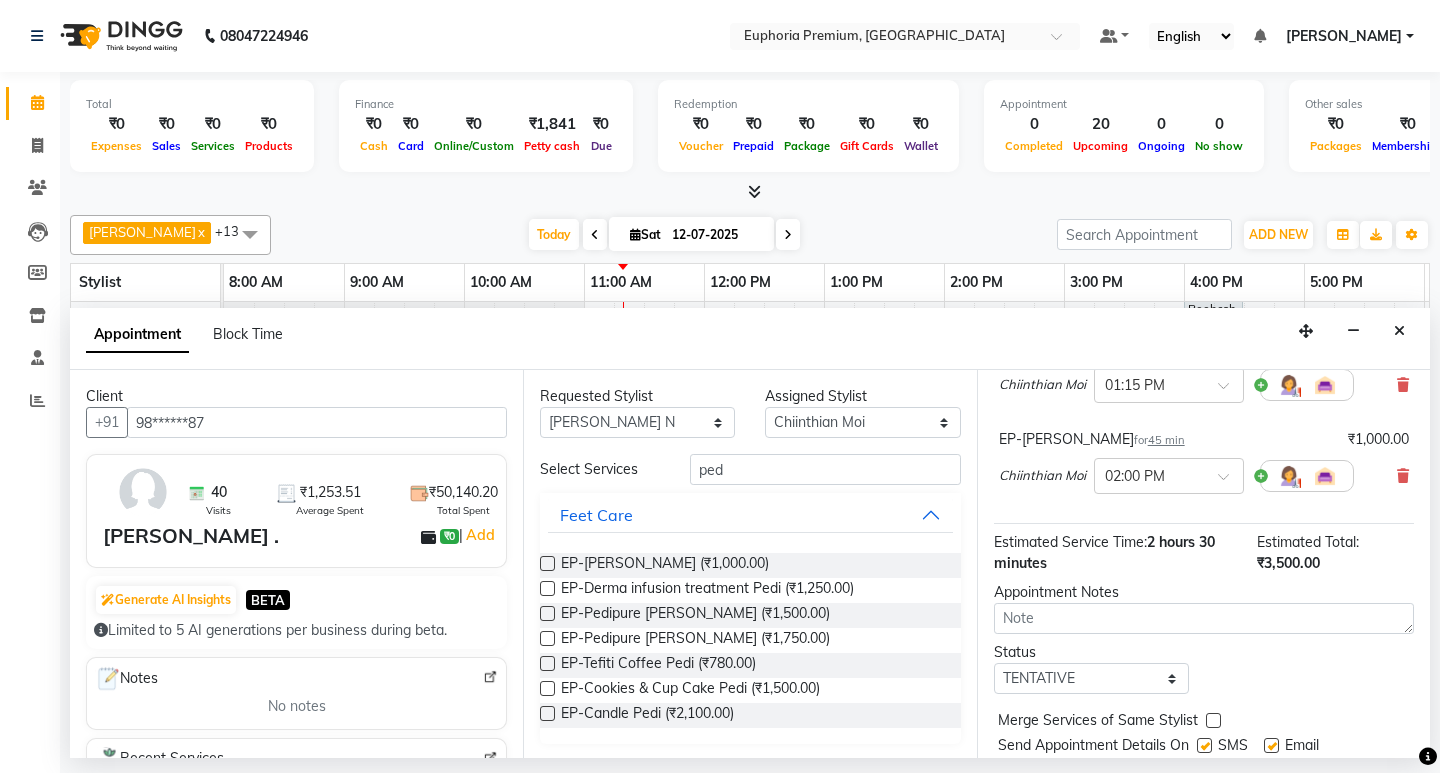 scroll, scrollTop: 362, scrollLeft: 0, axis: vertical 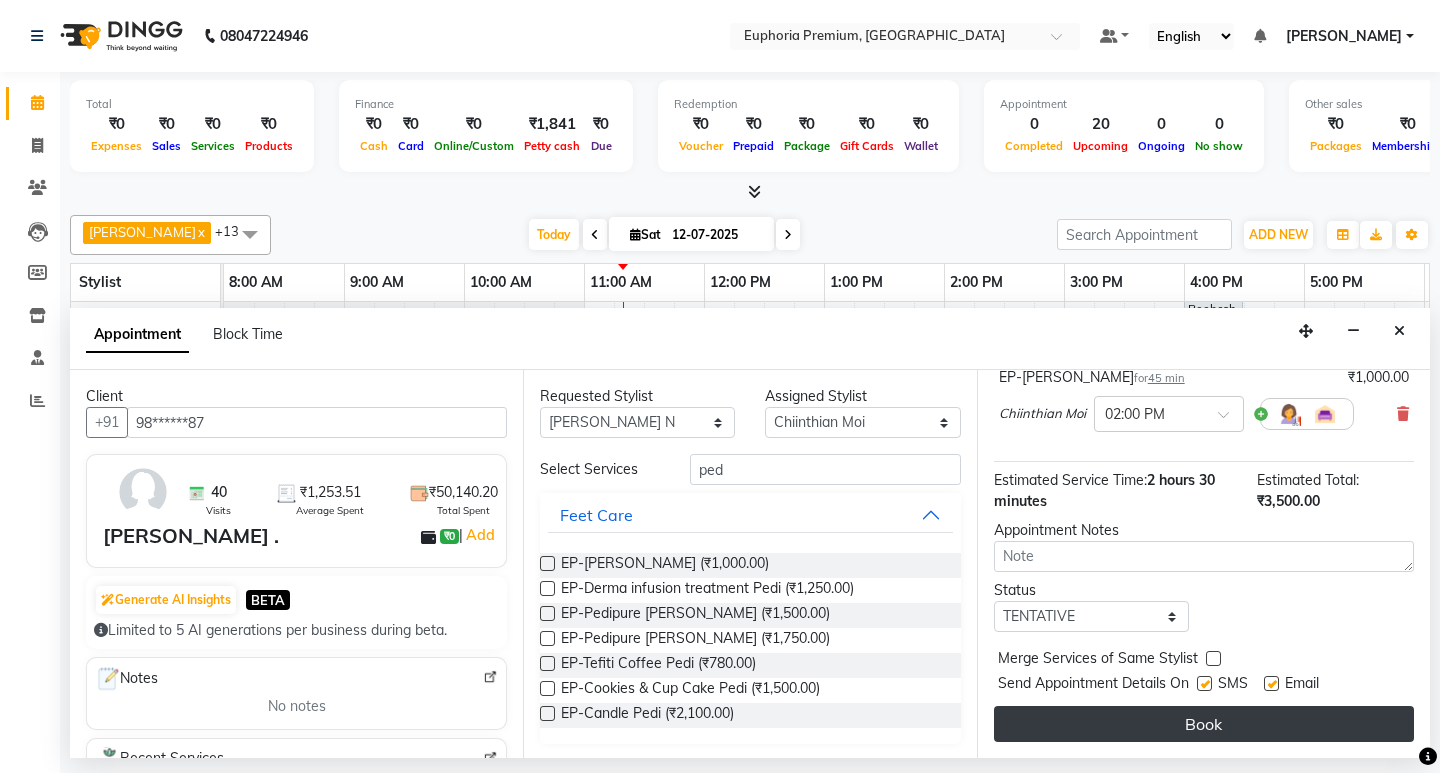 click on "Book" at bounding box center [1204, 724] 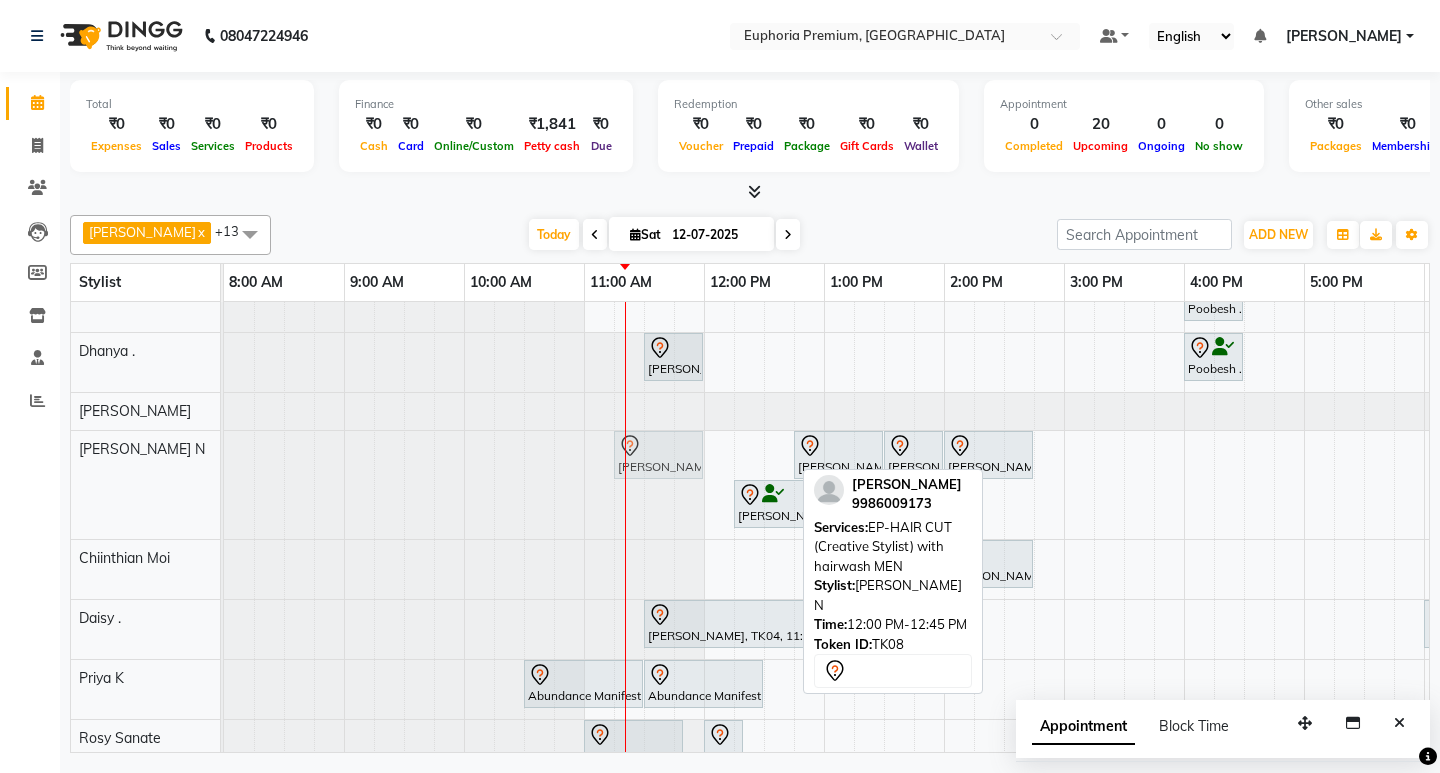 drag, startPoint x: 752, startPoint y: 459, endPoint x: 673, endPoint y: 466, distance: 79.30952 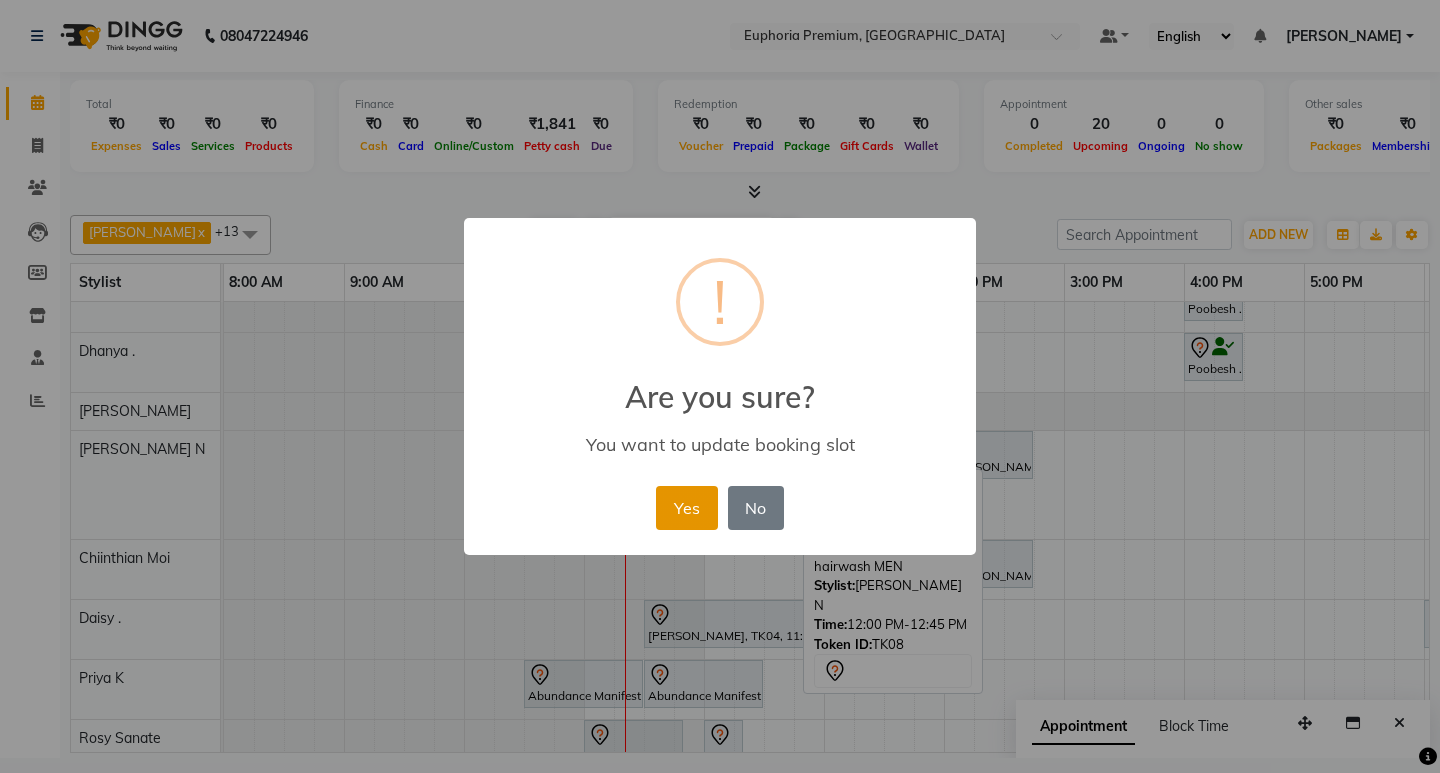 click on "Yes" at bounding box center (686, 508) 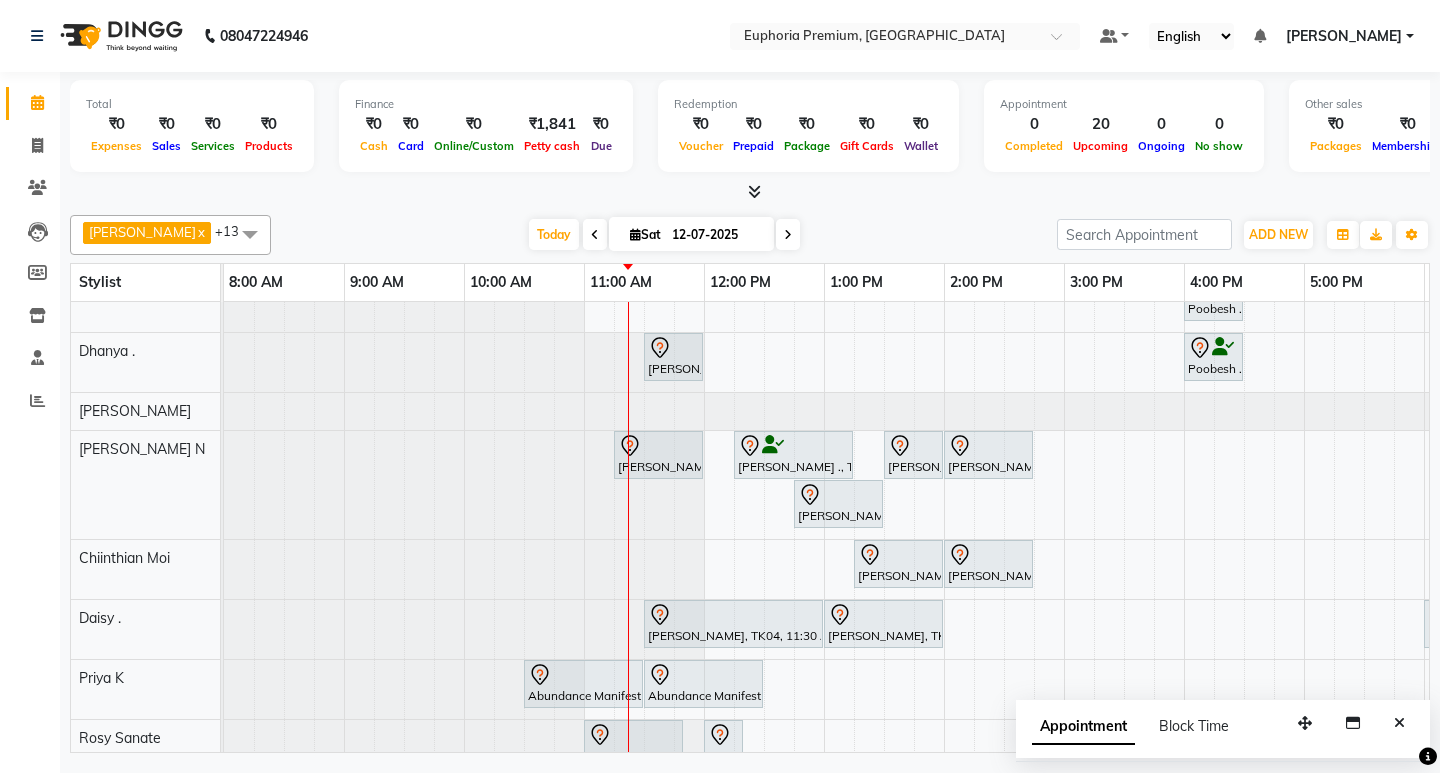 scroll, scrollTop: 136, scrollLeft: 0, axis: vertical 